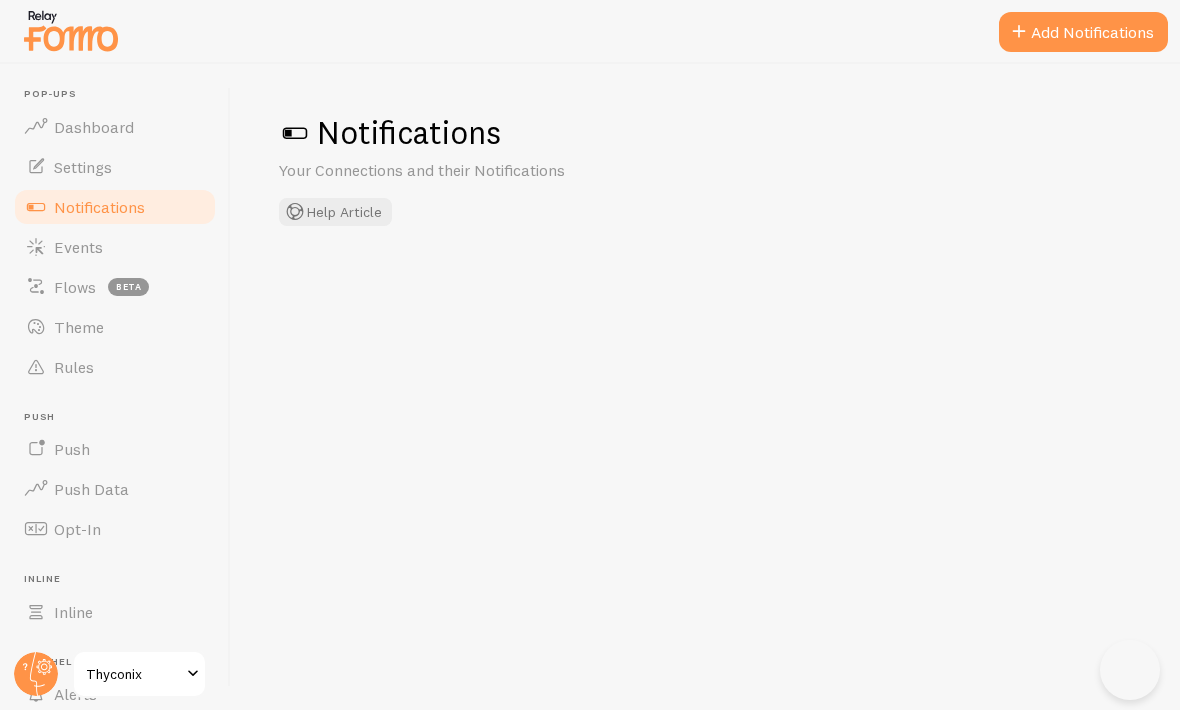 scroll, scrollTop: 0, scrollLeft: 0, axis: both 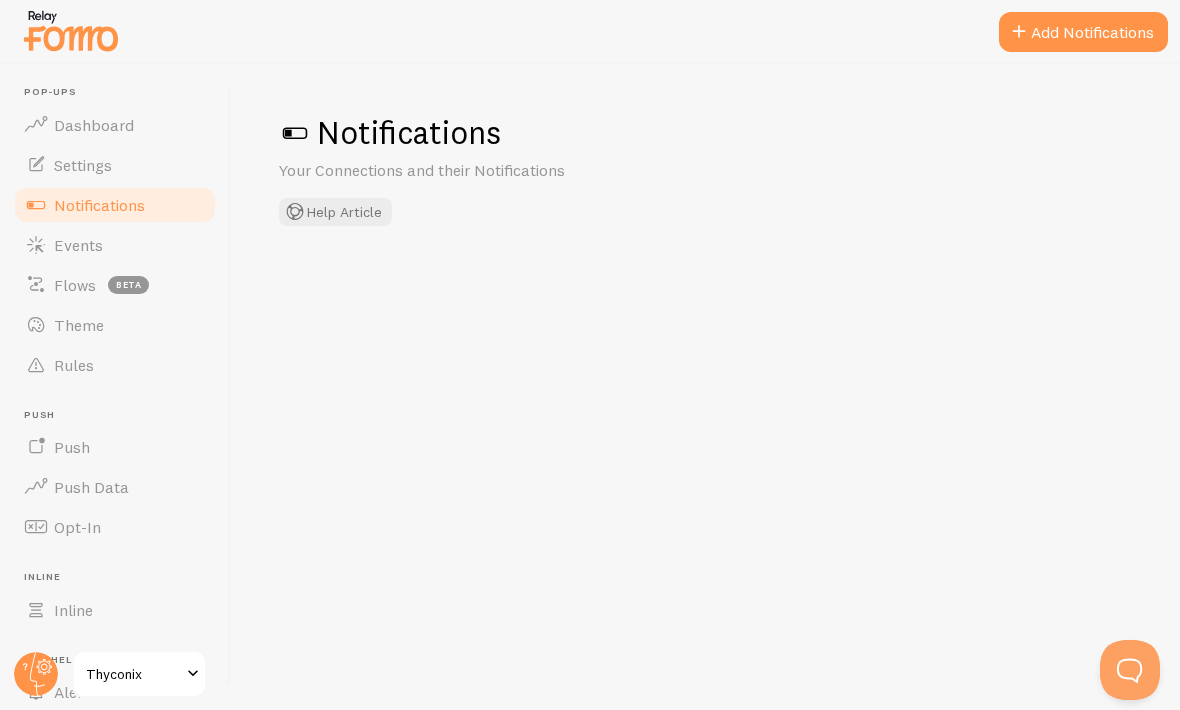 click at bounding box center [36, 125] 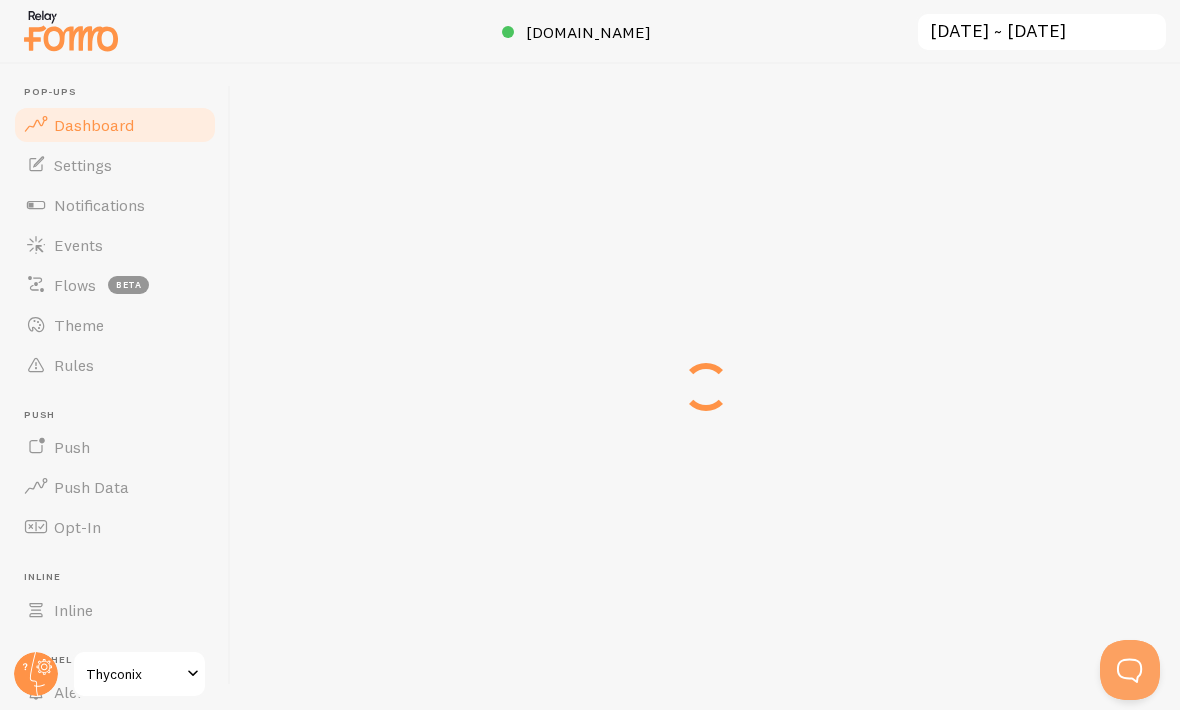 click at bounding box center (36, 447) 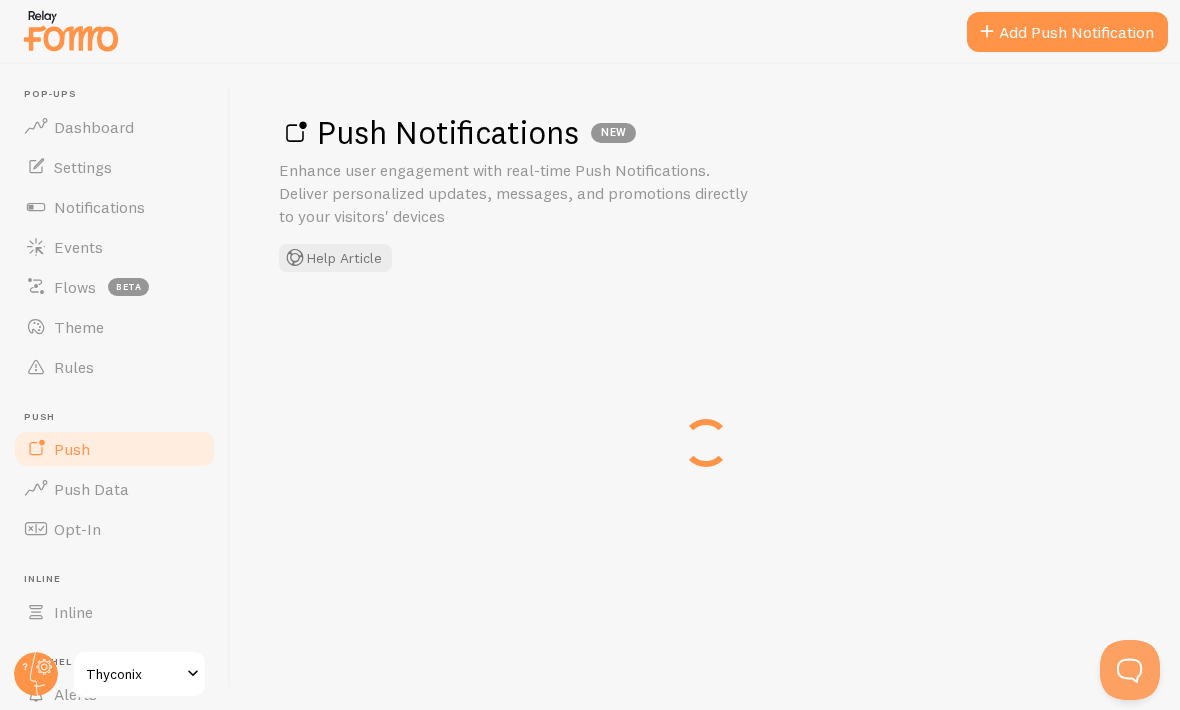 scroll, scrollTop: 0, scrollLeft: 0, axis: both 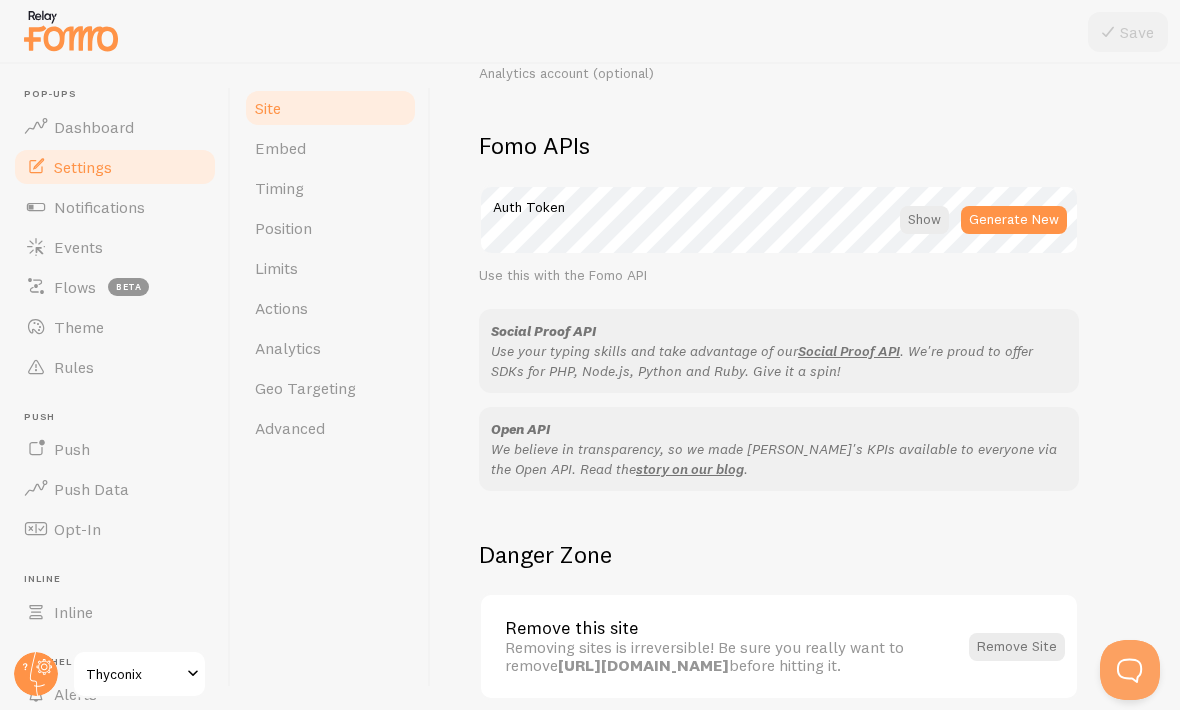 click on "Embed" at bounding box center (280, 148) 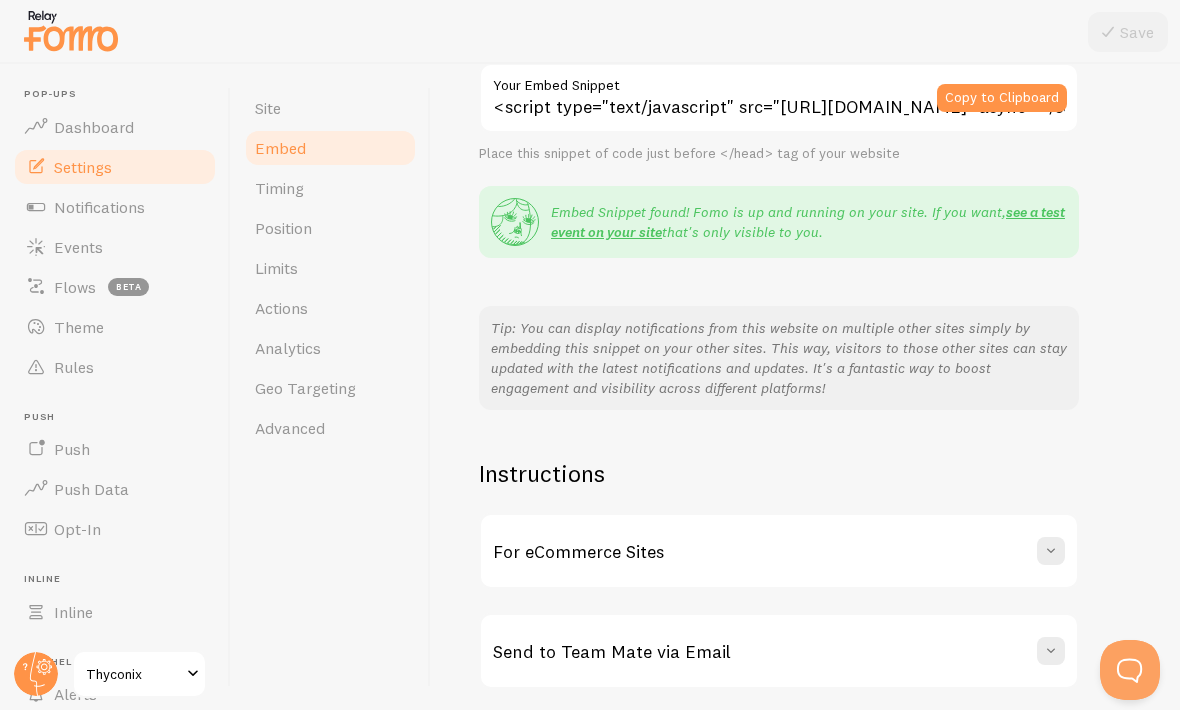 scroll, scrollTop: 287, scrollLeft: 0, axis: vertical 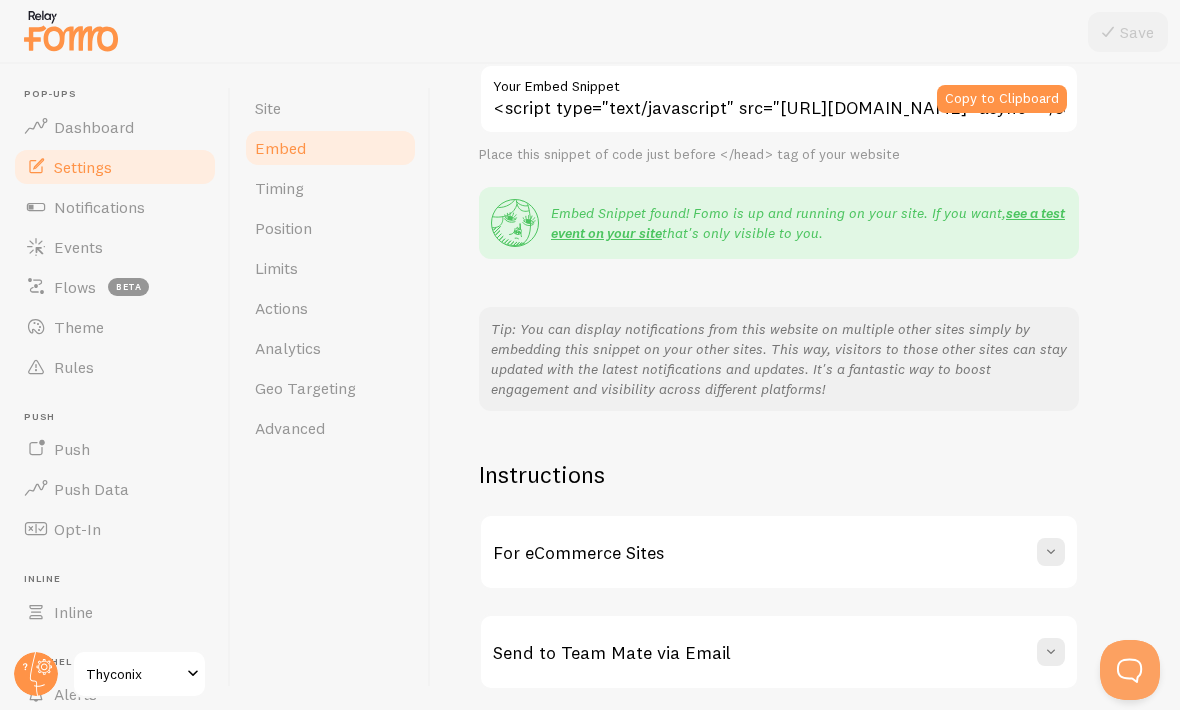 click on "Timing" at bounding box center [279, 188] 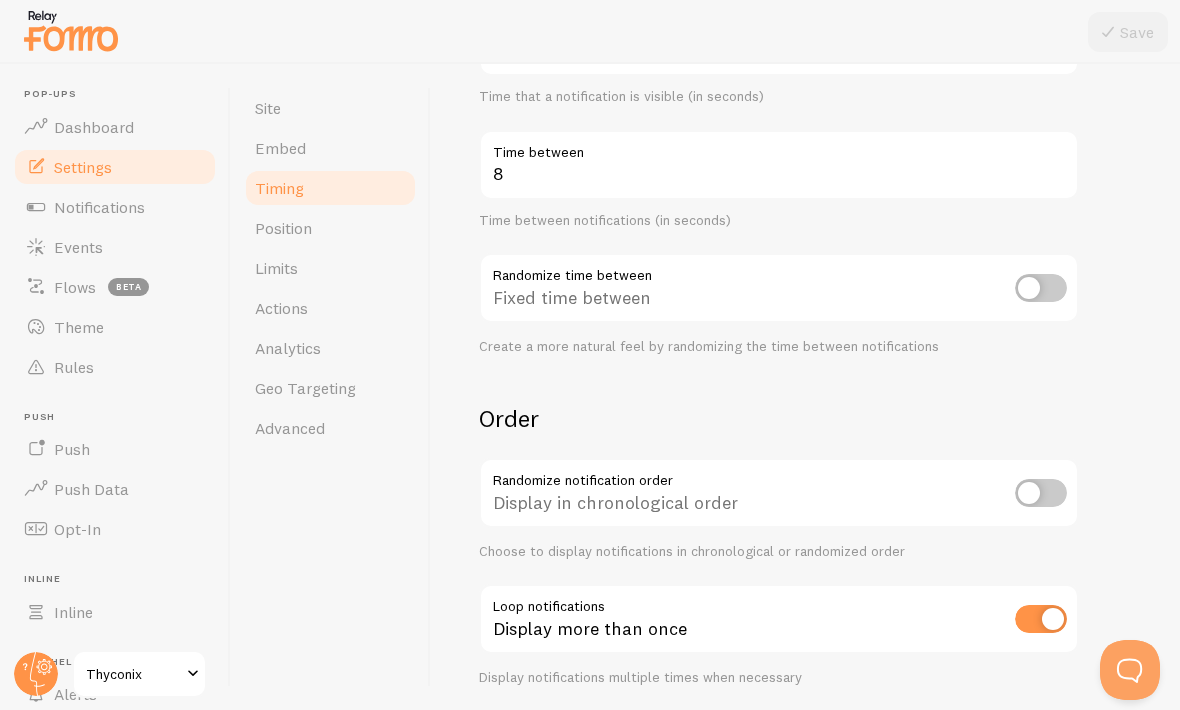 scroll, scrollTop: 401, scrollLeft: 0, axis: vertical 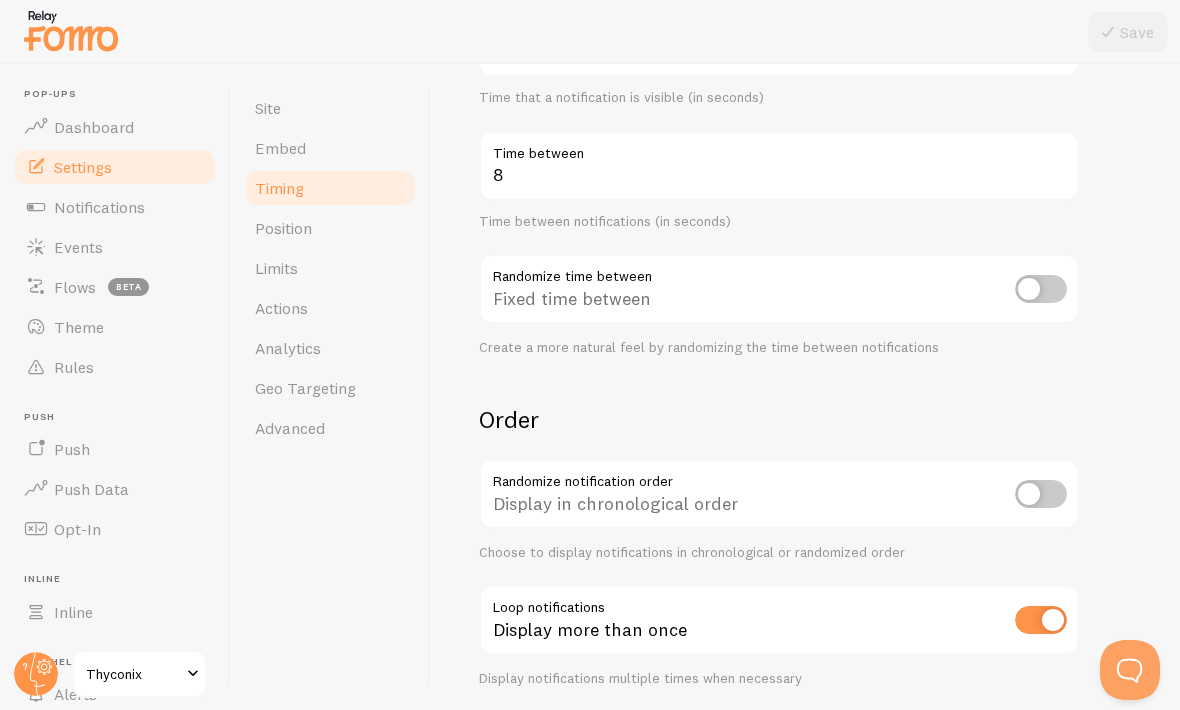 click on "Position" at bounding box center (283, 228) 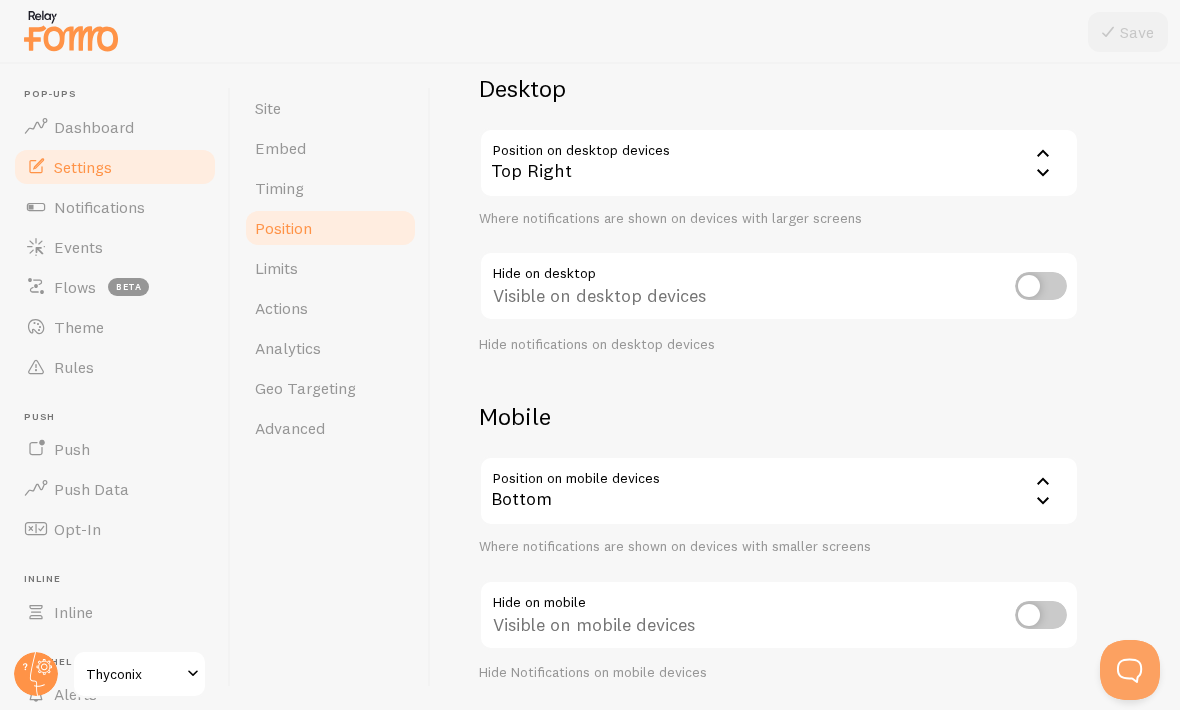 scroll, scrollTop: 153, scrollLeft: 0, axis: vertical 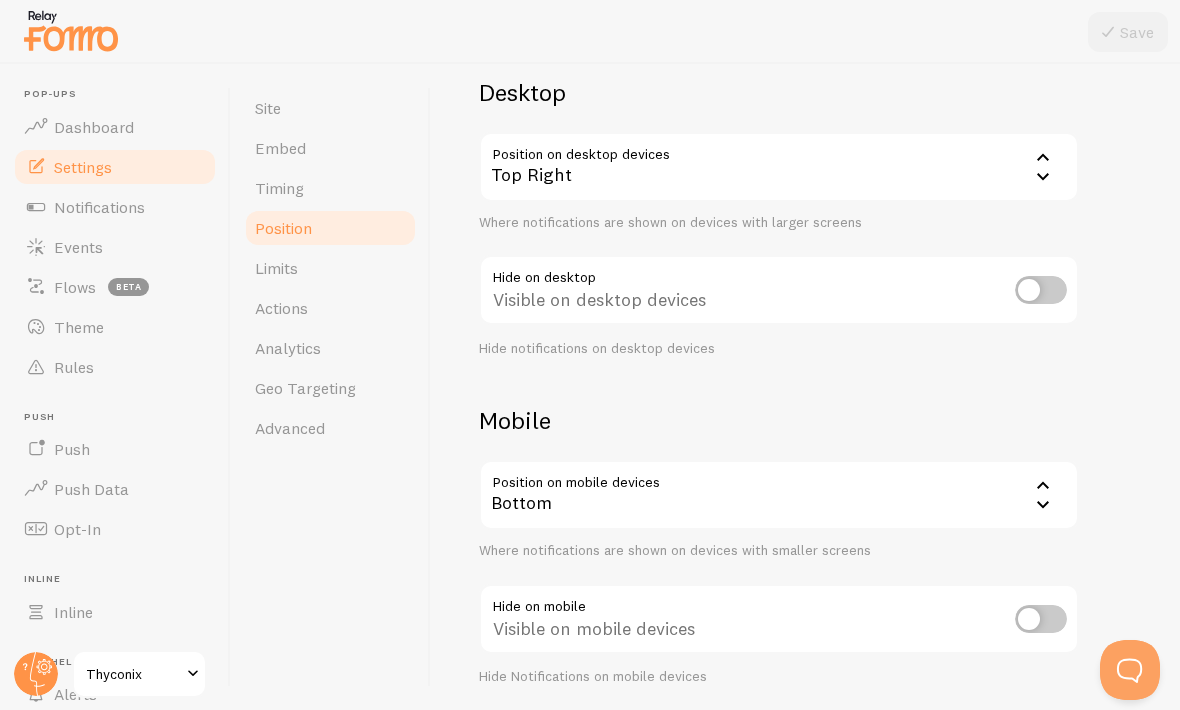 click on "Timing" at bounding box center [330, 188] 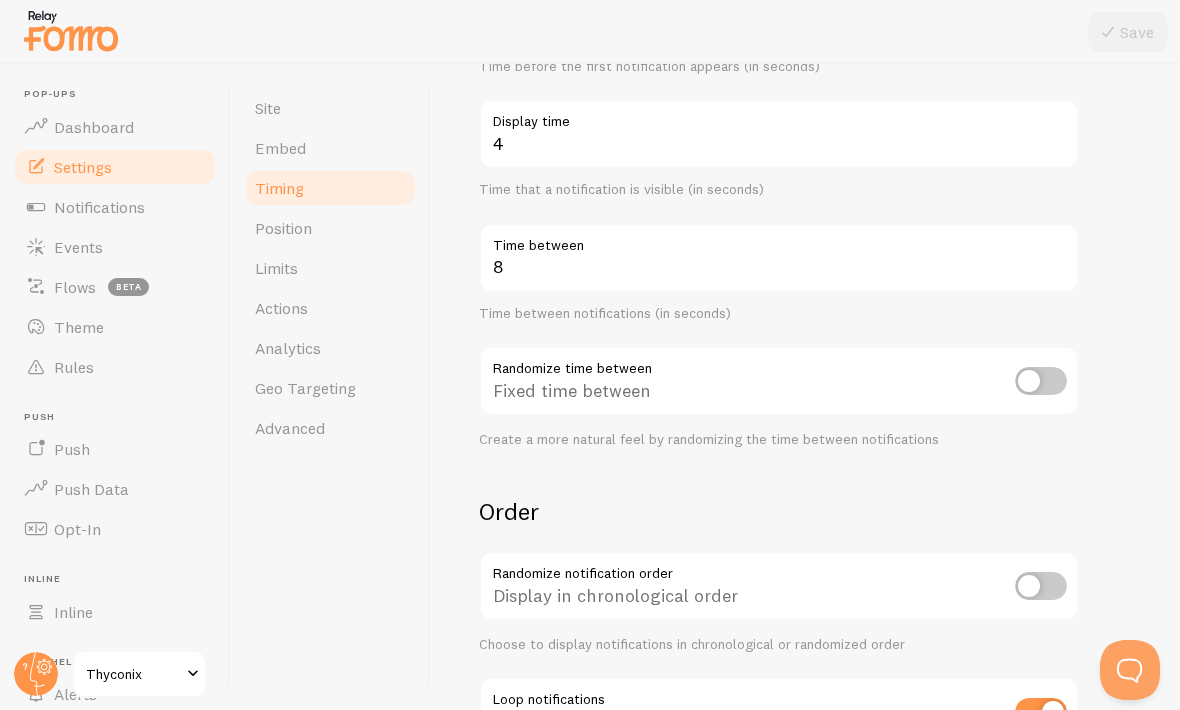 scroll, scrollTop: 299, scrollLeft: 0, axis: vertical 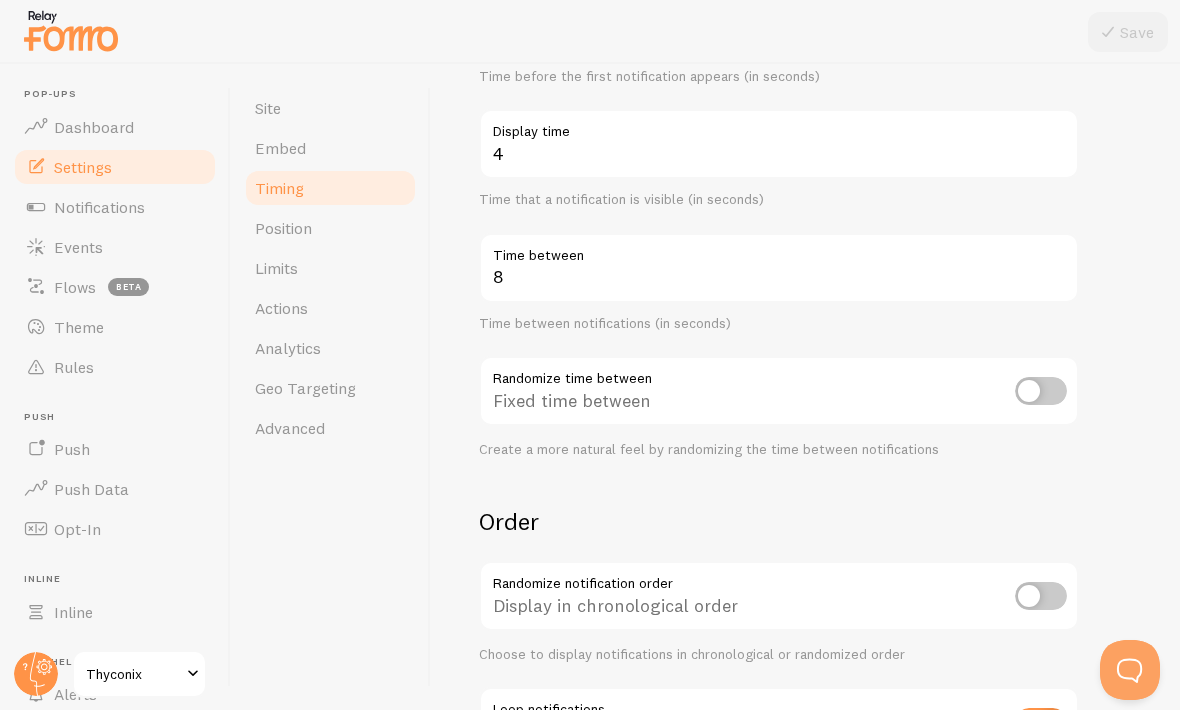 click on "Actions" at bounding box center [330, 308] 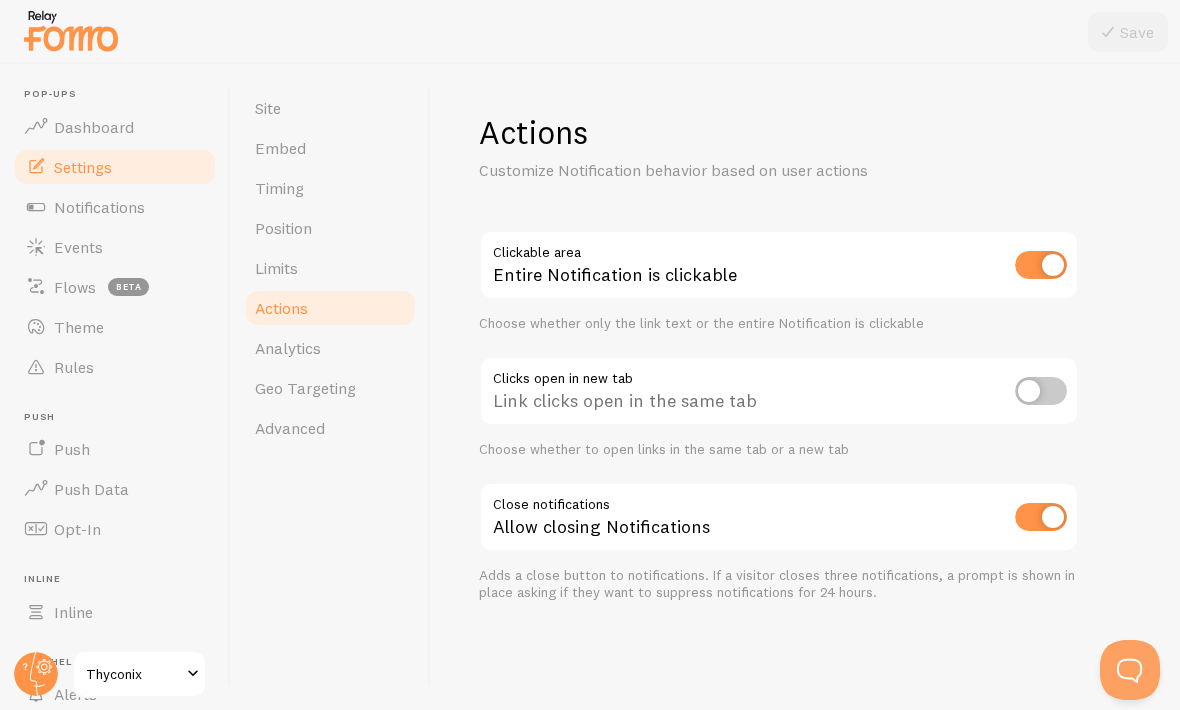 click on "Analytics" at bounding box center [330, 348] 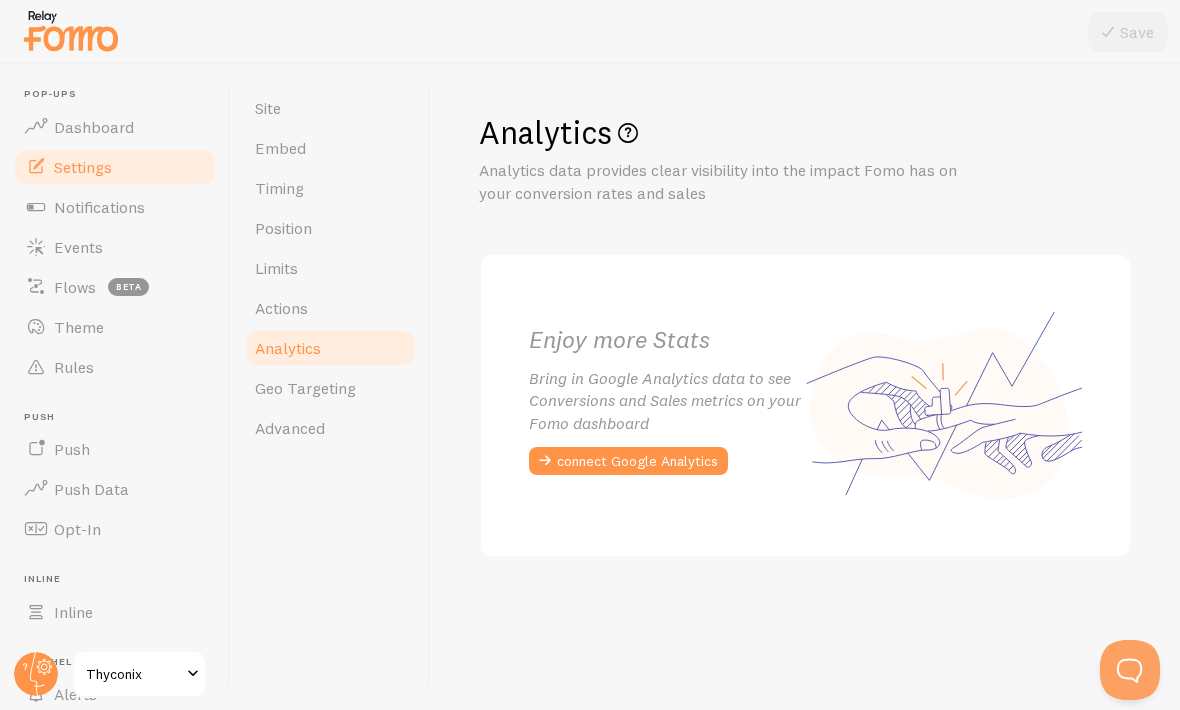 click on "Geo Targeting" at bounding box center (305, 388) 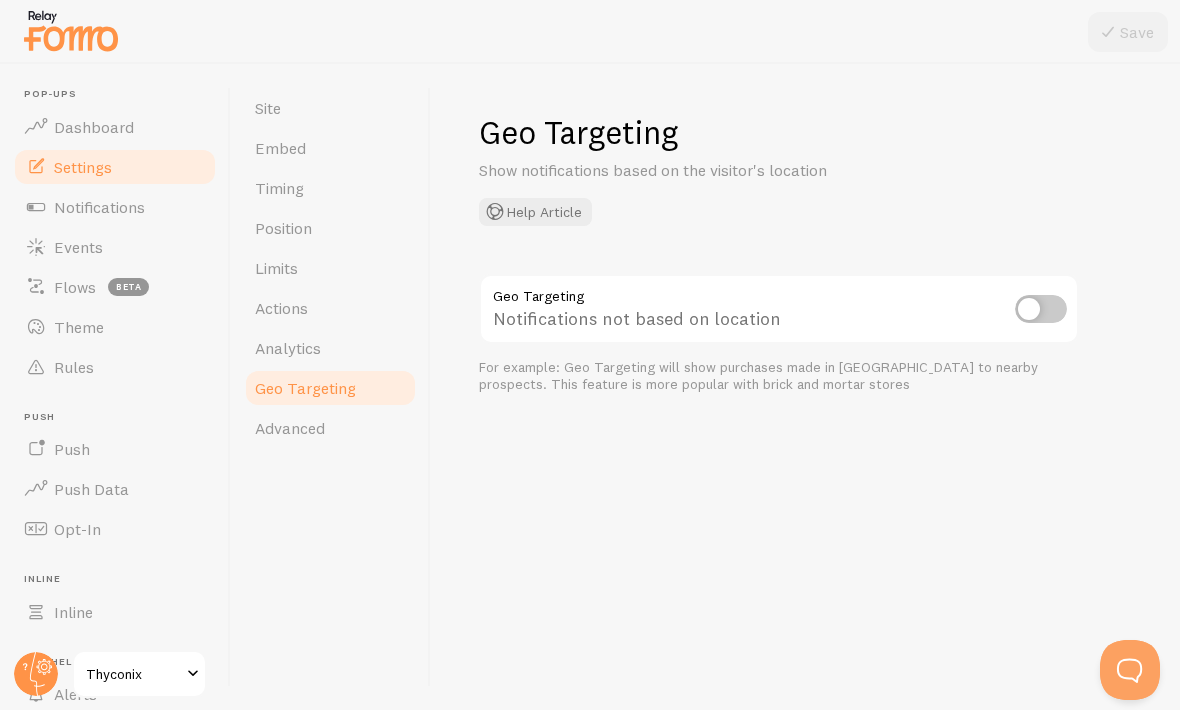 click at bounding box center [1041, 309] 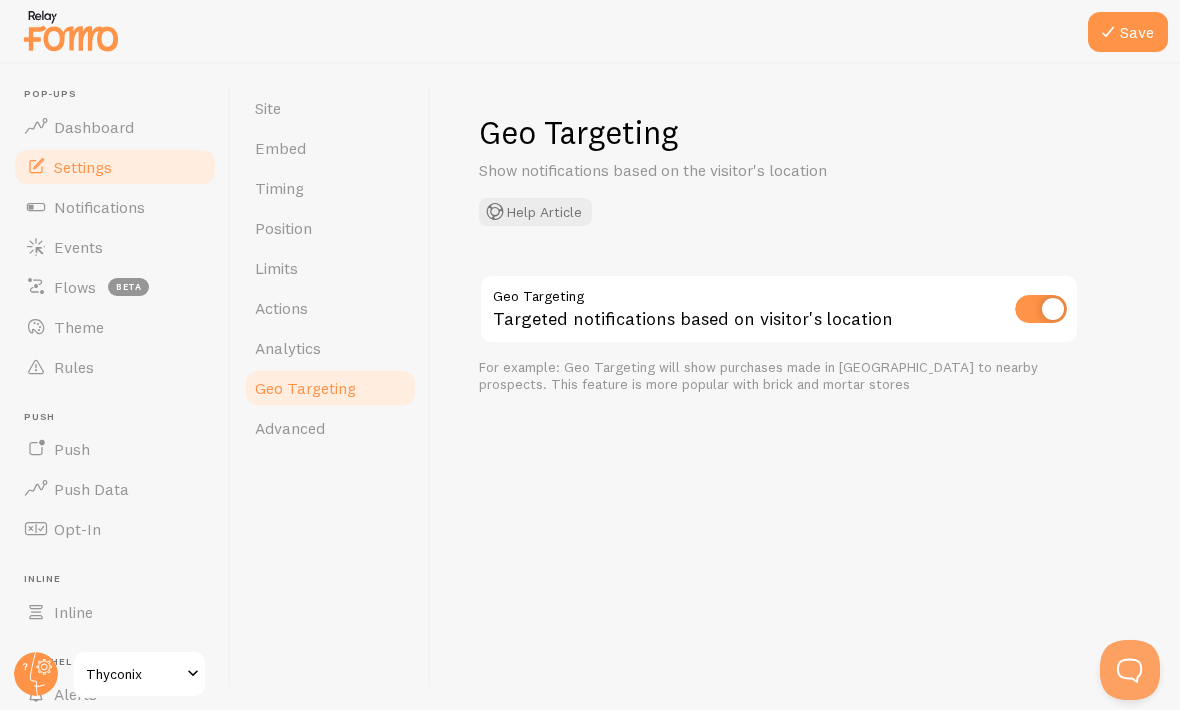 click on "Save" at bounding box center (1128, 32) 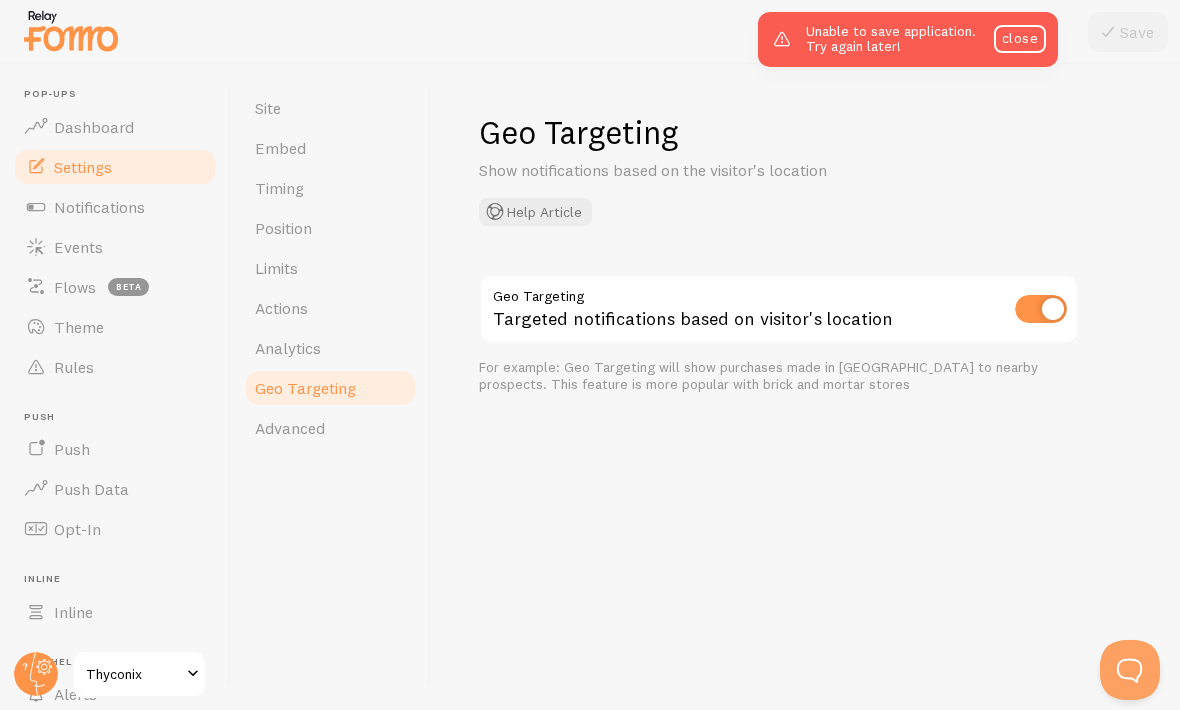 click on "close" at bounding box center (1020, 39) 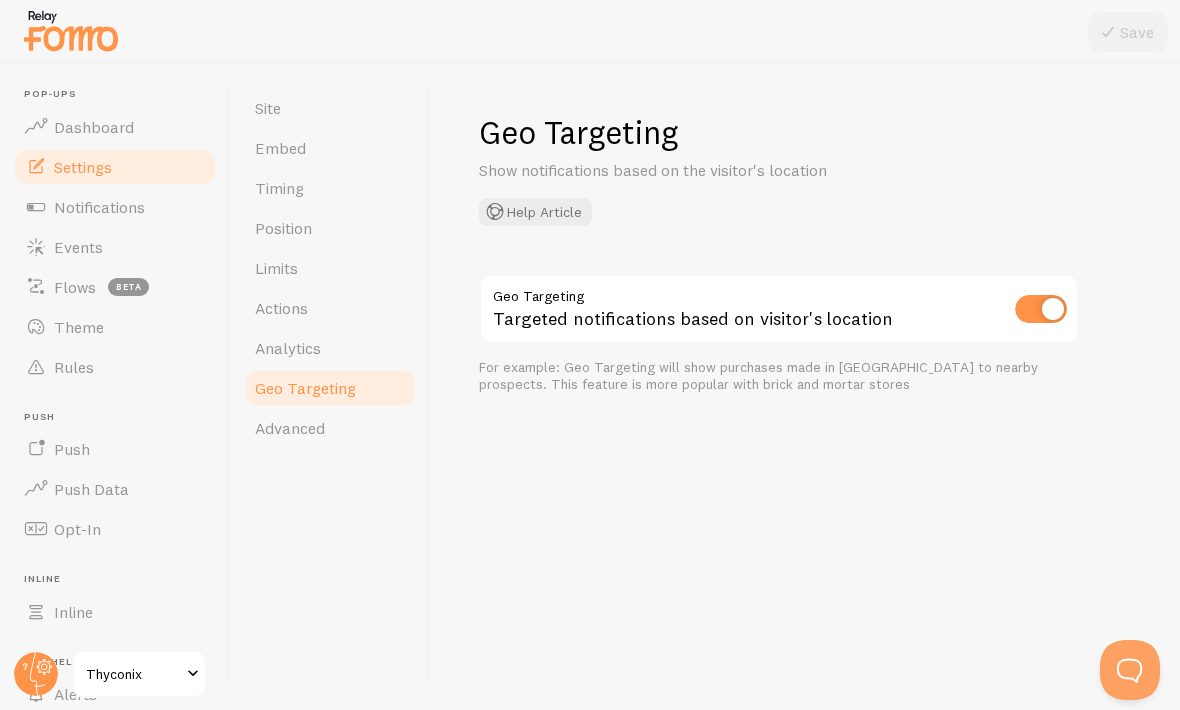 click at bounding box center (1041, 309) 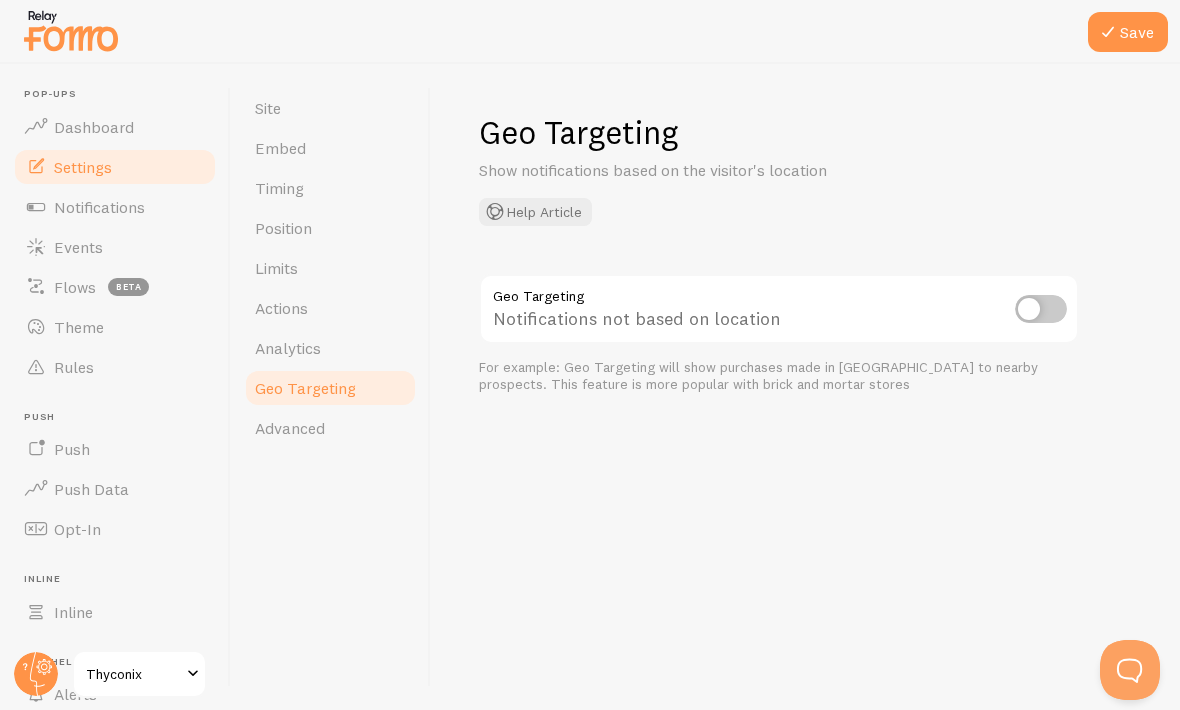 click at bounding box center (1041, 309) 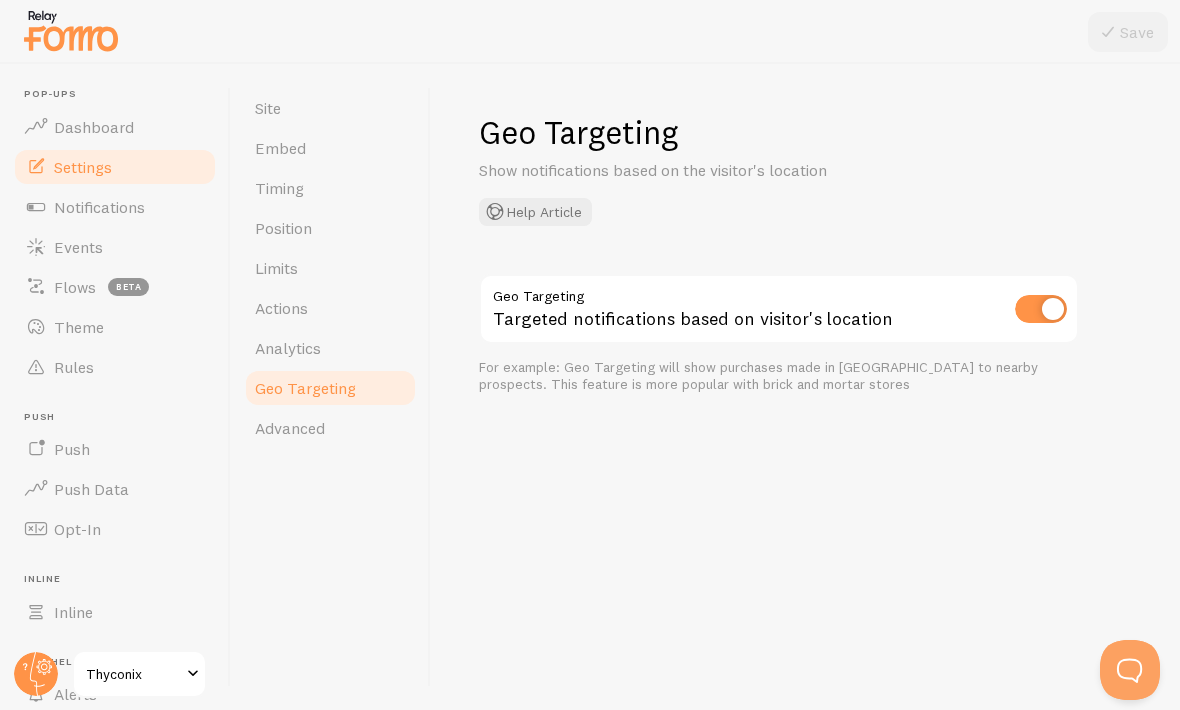 click at bounding box center (36, 127) 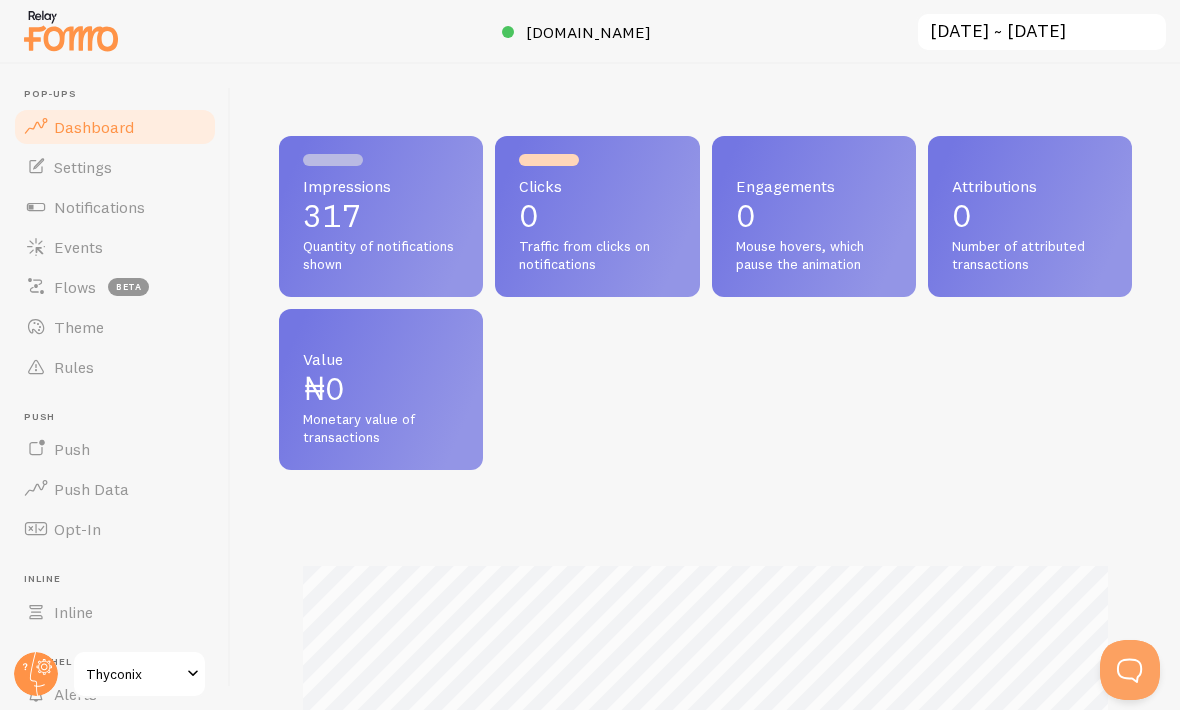 scroll, scrollTop: 999475, scrollLeft: 999147, axis: both 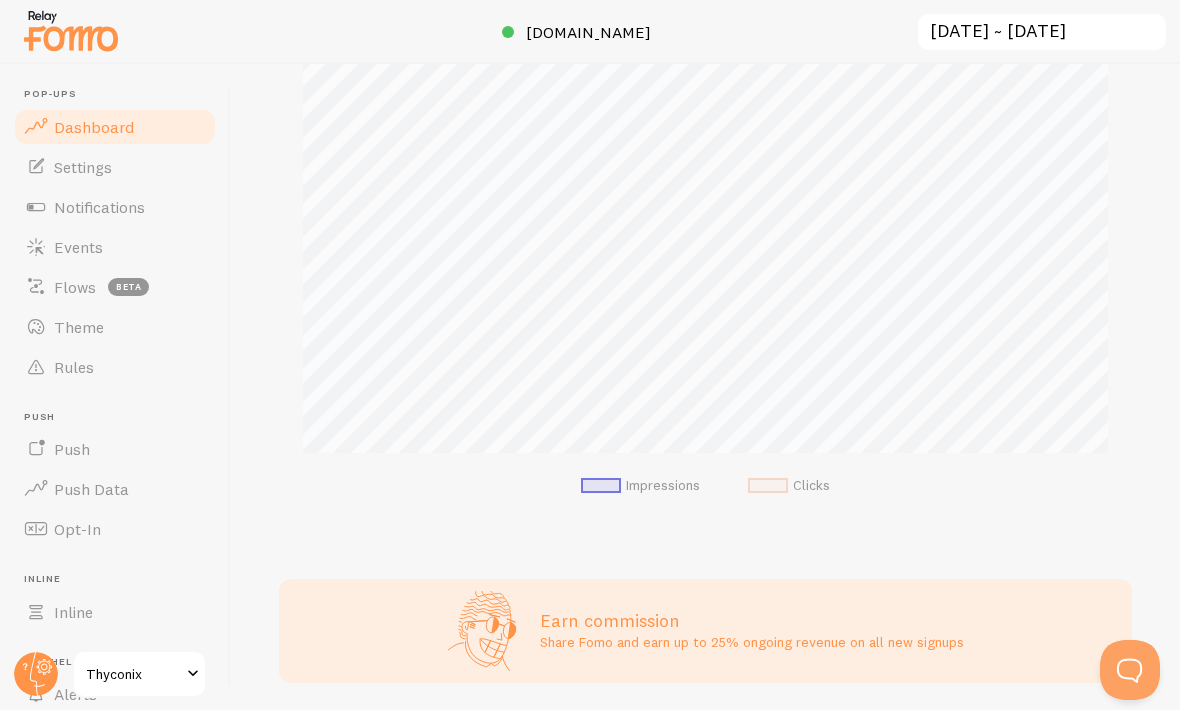click on "Push" at bounding box center (115, 449) 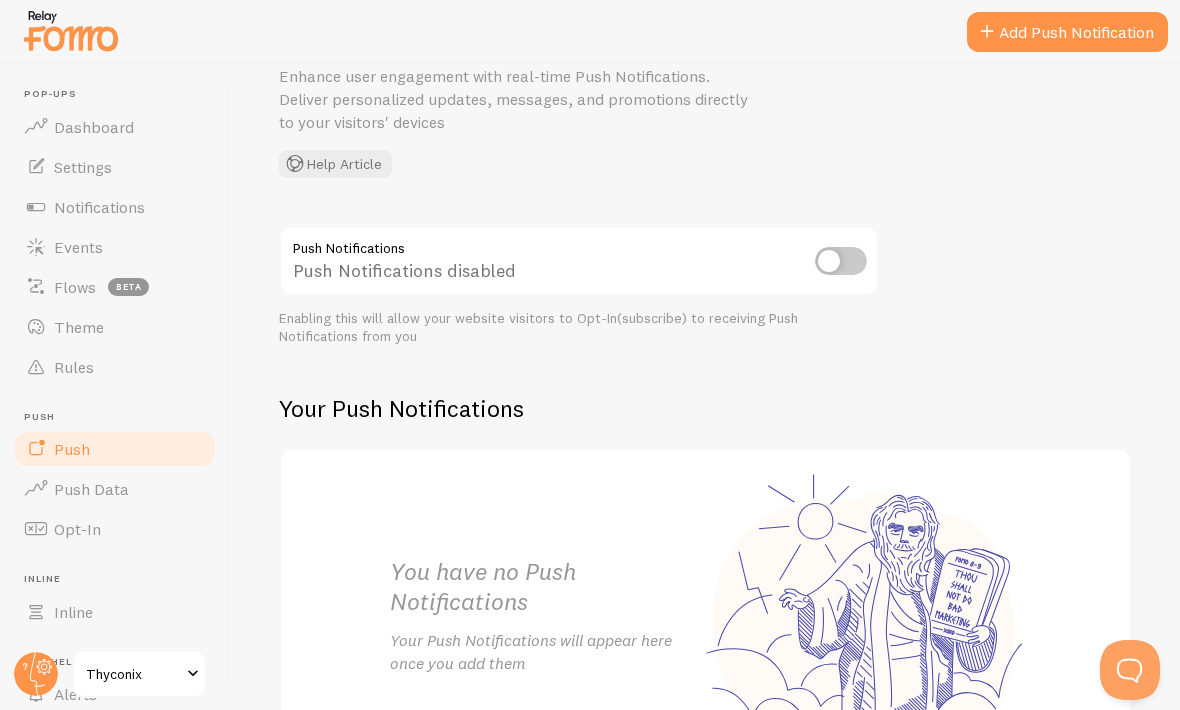 scroll, scrollTop: 59, scrollLeft: 0, axis: vertical 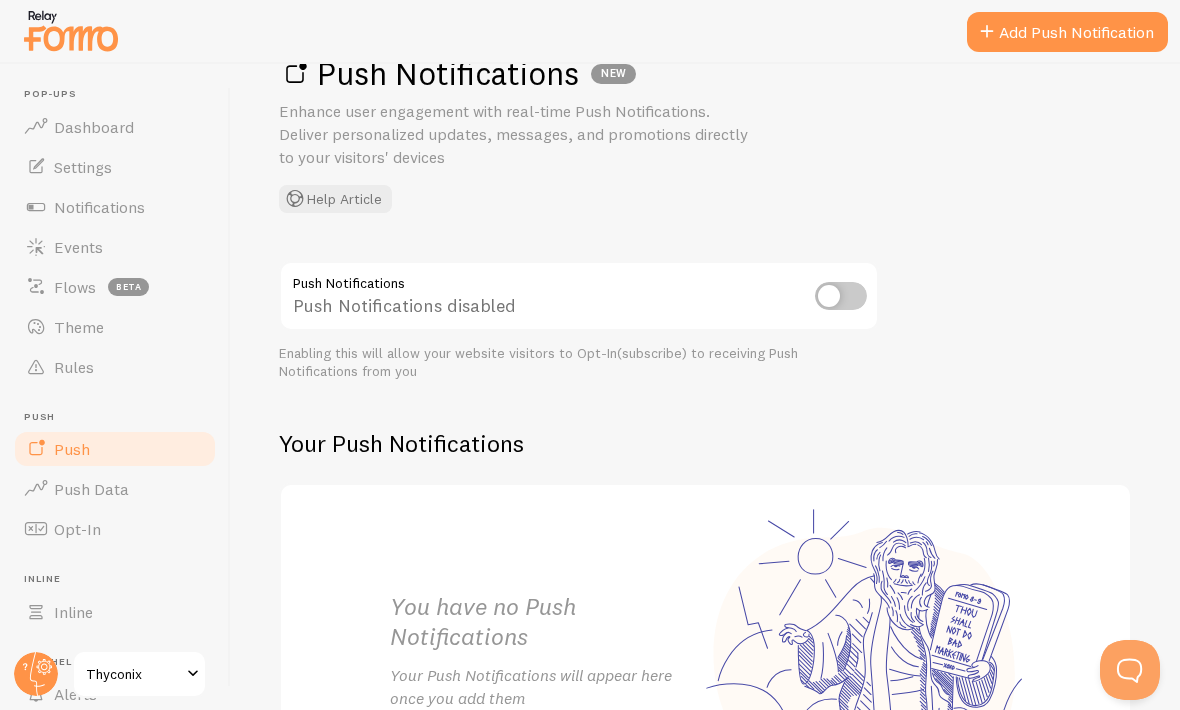 click at bounding box center (841, 296) 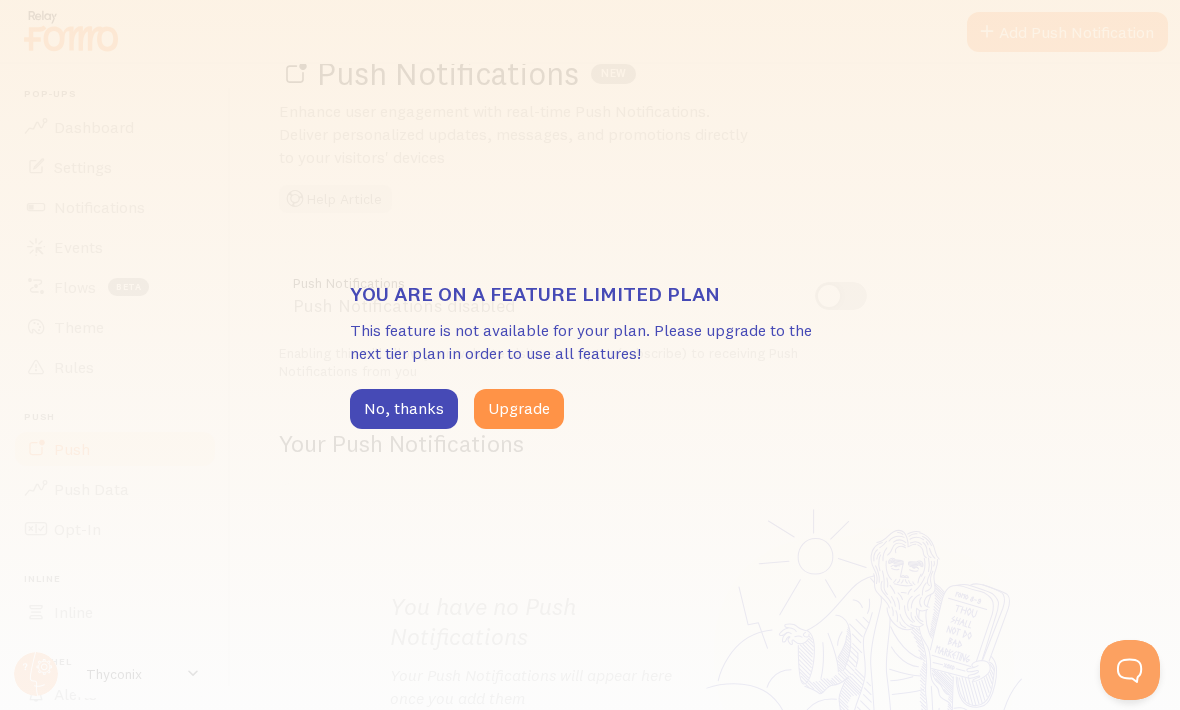 click on "You are on a feature limited plan   This feature is not available for your plan. Please upgrade to the next tier plan in order to use all features!   No, thanks
Upgrade" at bounding box center (590, 355) 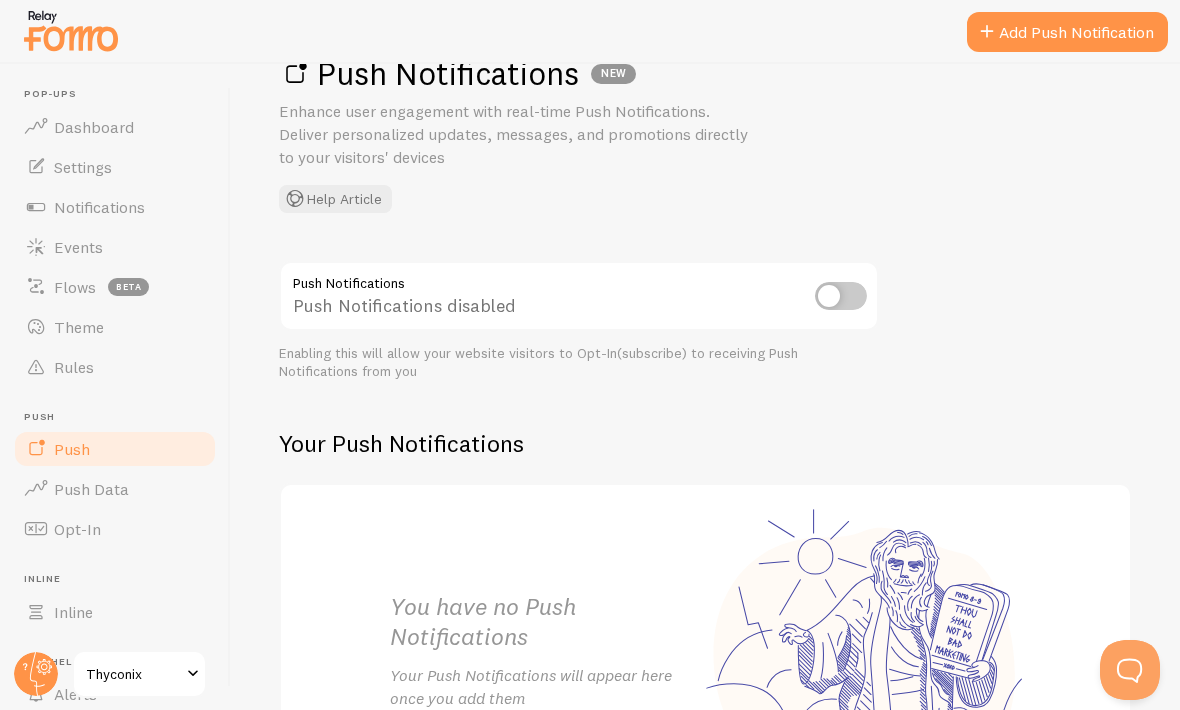 click on "Theme" at bounding box center (79, 327) 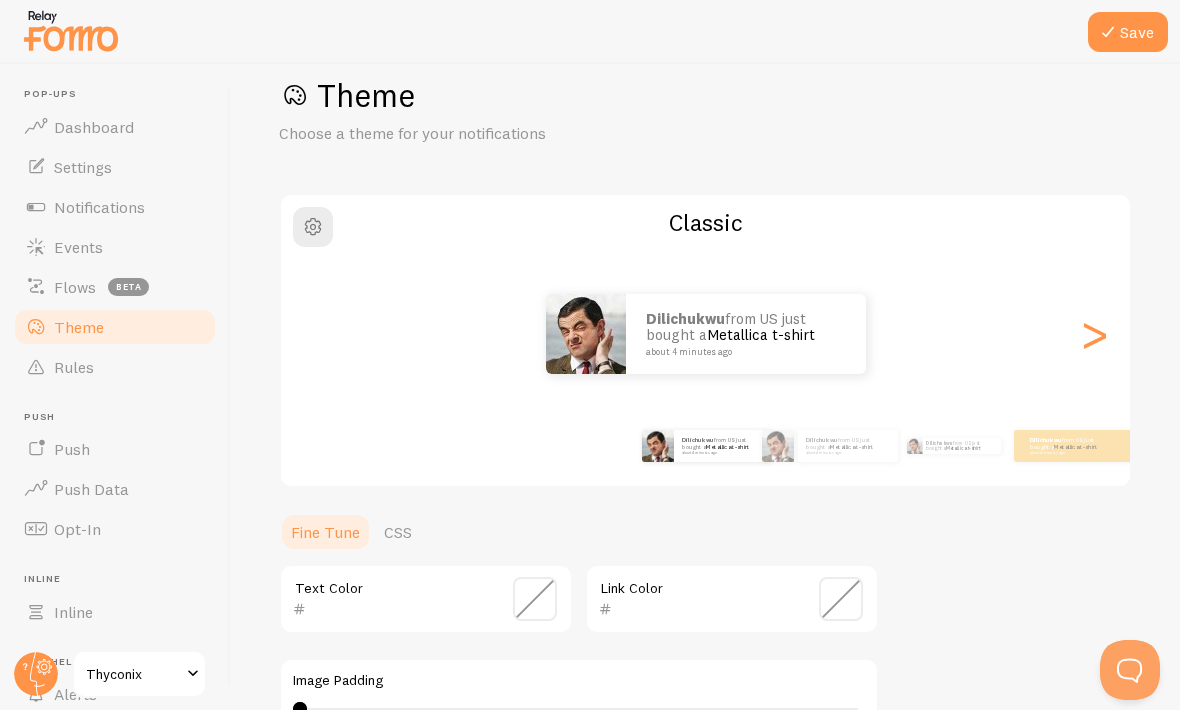 scroll, scrollTop: 36, scrollLeft: 0, axis: vertical 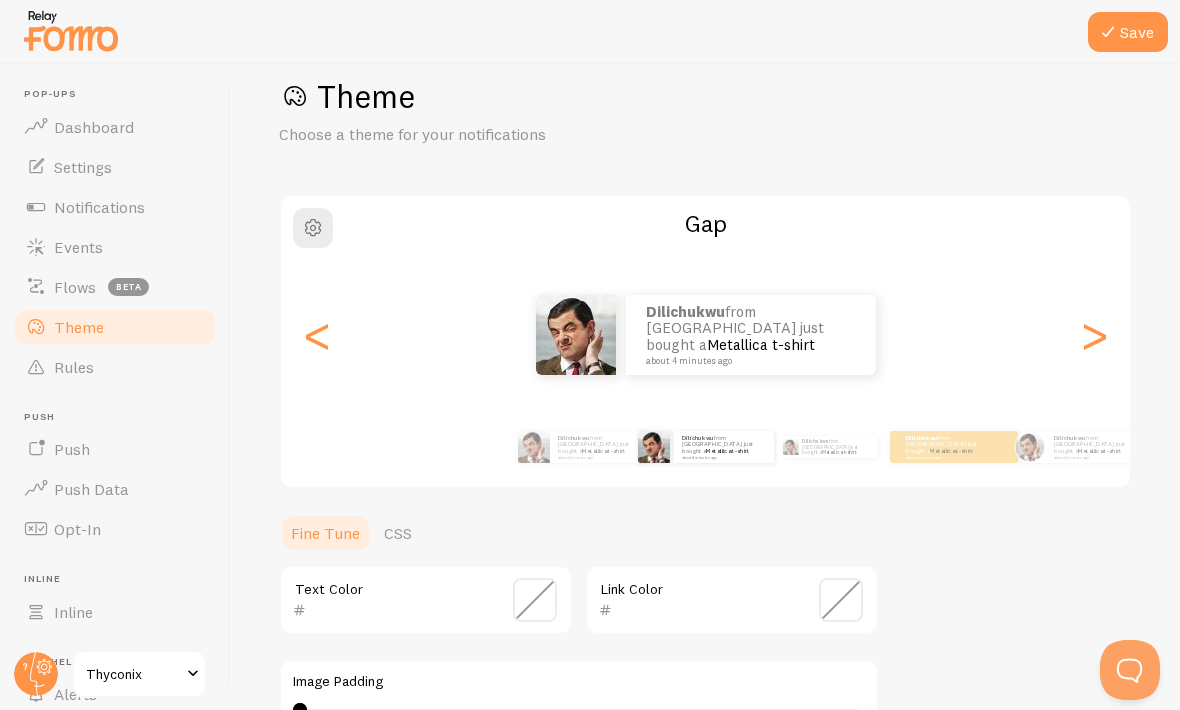 click on "<" at bounding box center (317, 335) 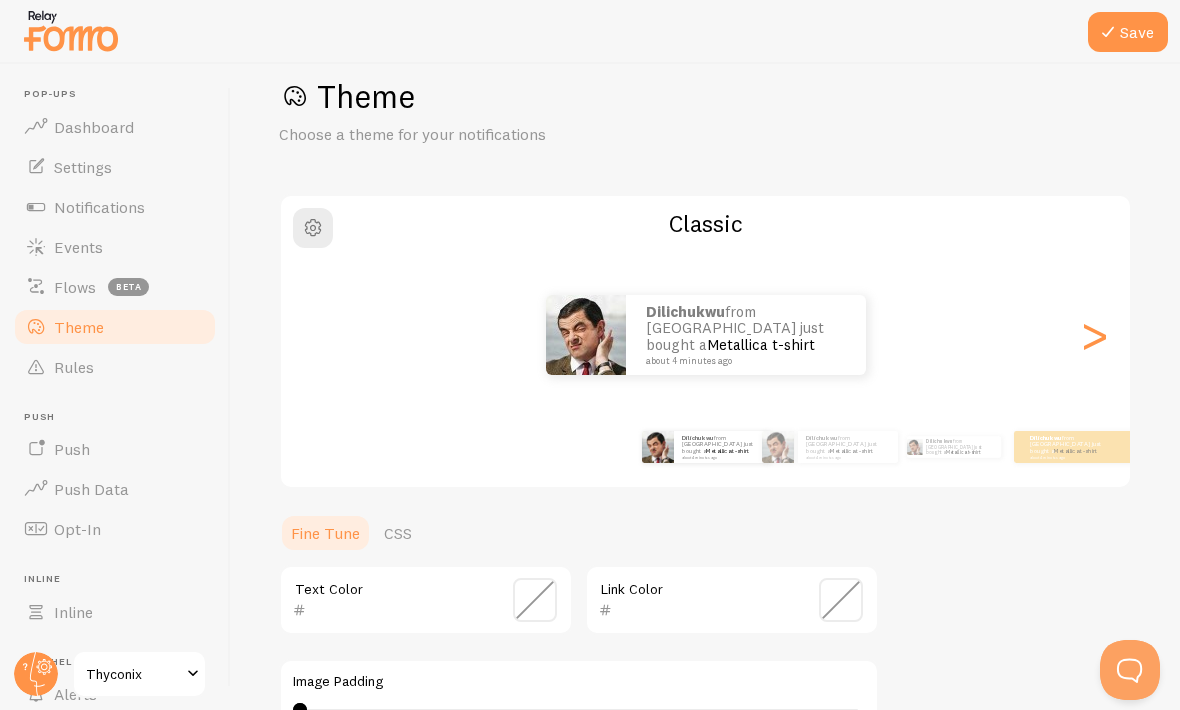 click on "Dilichukwu  from [GEOGRAPHIC_DATA] just bought a  Metallica t-shirt   about 4 minutes ago" at bounding box center (705, 335) 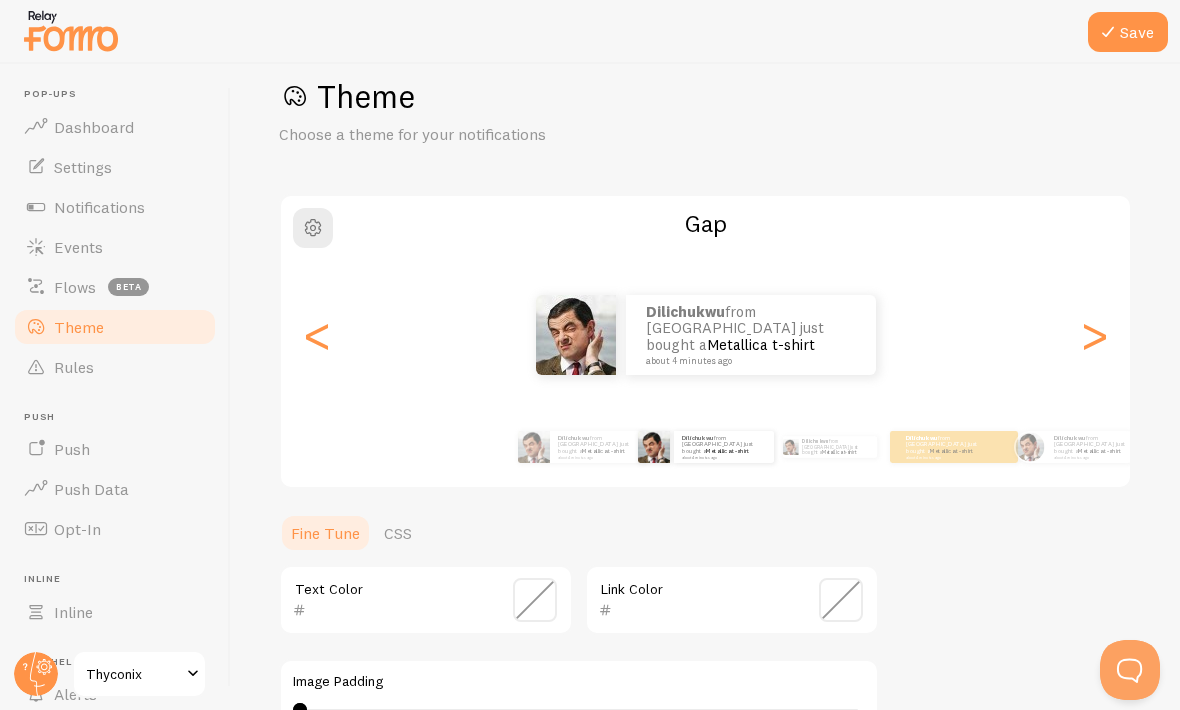 click on ">" at bounding box center [1094, 335] 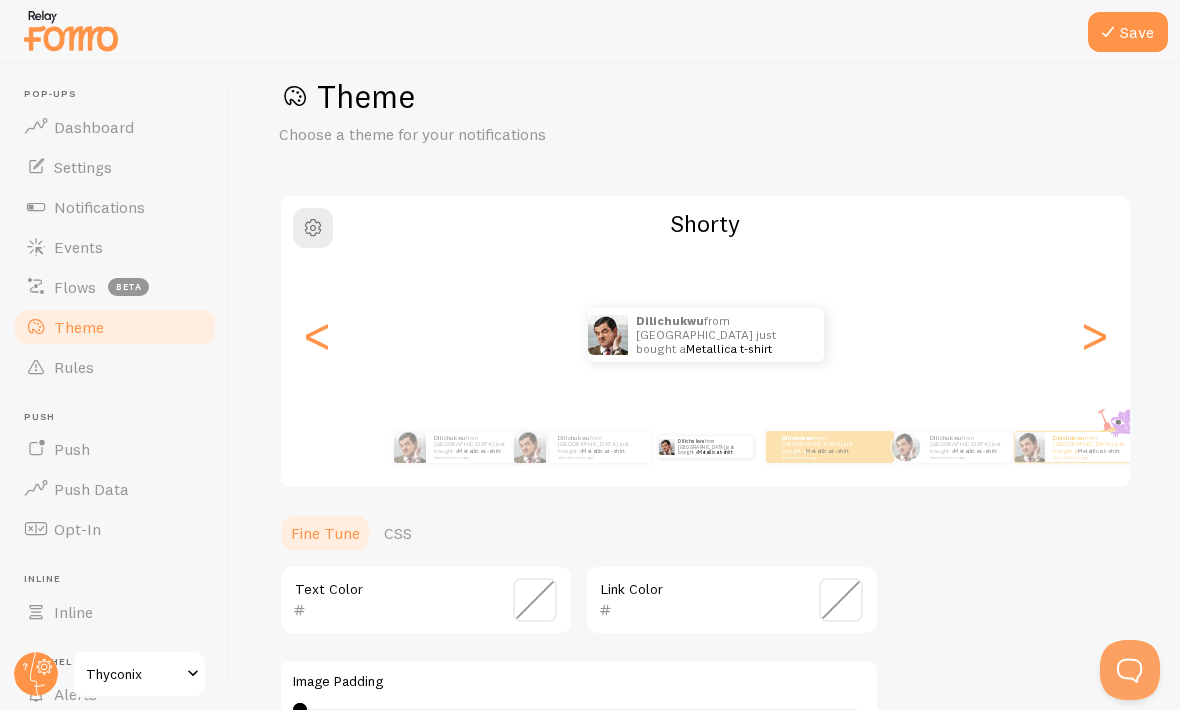 click on ">" at bounding box center (1094, 335) 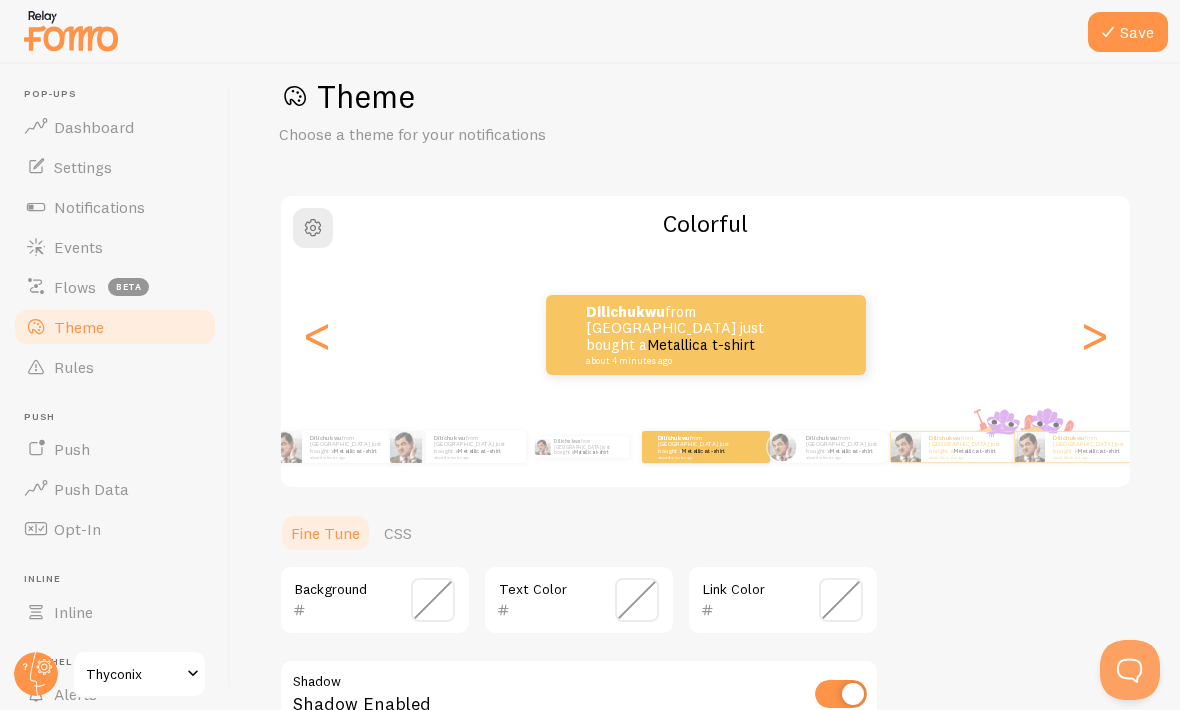 click on ">" at bounding box center [1094, 335] 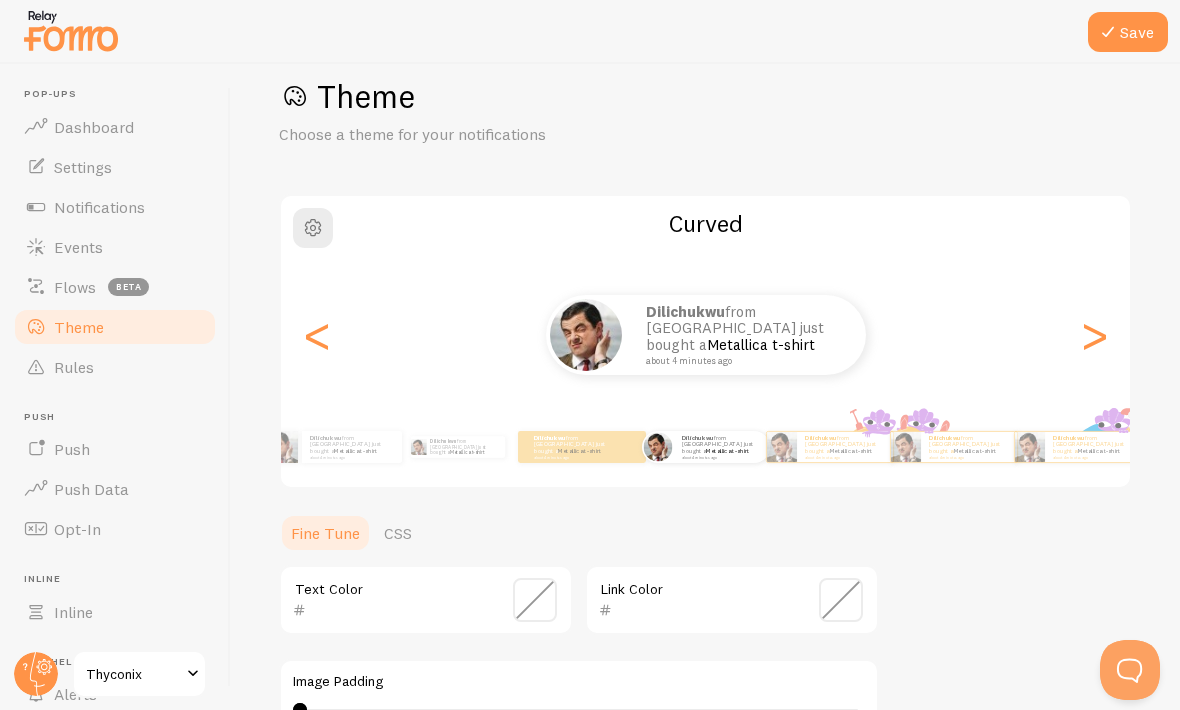 click on ">" at bounding box center [1094, 335] 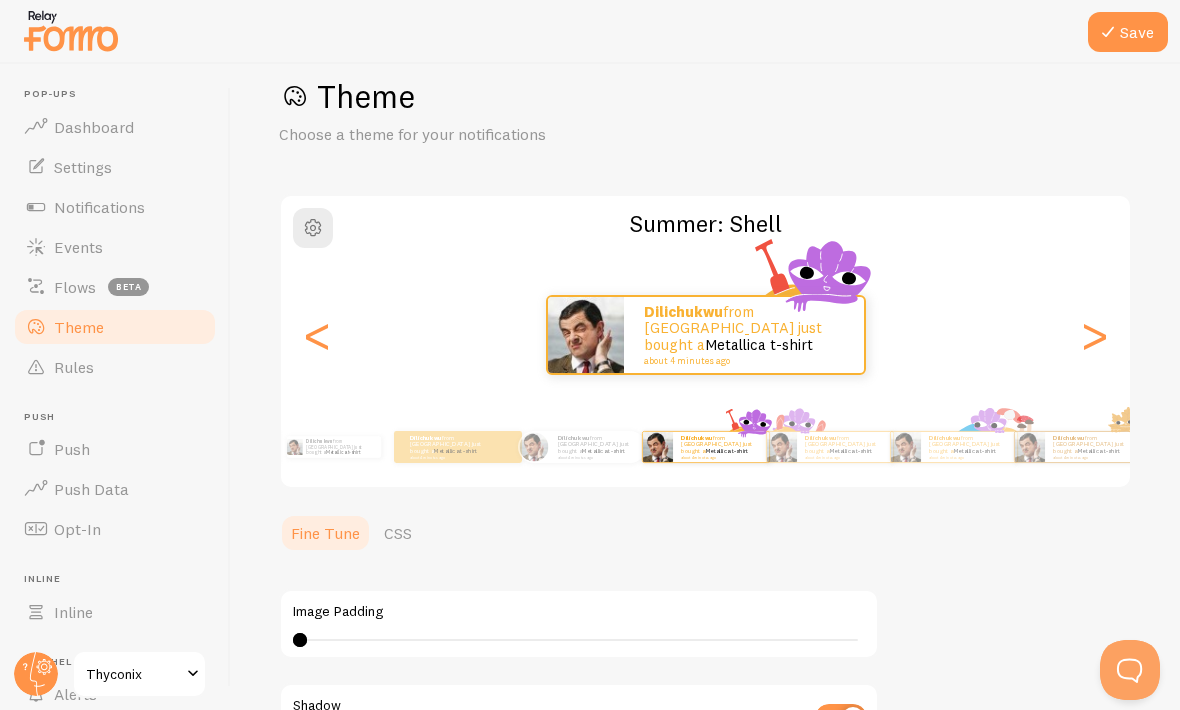 type on "0" 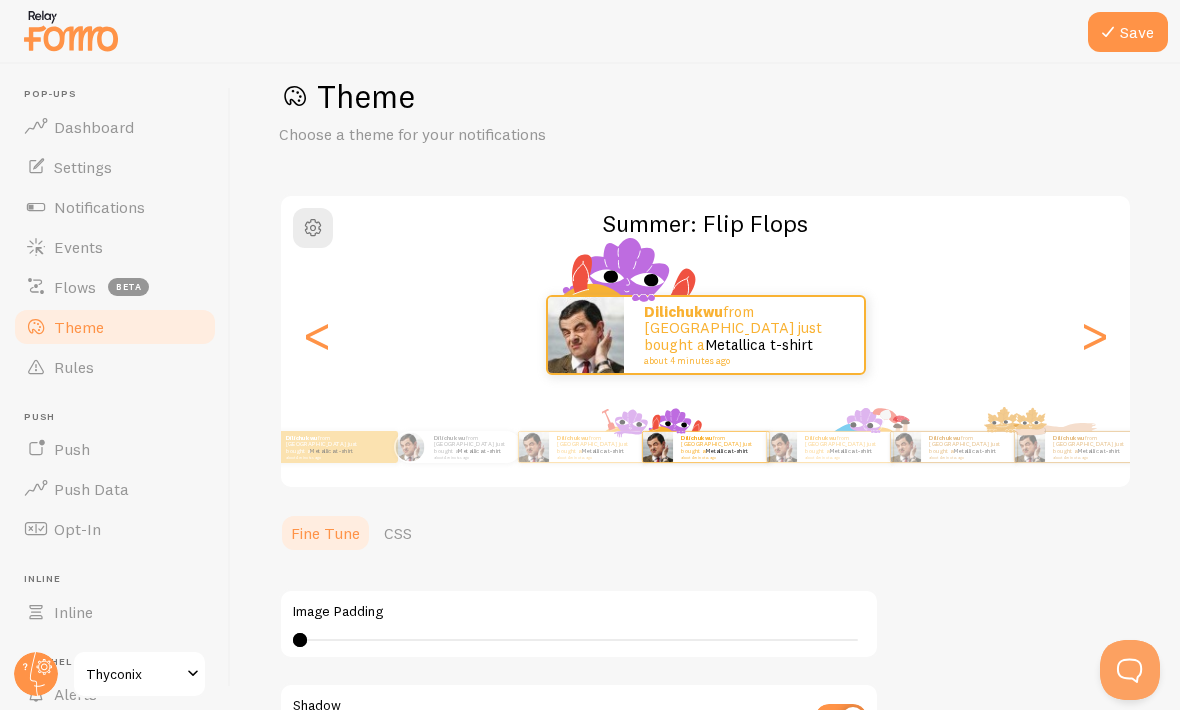 click on ">" at bounding box center (1094, 335) 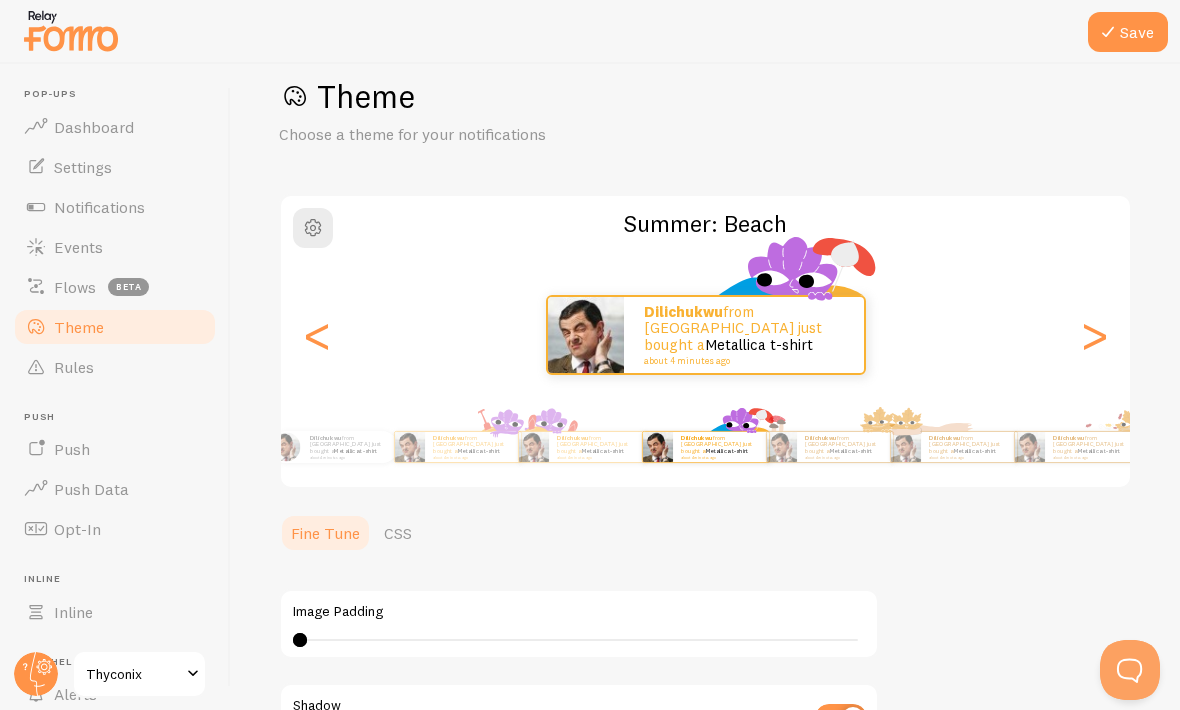 click on ">" at bounding box center (1094, 335) 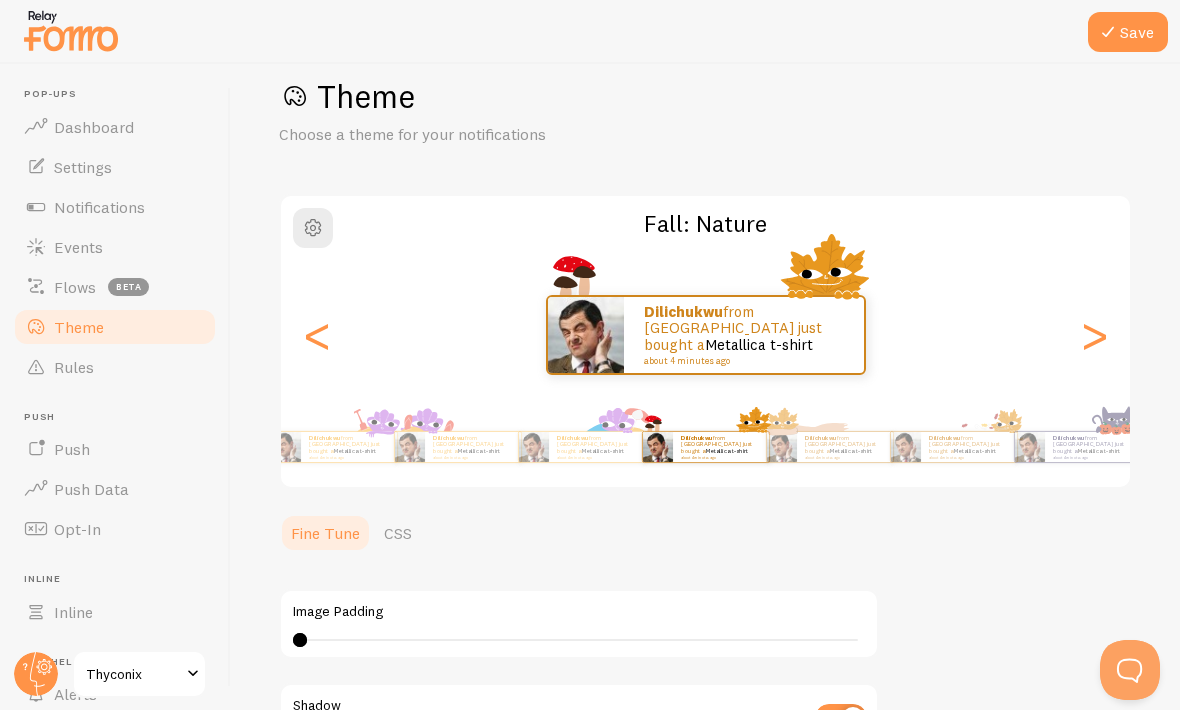 click on ">" at bounding box center [1094, 335] 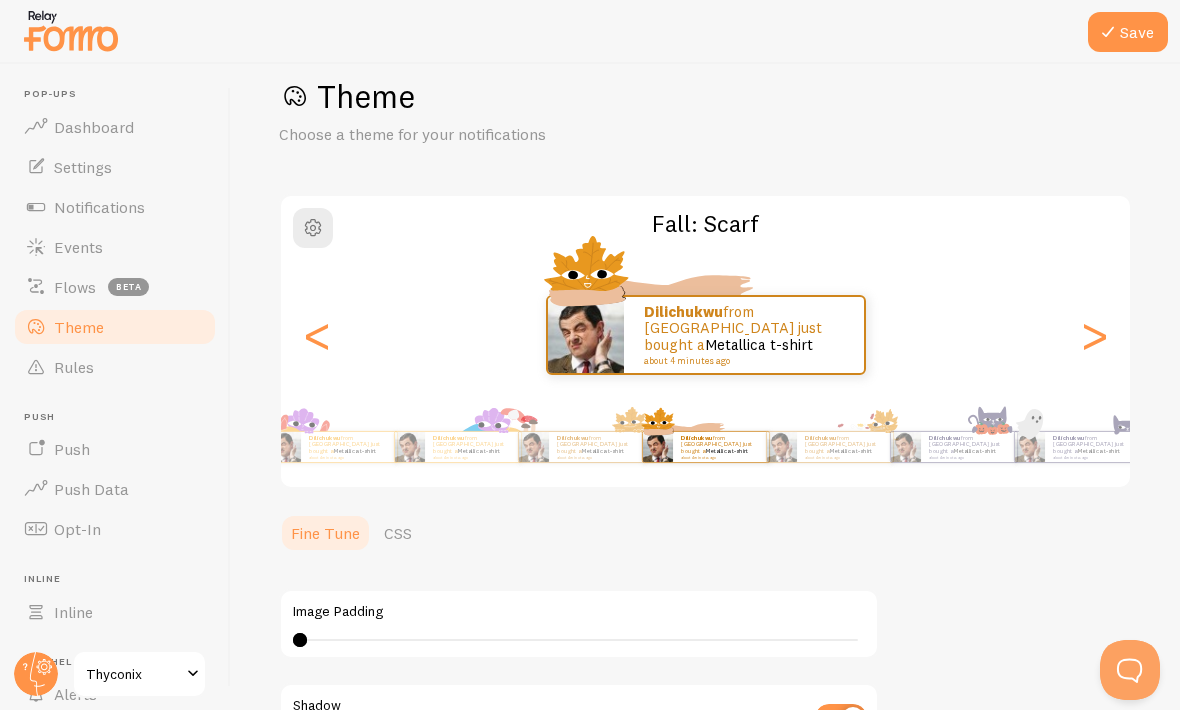 click on ">" at bounding box center [1094, 335] 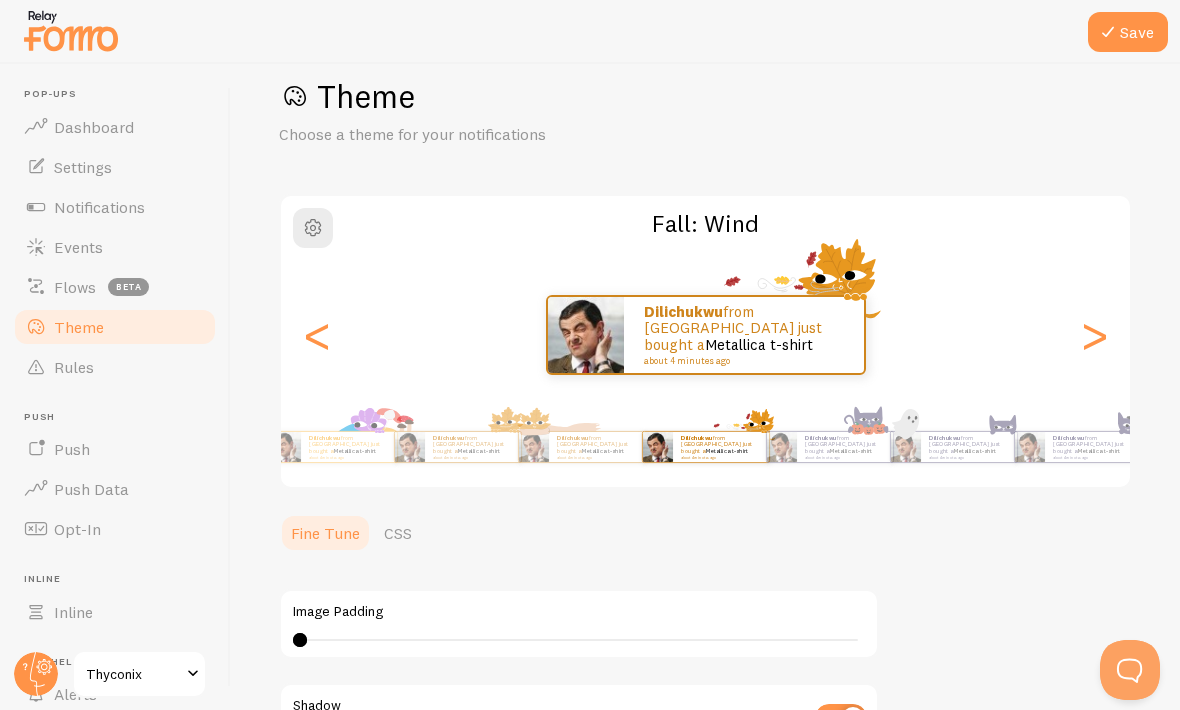 click on ">" at bounding box center (1094, 335) 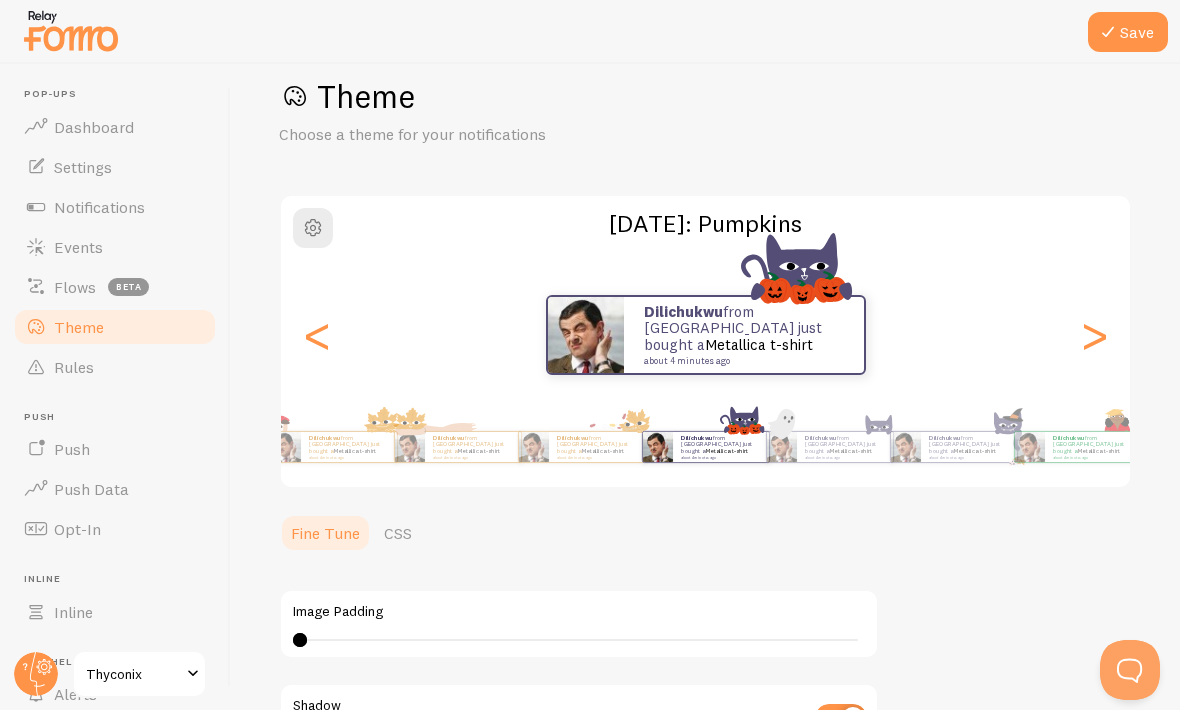click on ">" at bounding box center [1094, 335] 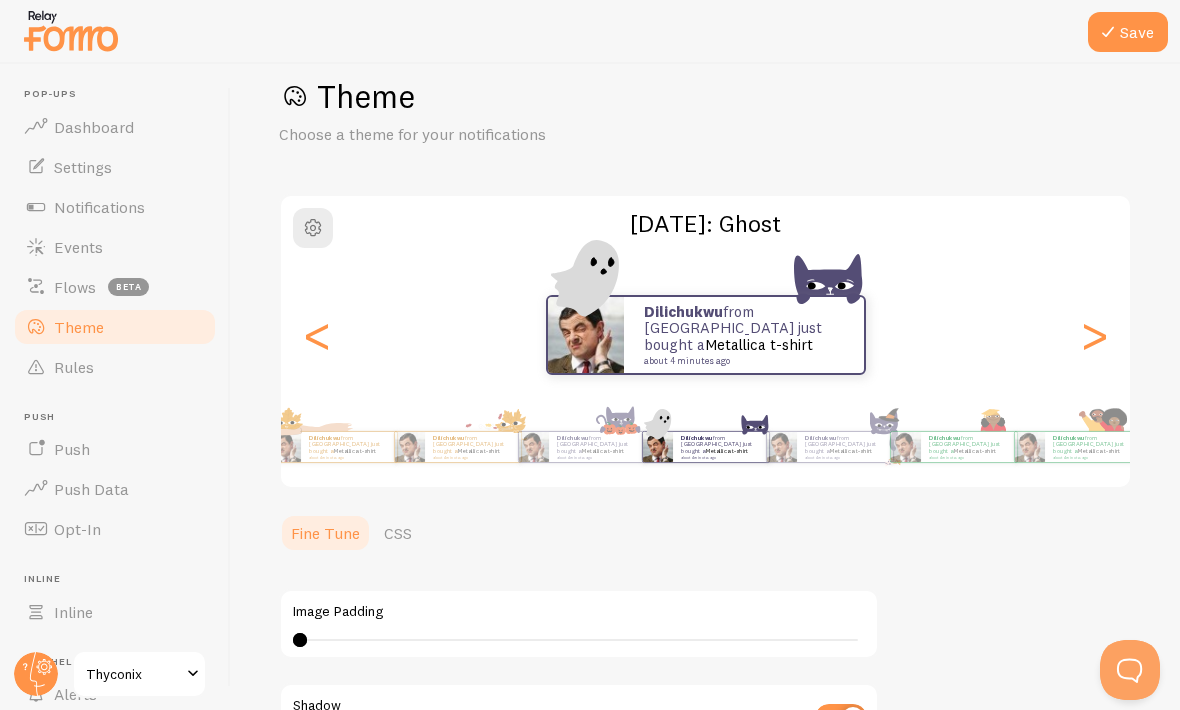click on ">" at bounding box center (1094, 335) 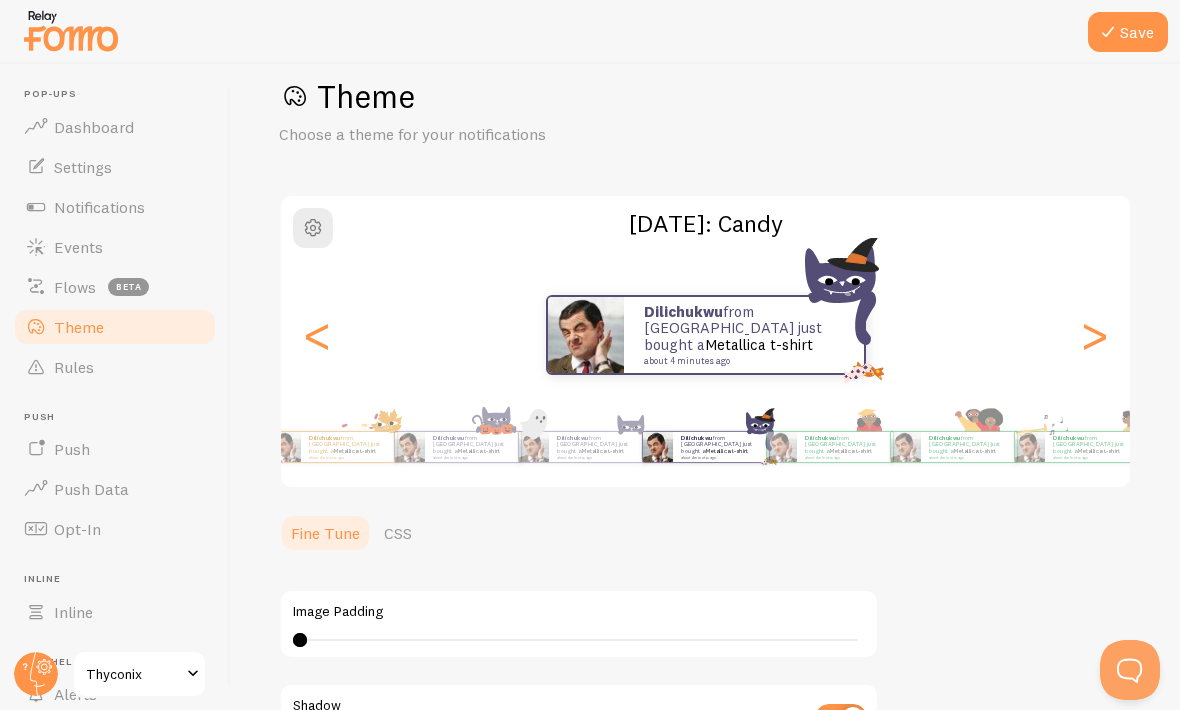 click on ">" at bounding box center (1094, 335) 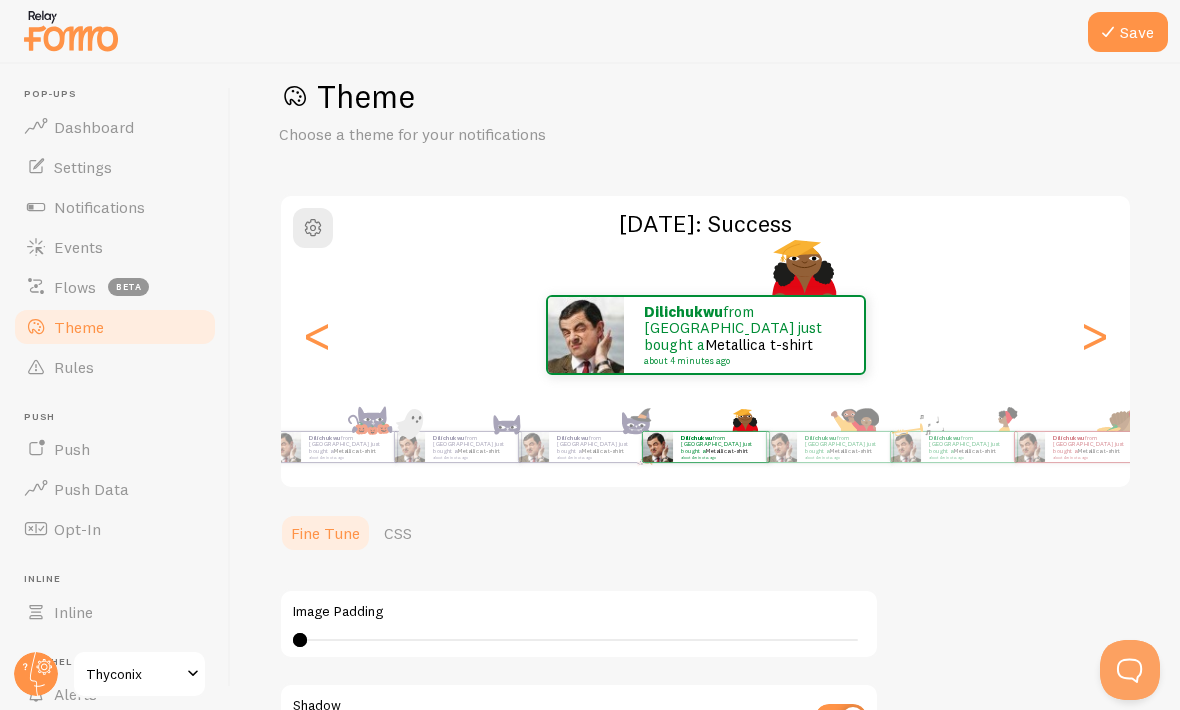 click on ">" at bounding box center [1094, 335] 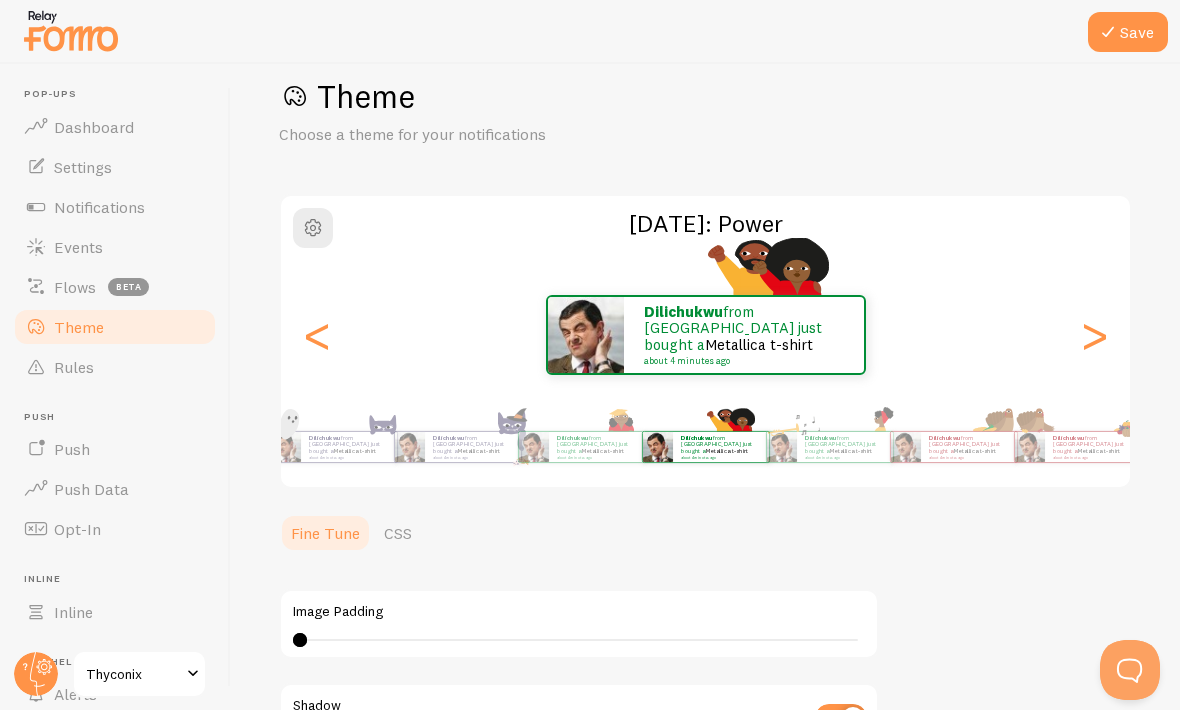 click on ">" at bounding box center [1094, 335] 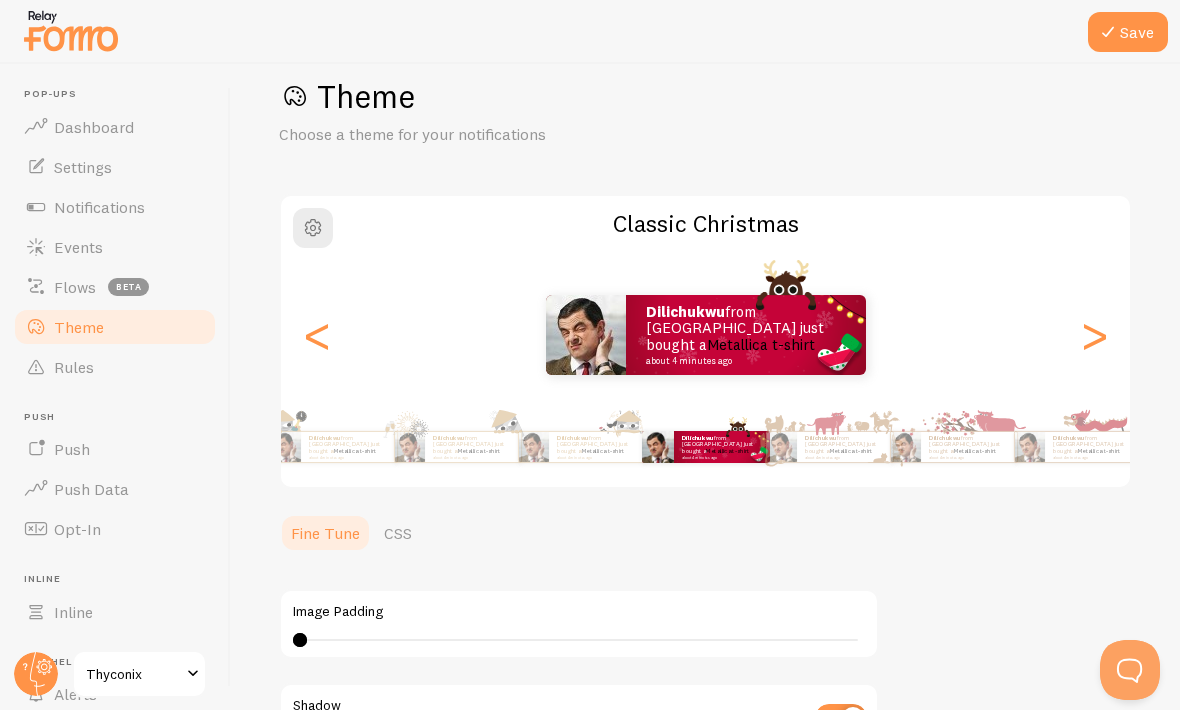 click at bounding box center (906, 447) 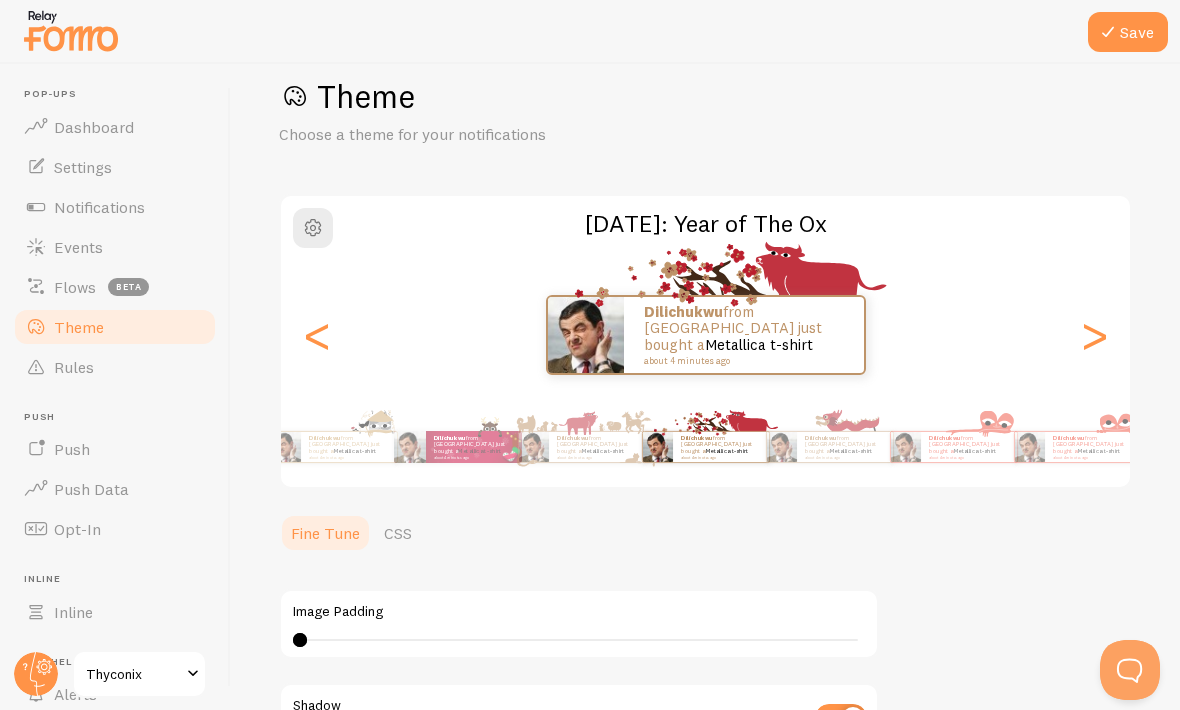 click on "Dilichukwu  from [GEOGRAPHIC_DATA] just bought a  Metallica t-shirt   about 4 minutes ago" at bounding box center [705, 335] 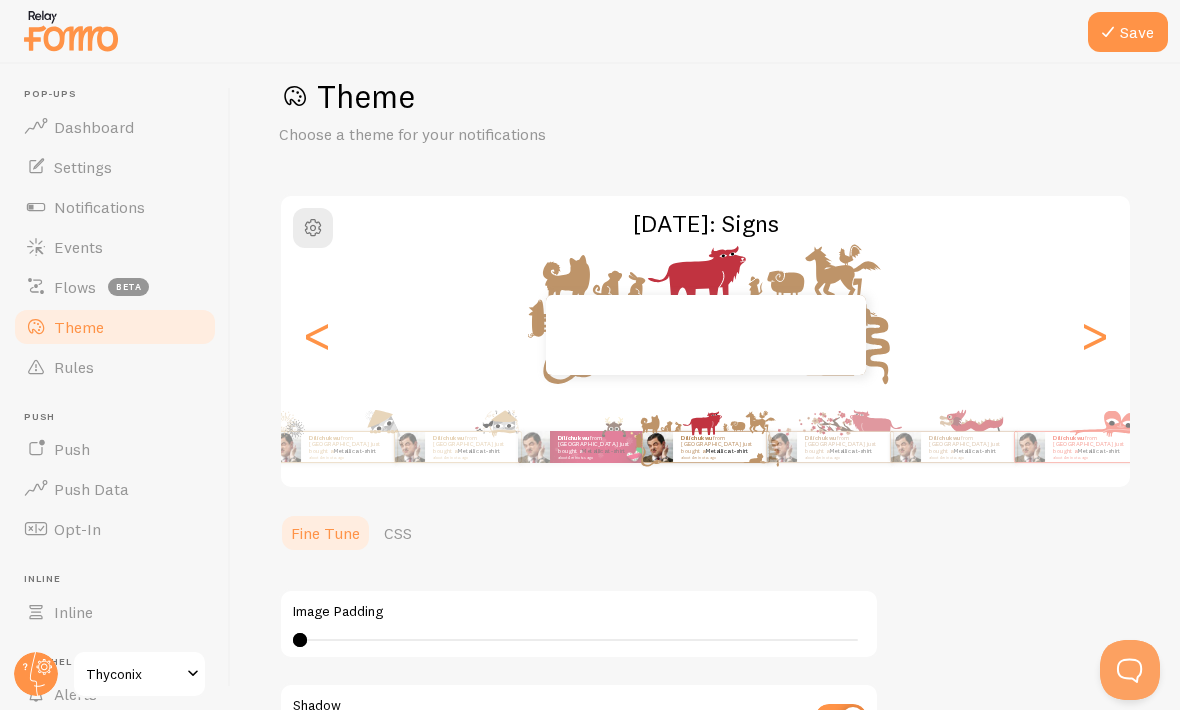 click on "<" at bounding box center [317, 335] 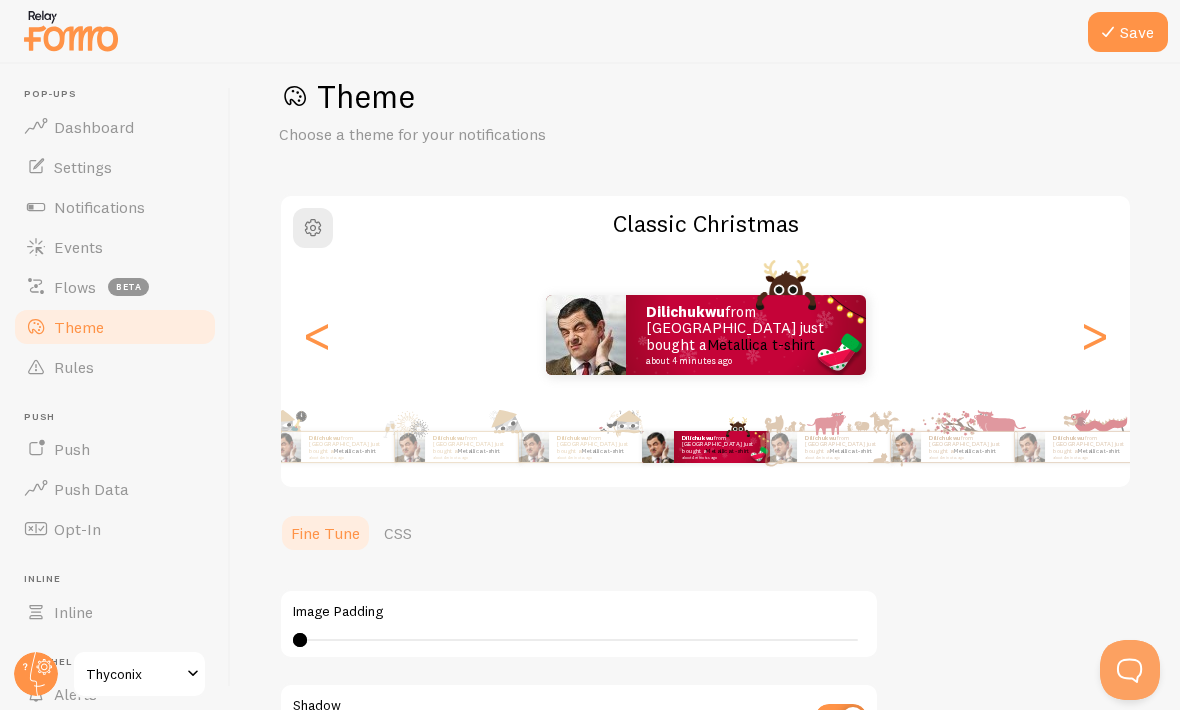 click on "<" at bounding box center [317, 335] 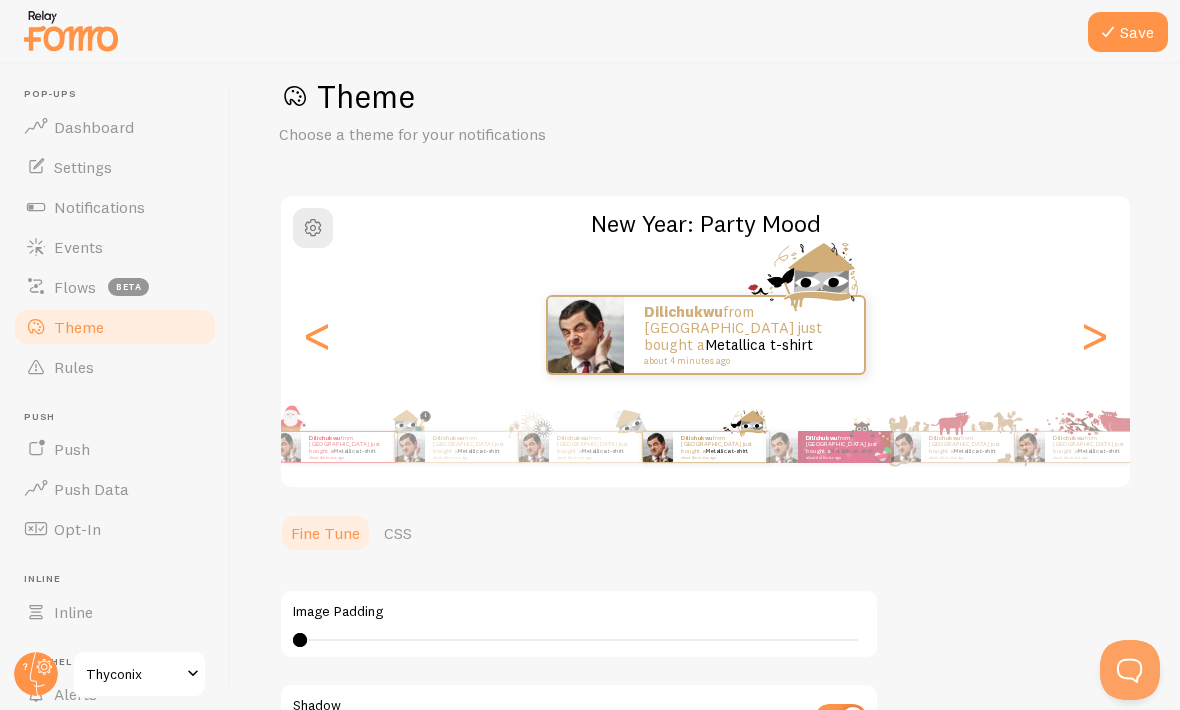 click on "<" at bounding box center (317, 335) 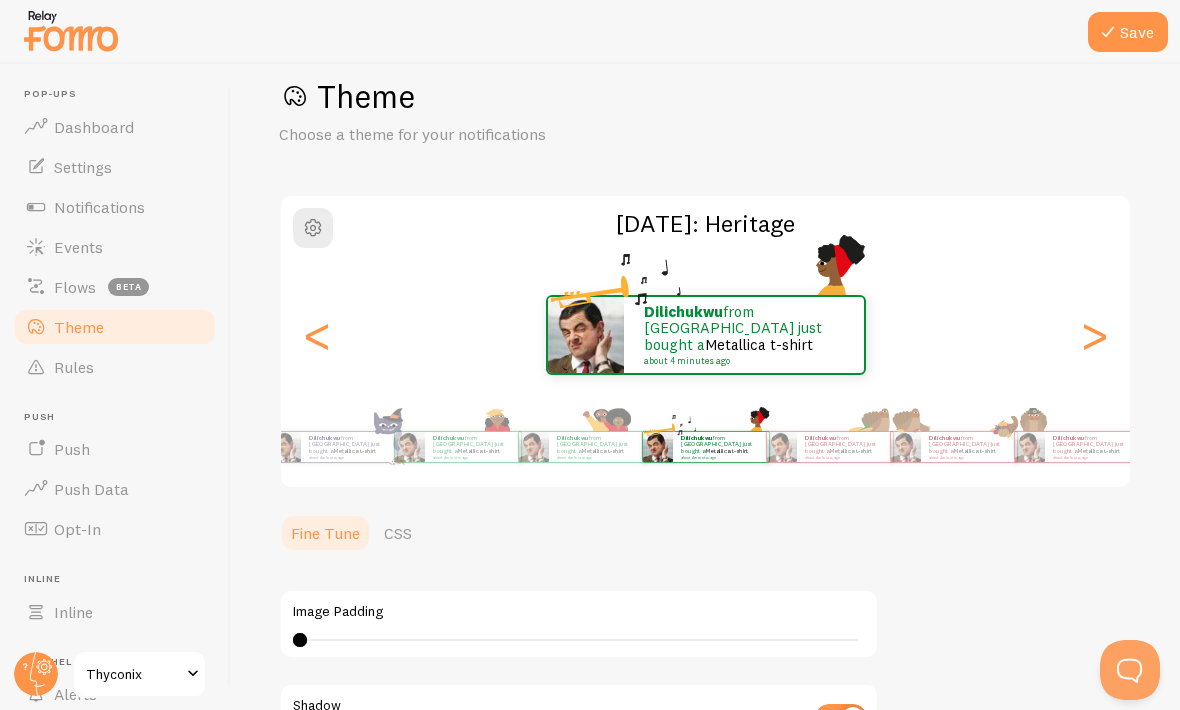 click on "<" at bounding box center [317, 335] 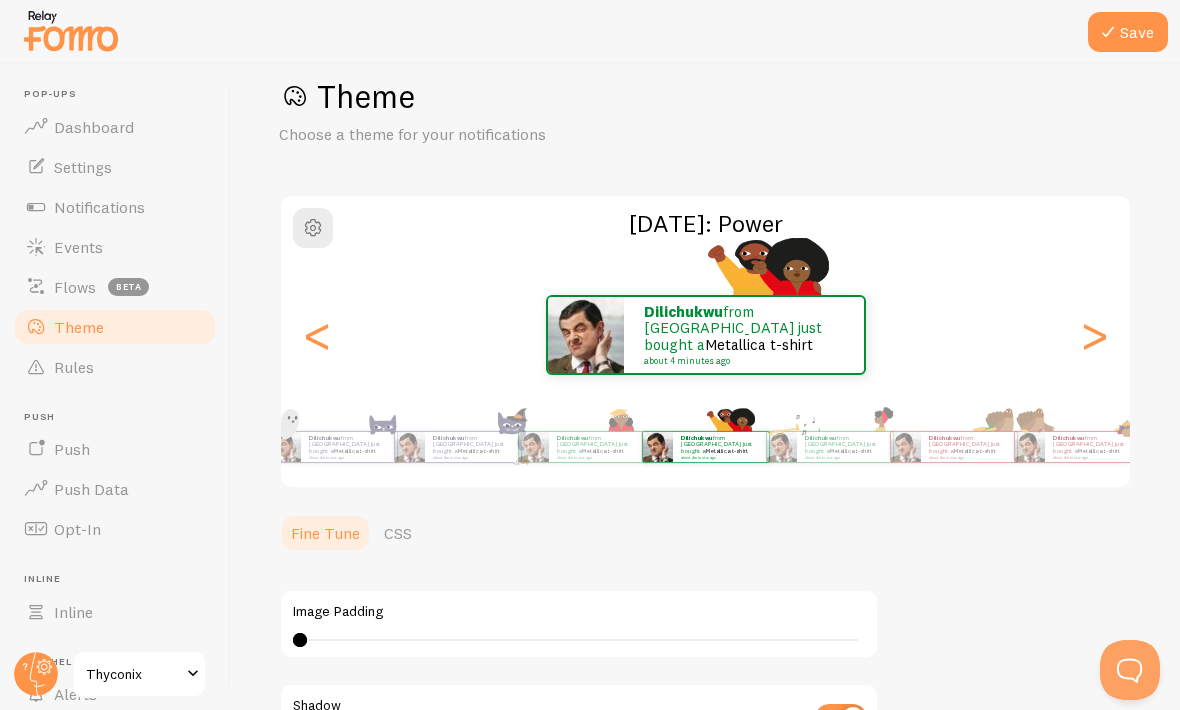click on "<" at bounding box center (317, 335) 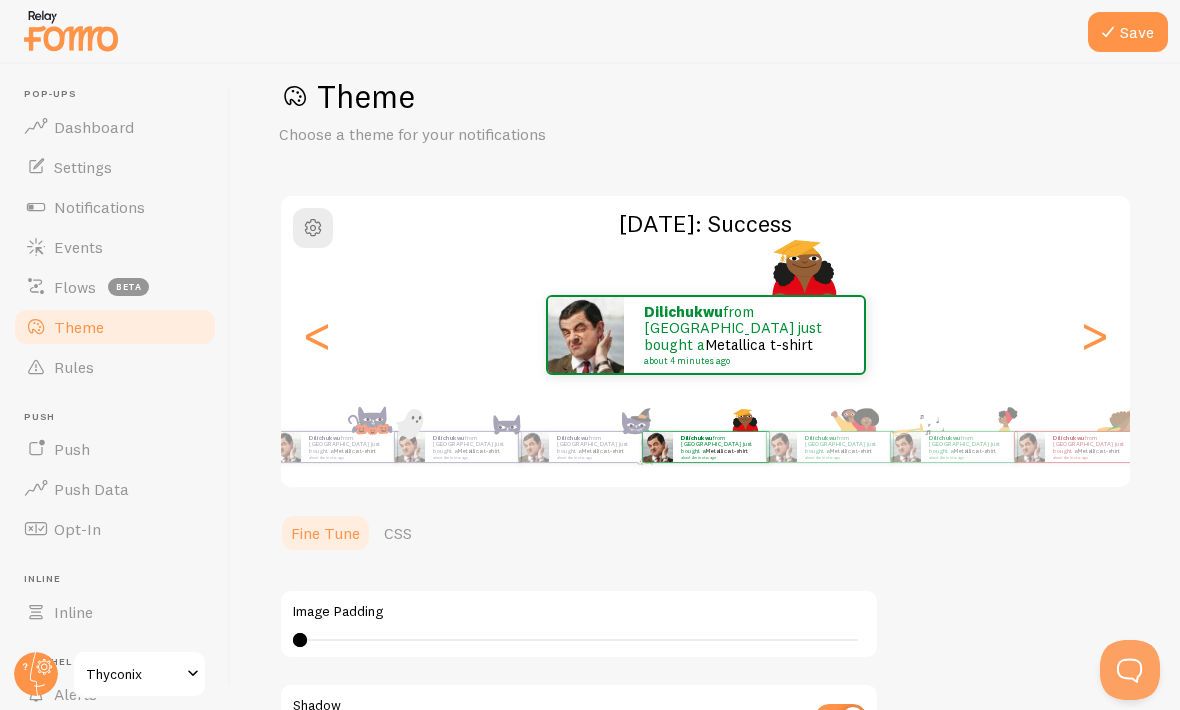 click on "<" at bounding box center (317, 335) 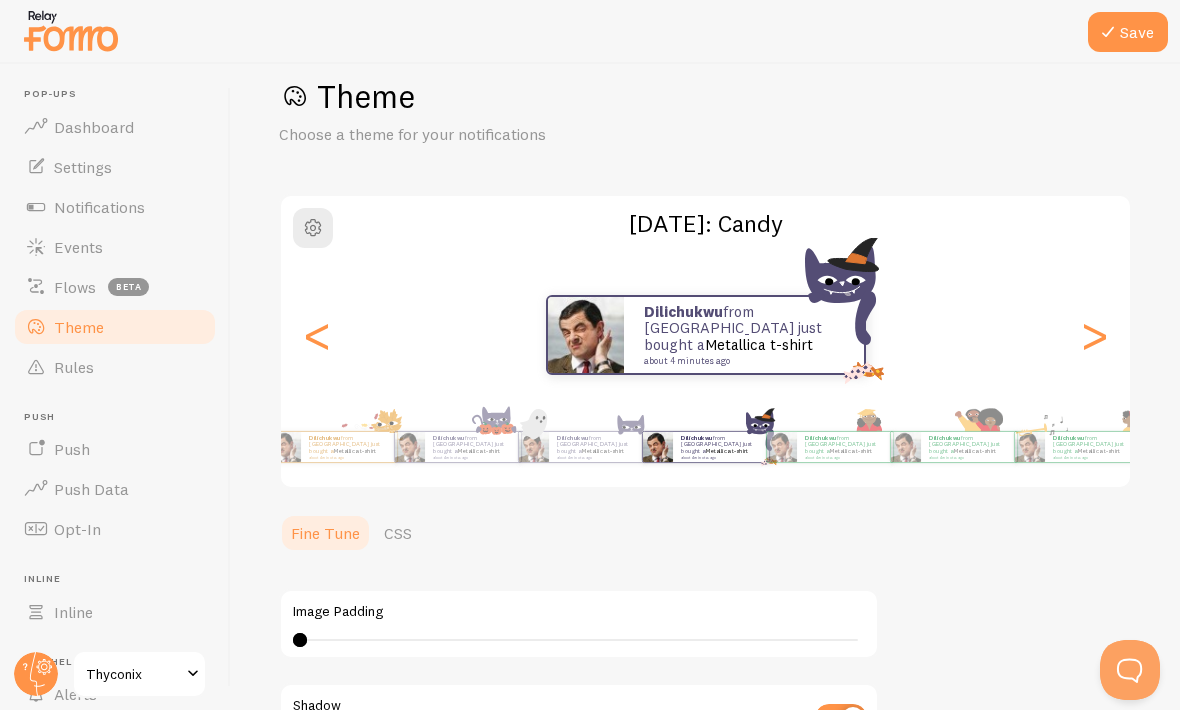 click on "<" at bounding box center [317, 335] 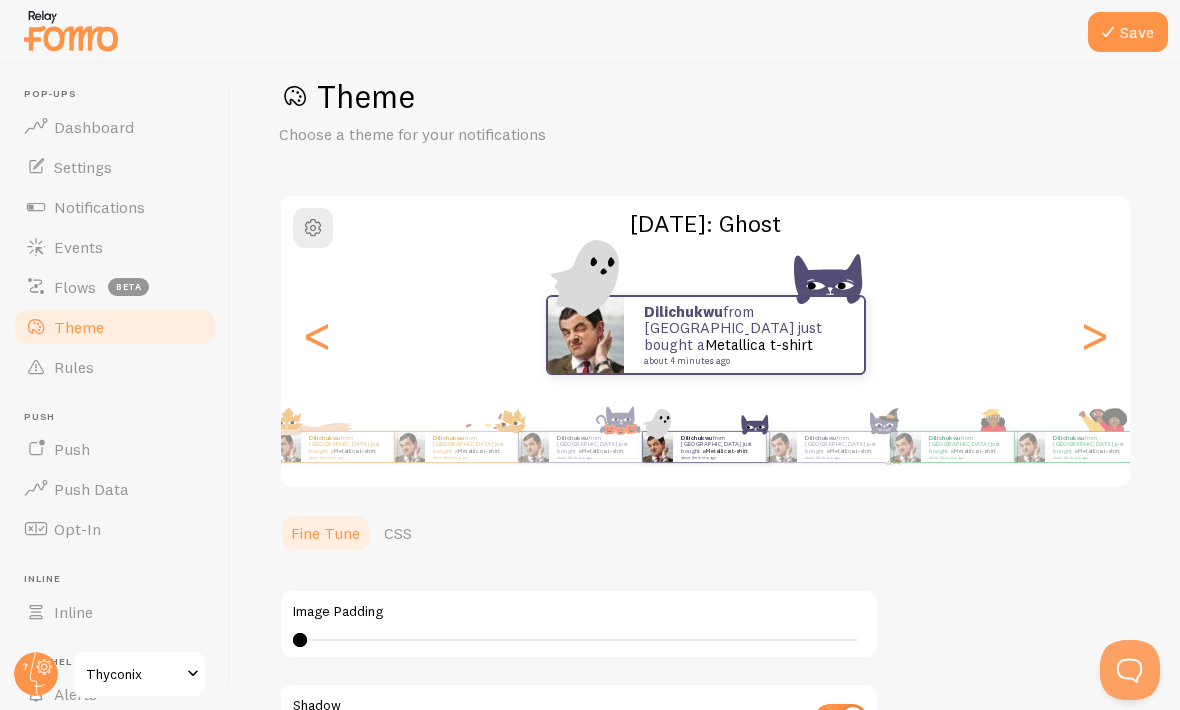 click on "<" at bounding box center [317, 335] 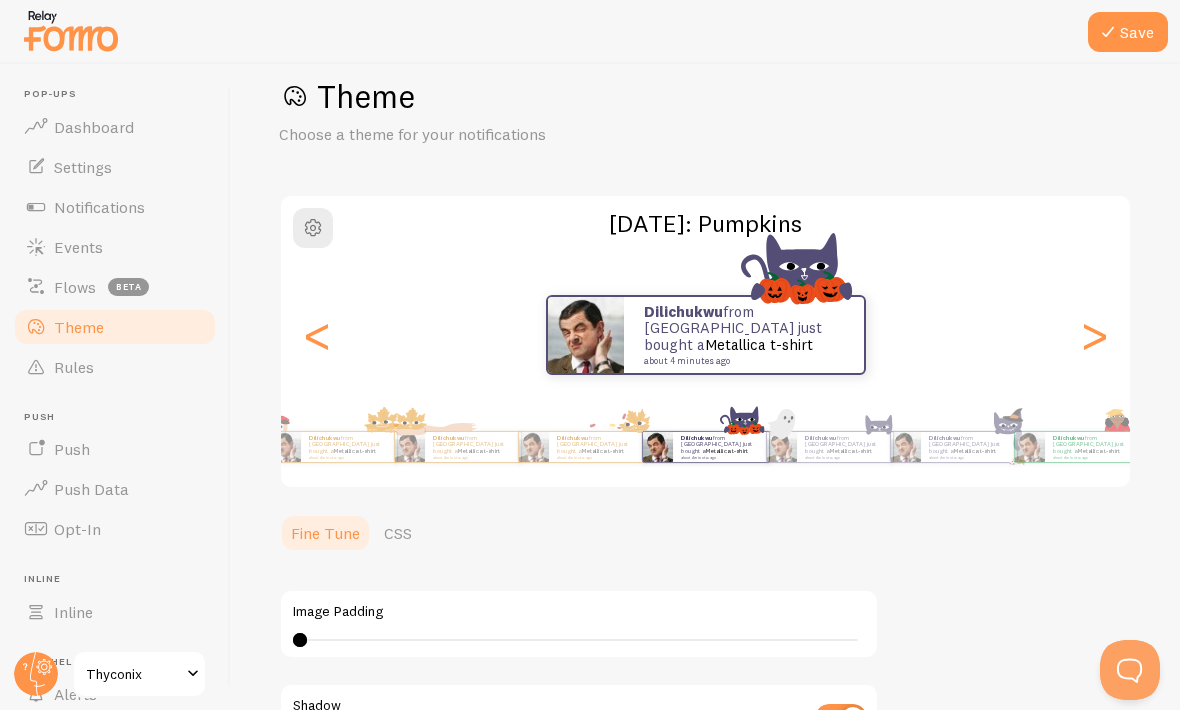 click on "<" at bounding box center [317, 335] 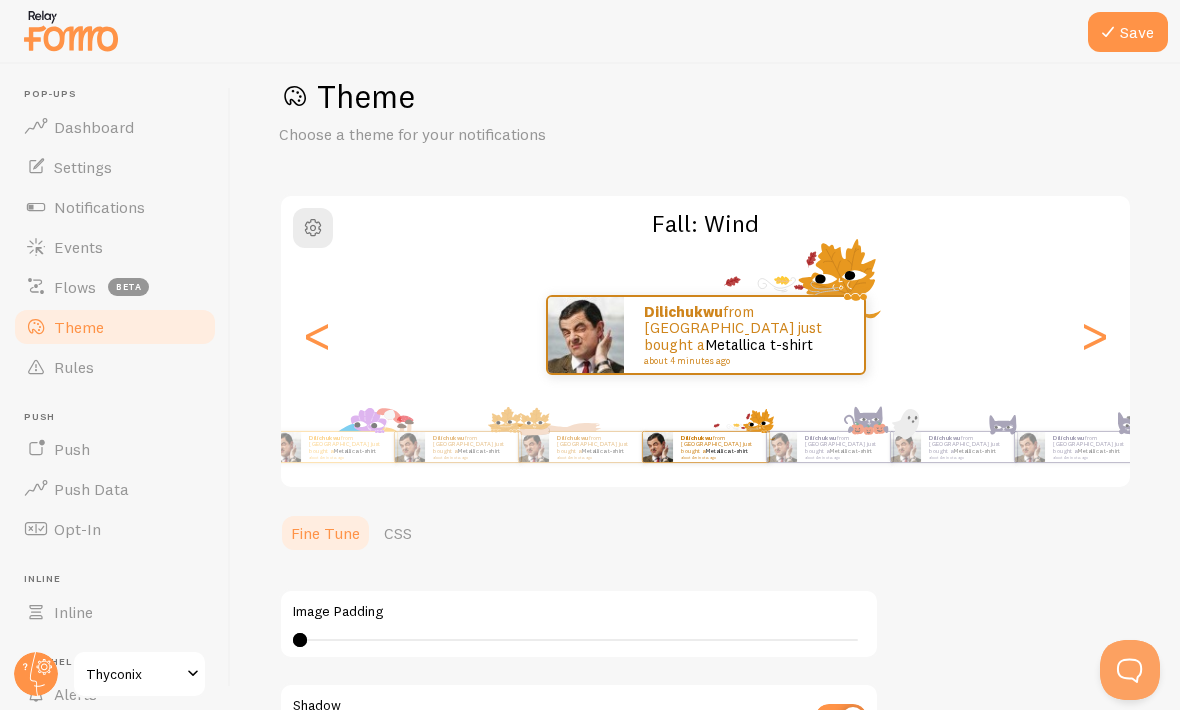 click on "<" at bounding box center (317, 335) 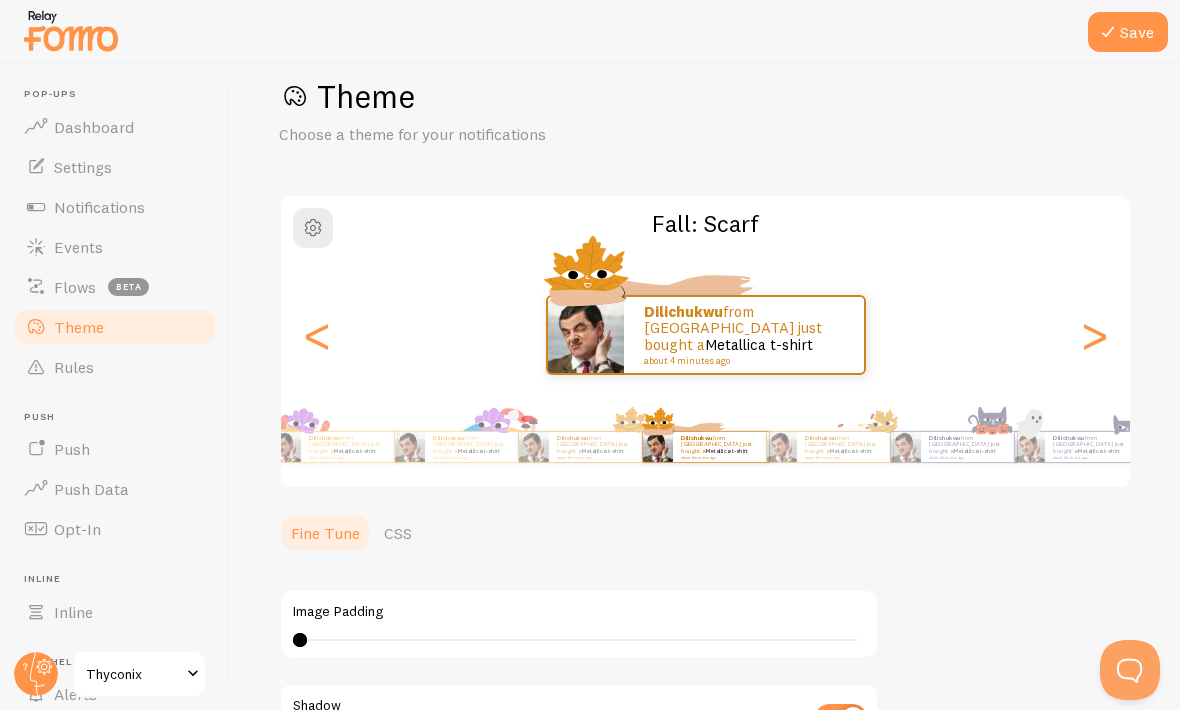 click on "<" at bounding box center (317, 335) 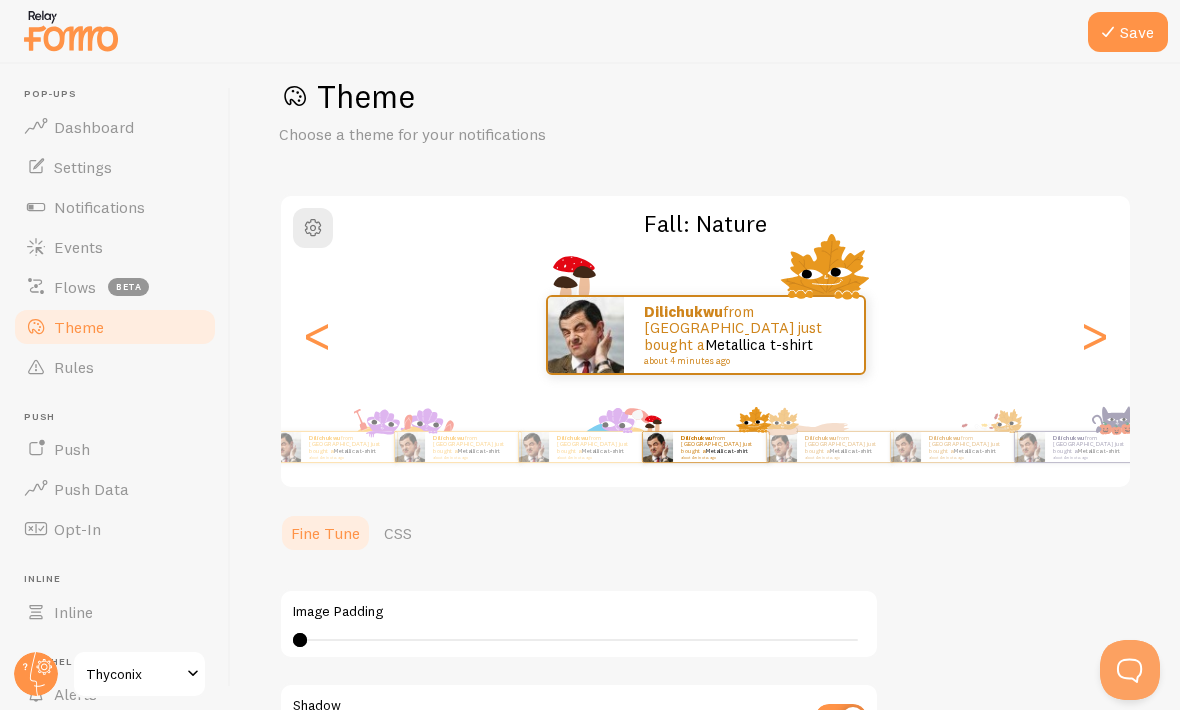 click on "<" at bounding box center [317, 335] 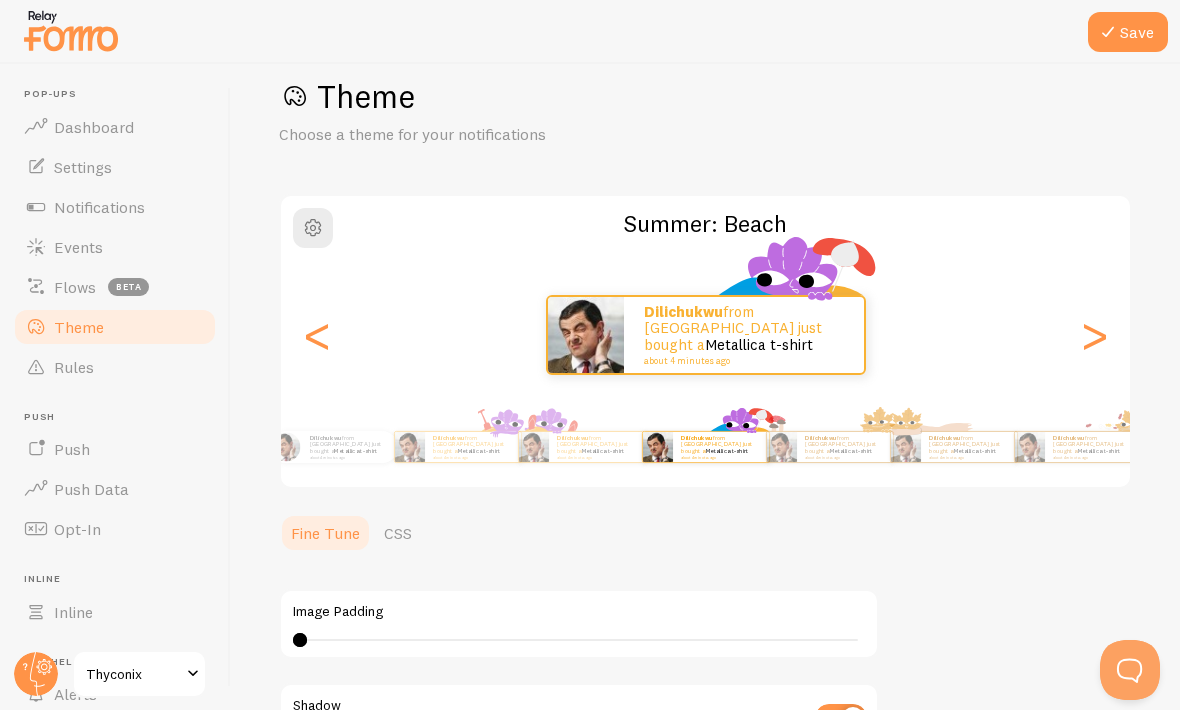 click on "<" at bounding box center (317, 335) 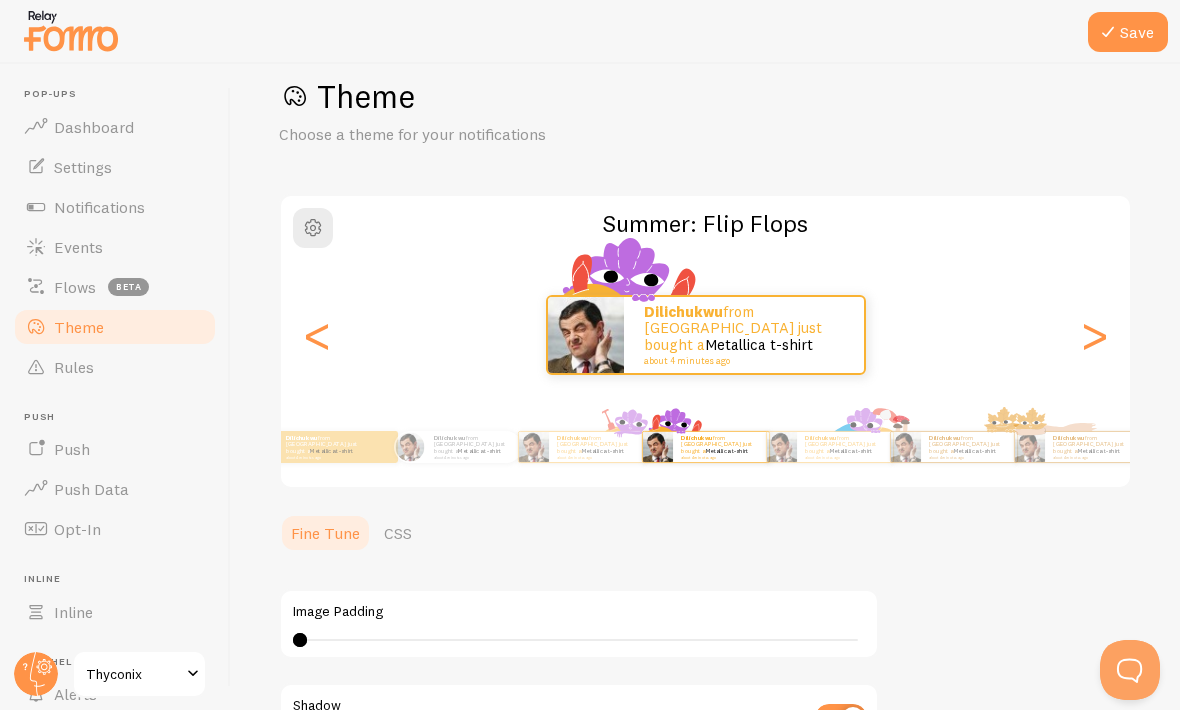click on "<" at bounding box center [317, 335] 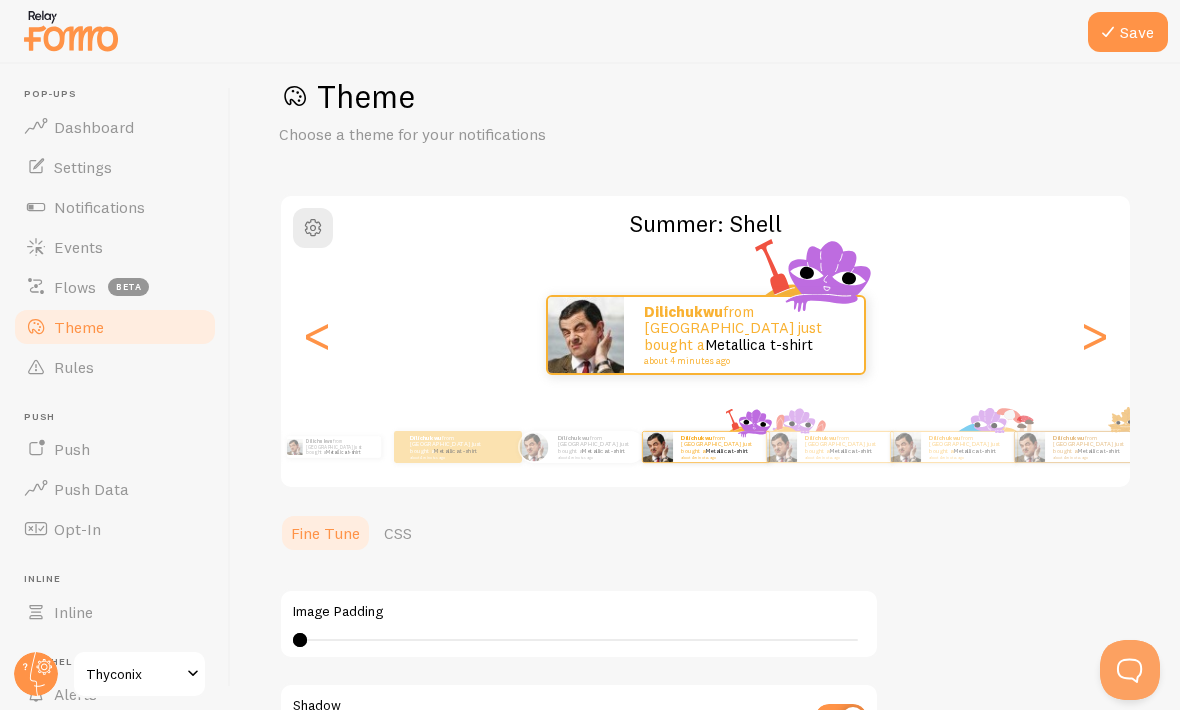 click on "<" at bounding box center (317, 335) 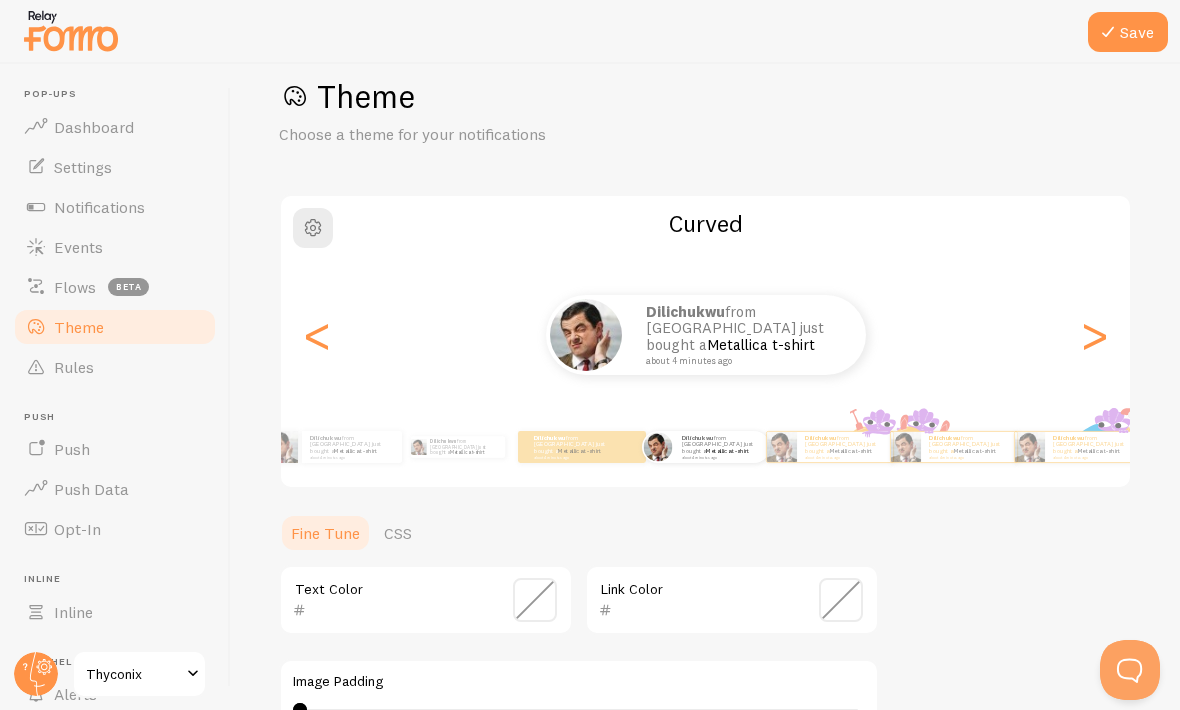 click on "<" at bounding box center (317, 335) 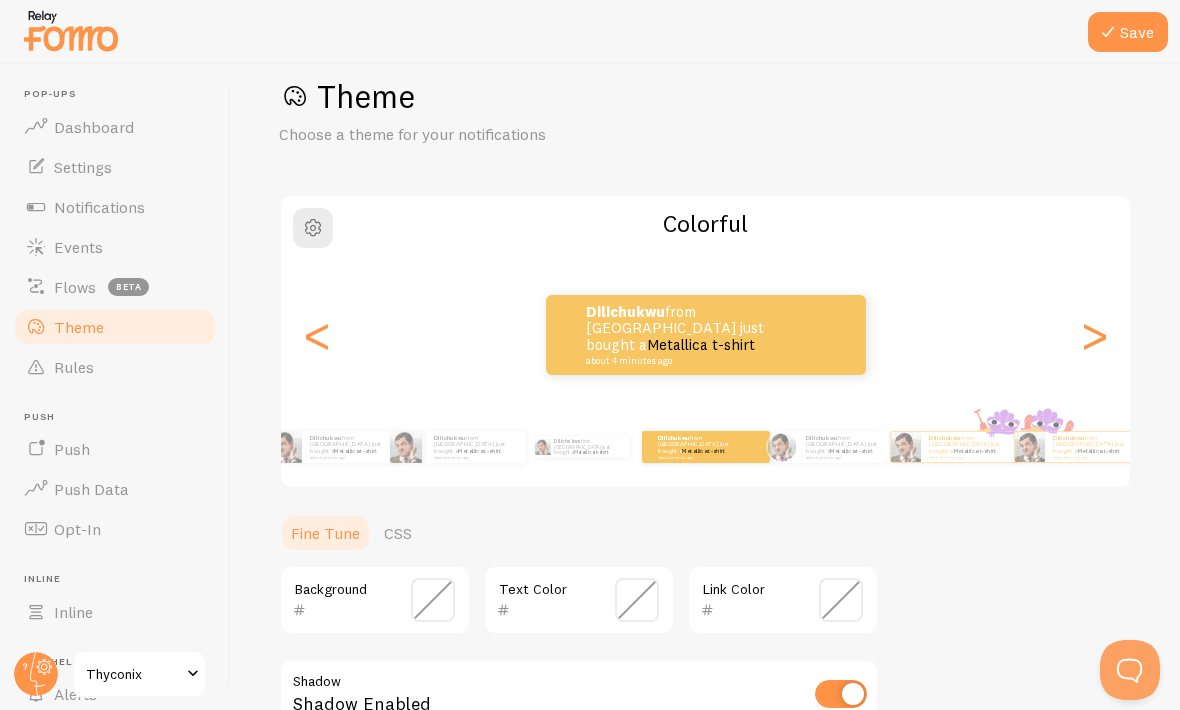 click on ">" at bounding box center (1094, 335) 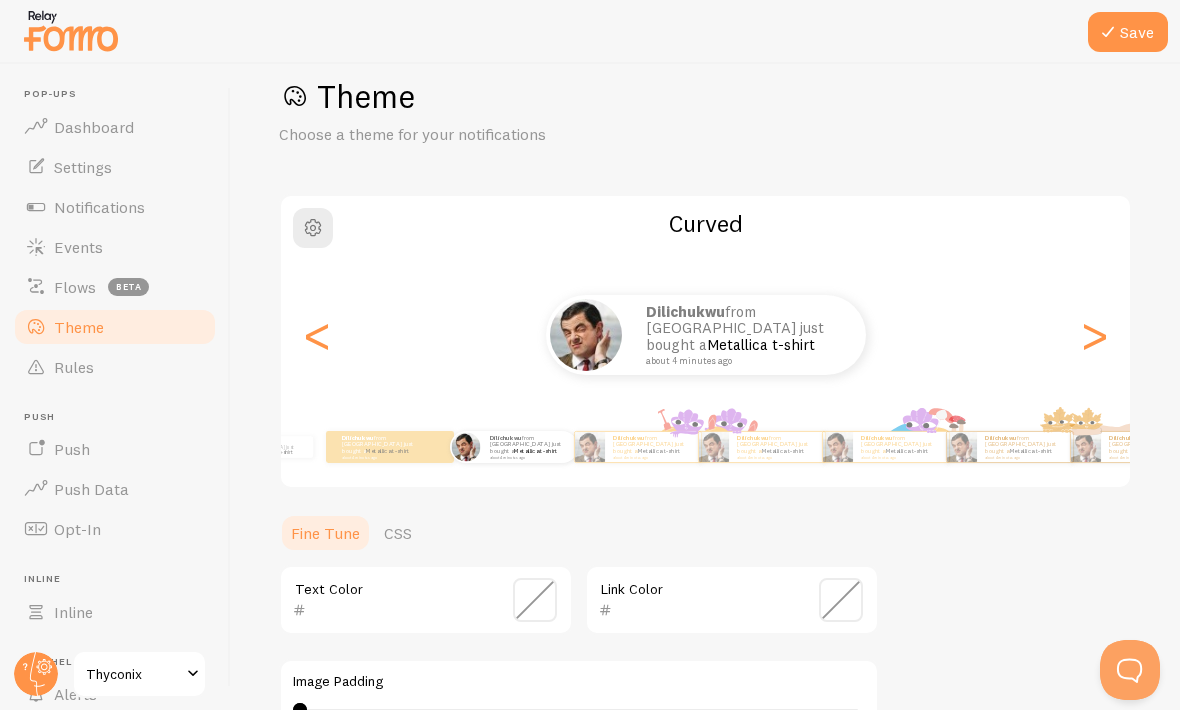 type on "0" 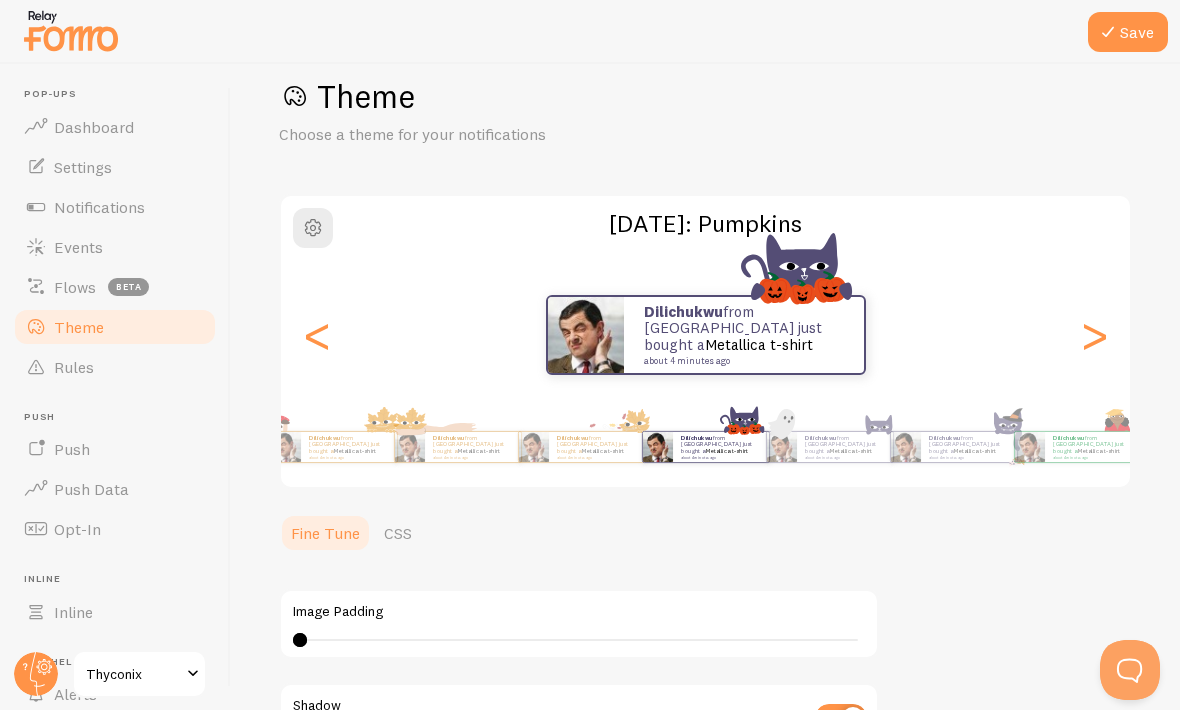 click on ">" at bounding box center [1094, 335] 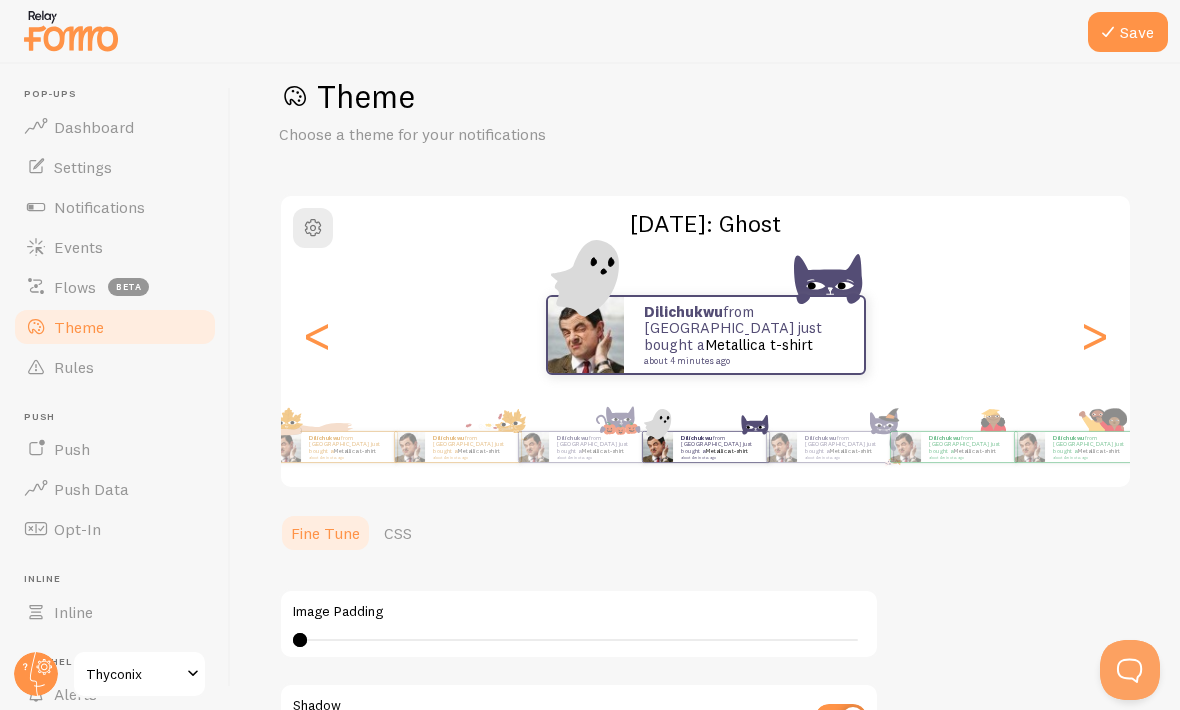 click on ">" at bounding box center [1094, 335] 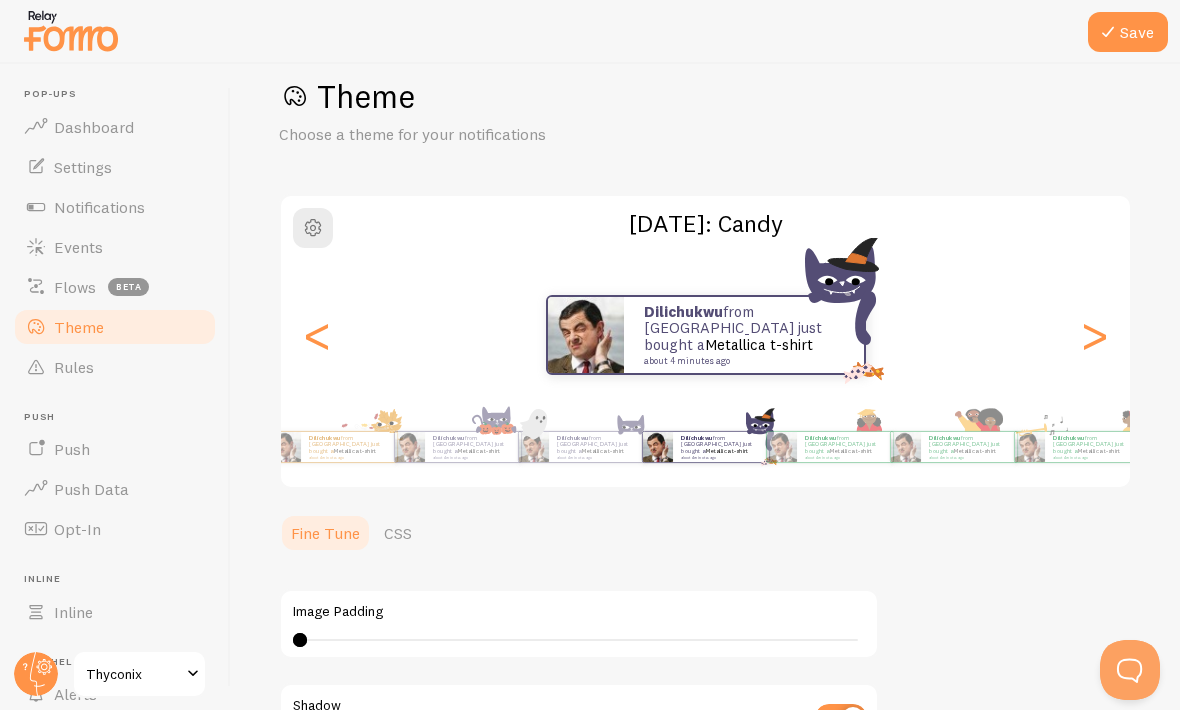 click on ">" at bounding box center [1094, 335] 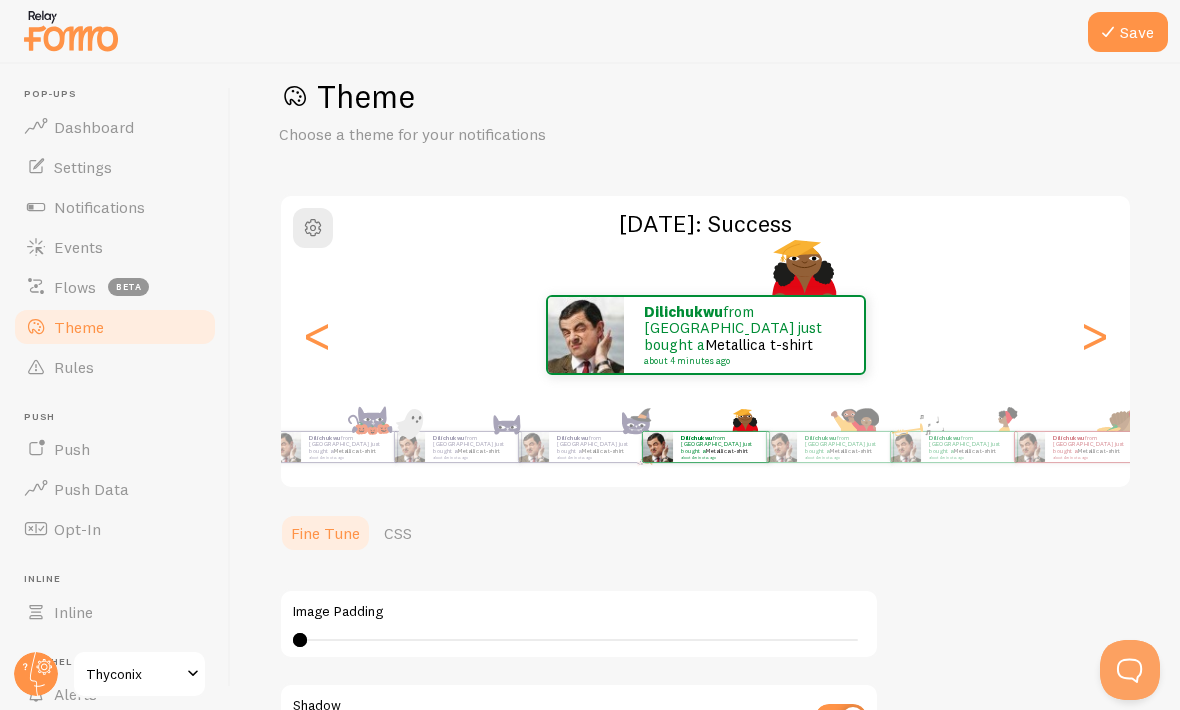 click on ">" at bounding box center [1094, 335] 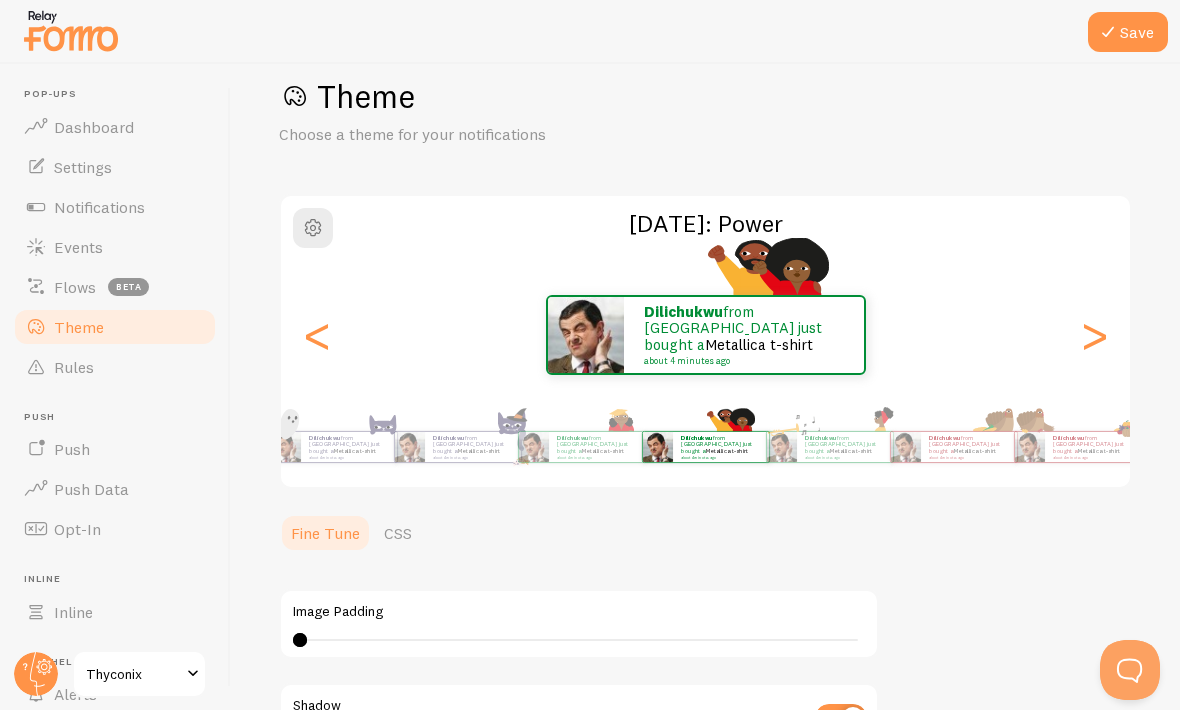 click on ">" at bounding box center [1094, 335] 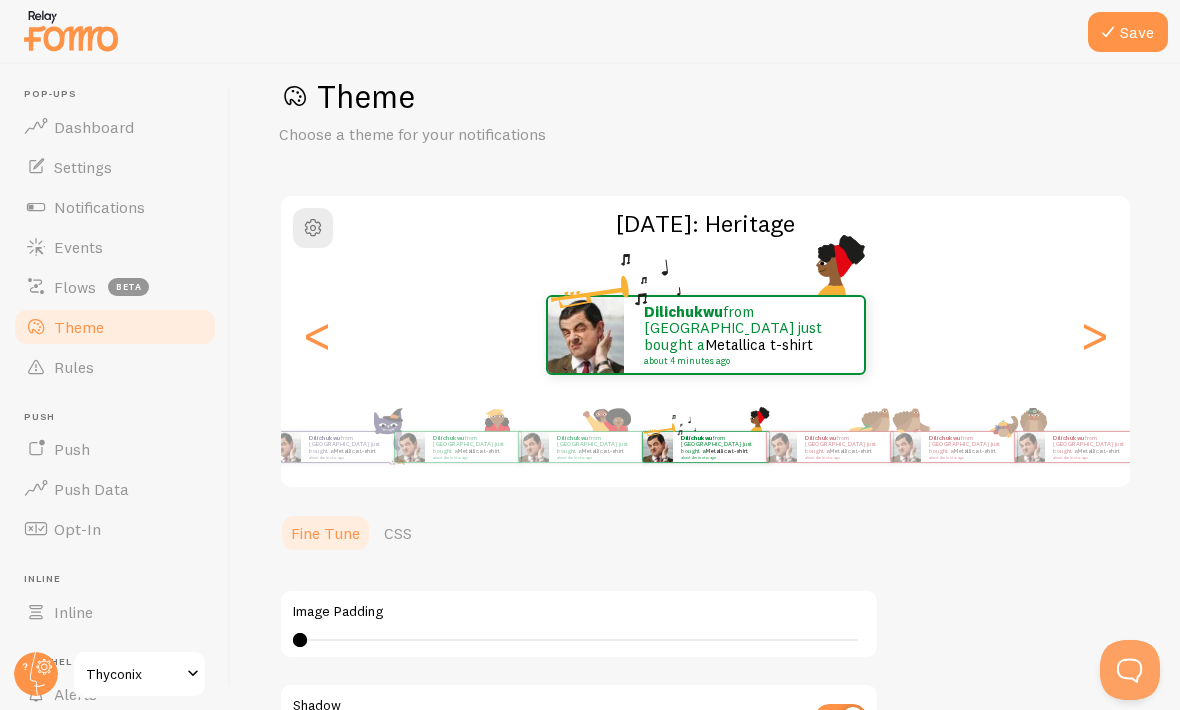 click on ">" at bounding box center (1094, 335) 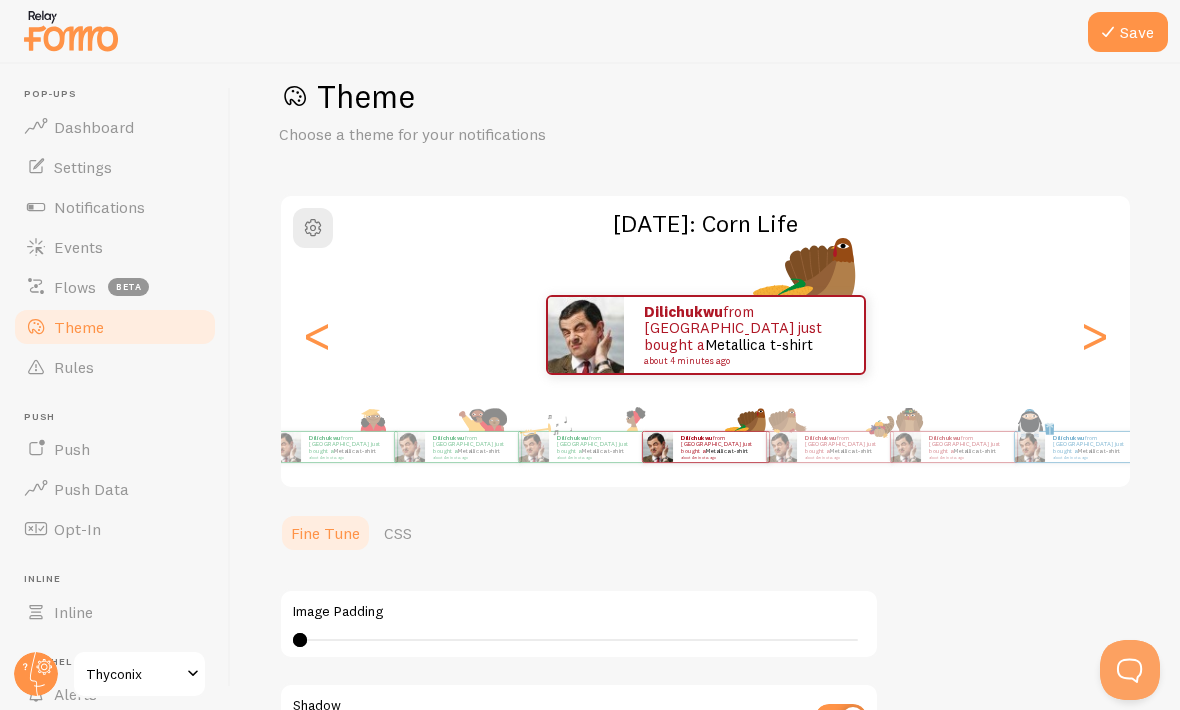 click on ">" at bounding box center [1094, 335] 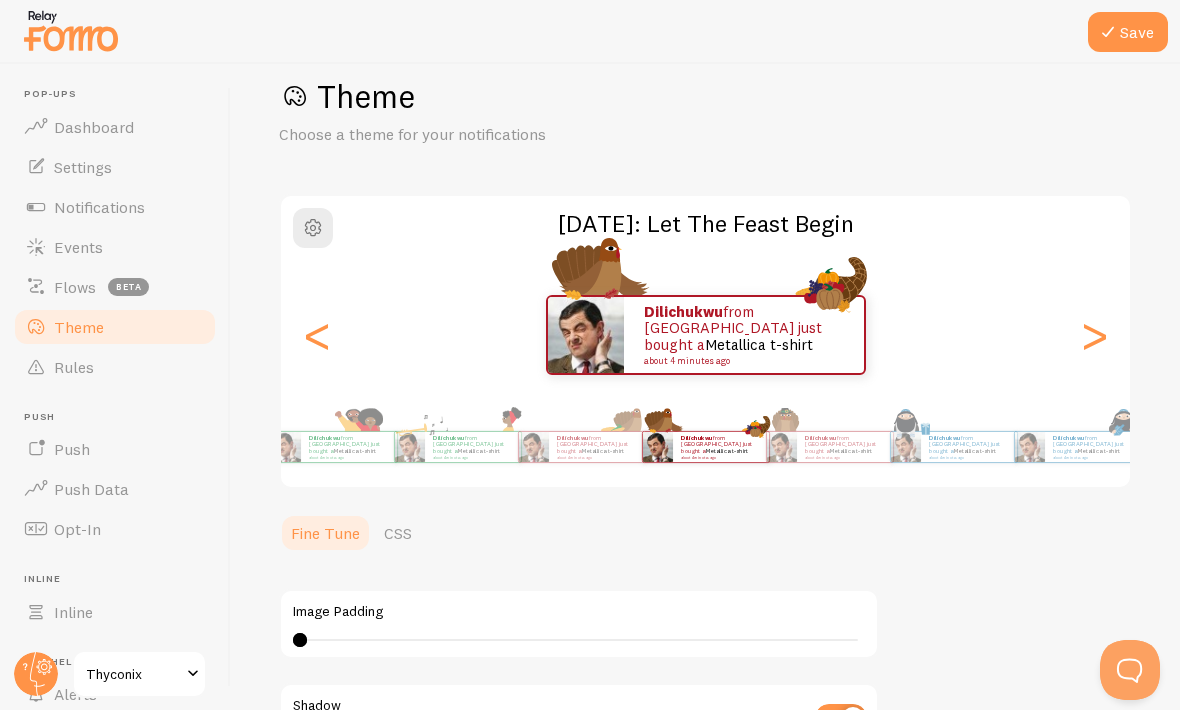 click on ">" at bounding box center [1094, 335] 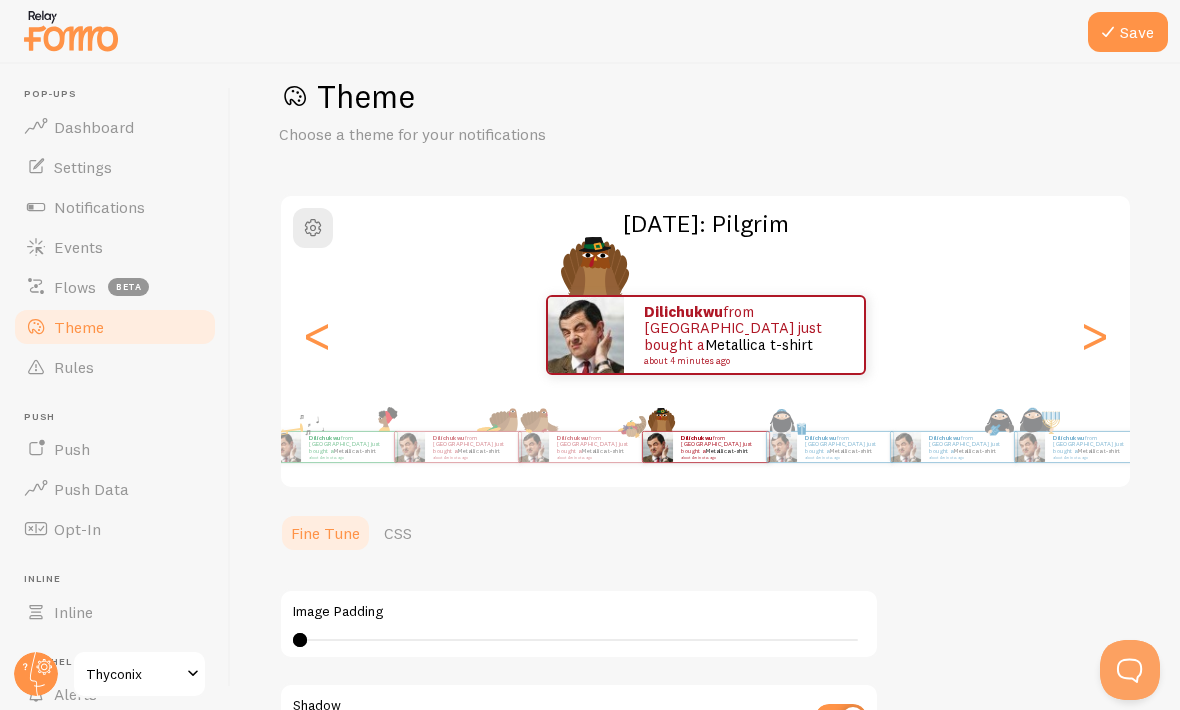 click on ">" at bounding box center [1094, 335] 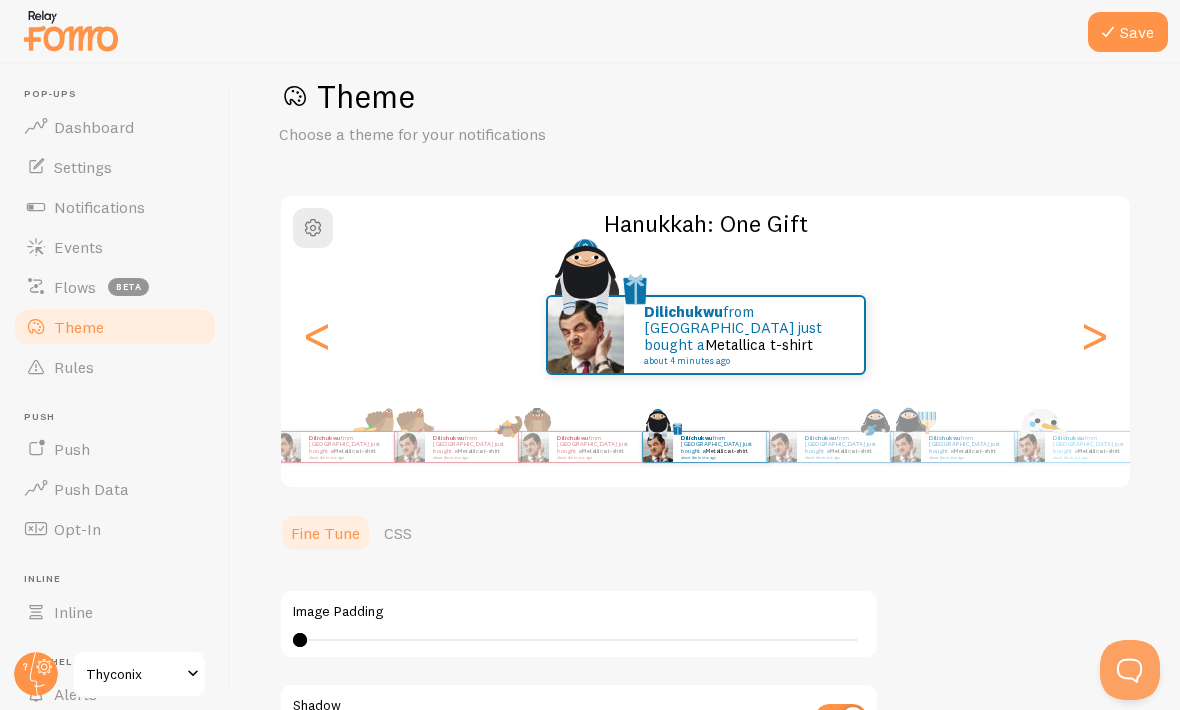 click on ">" at bounding box center (1094, 335) 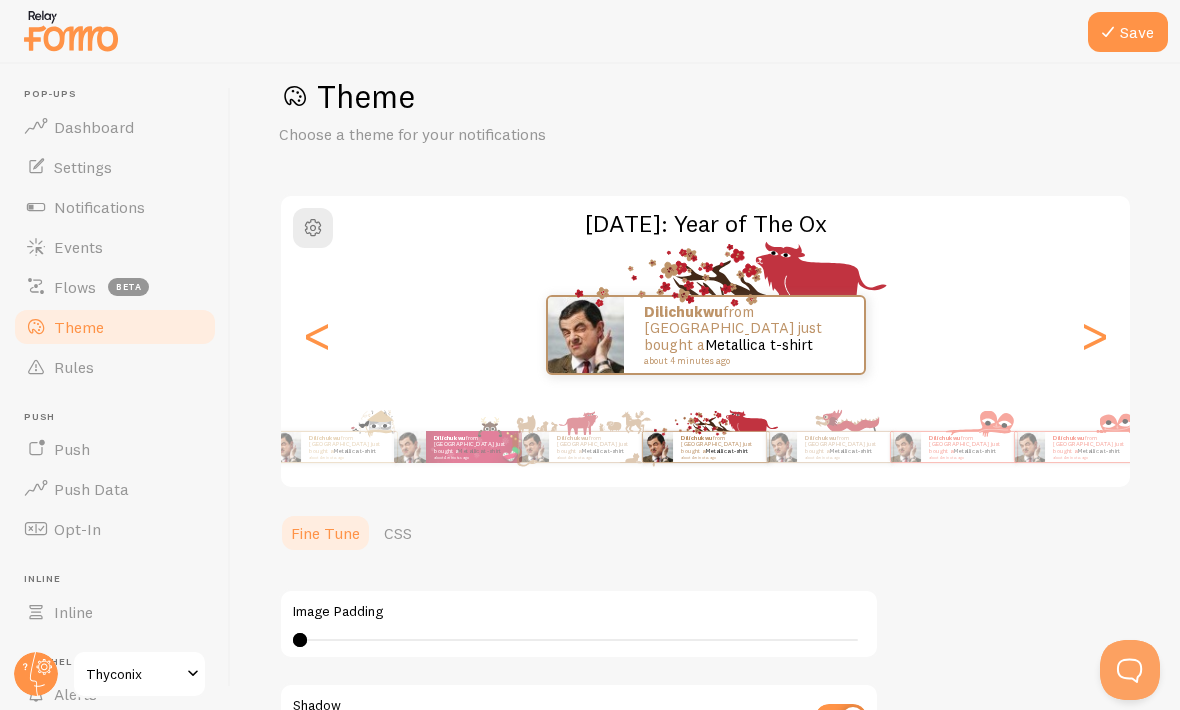 click on "Dilichukwu  from [GEOGRAPHIC_DATA] just bought a  Metallica t-shirt   about 4 minutes ago" at bounding box center (597, 446) 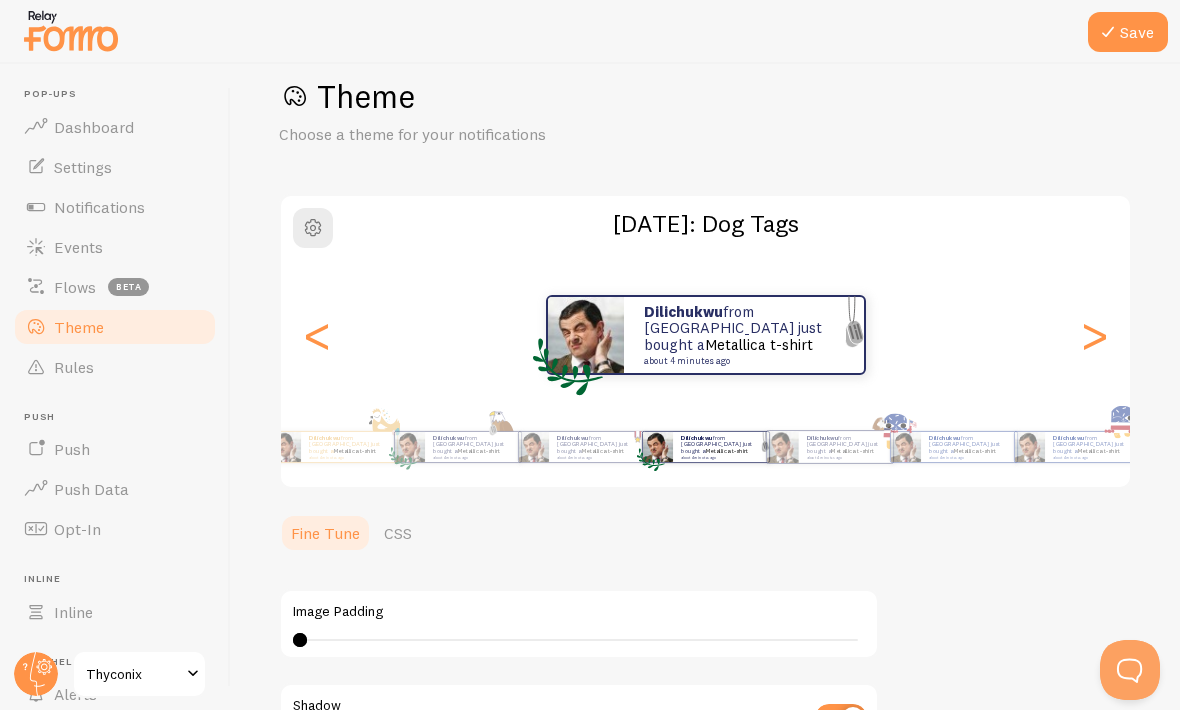 click on "Dilichukwu  from [GEOGRAPHIC_DATA] just bought a  Metallica t-shirt   about 4 minutes ago" at bounding box center (597, 447) 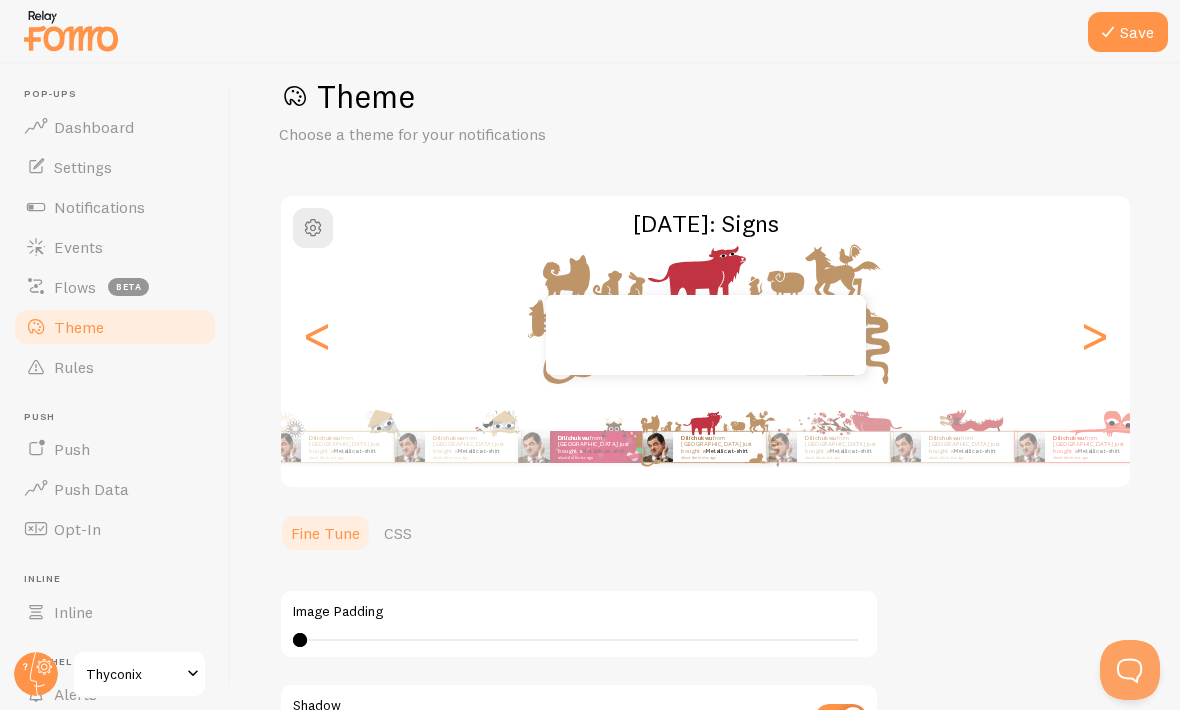 click on "Dilichukwu  from [GEOGRAPHIC_DATA] just bought a  Metallica t-shirt   about 4 minutes ago" at bounding box center [845, 446] 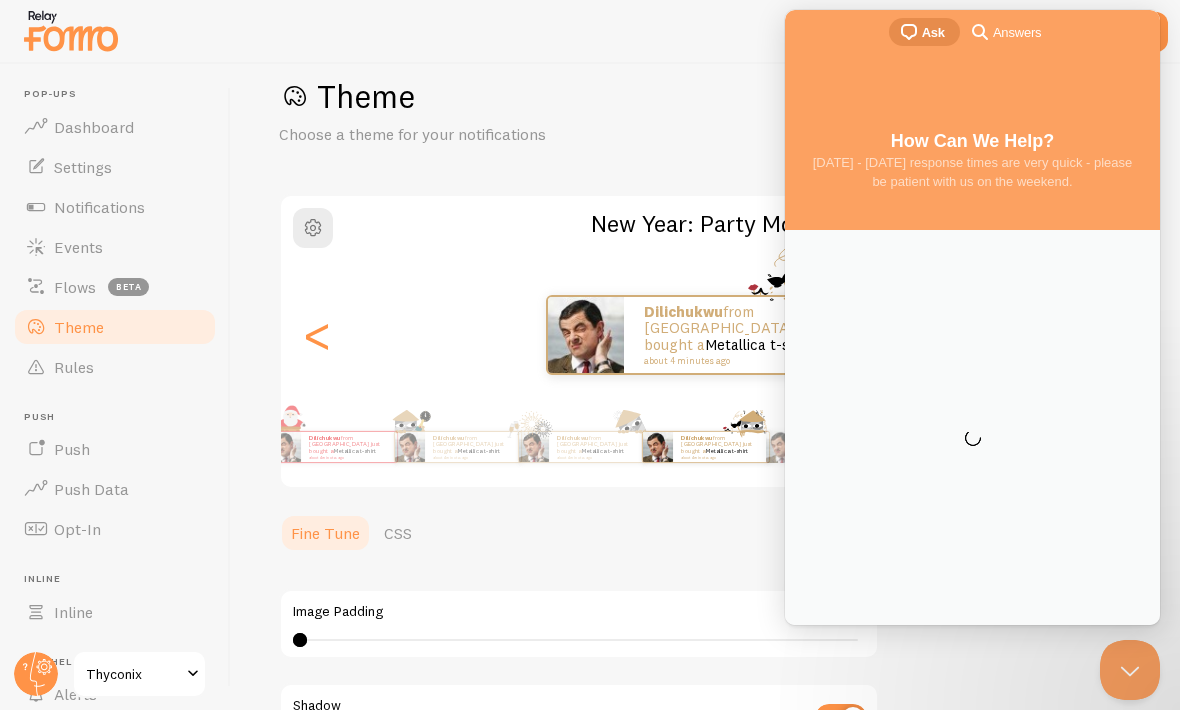 scroll, scrollTop: 0, scrollLeft: 0, axis: both 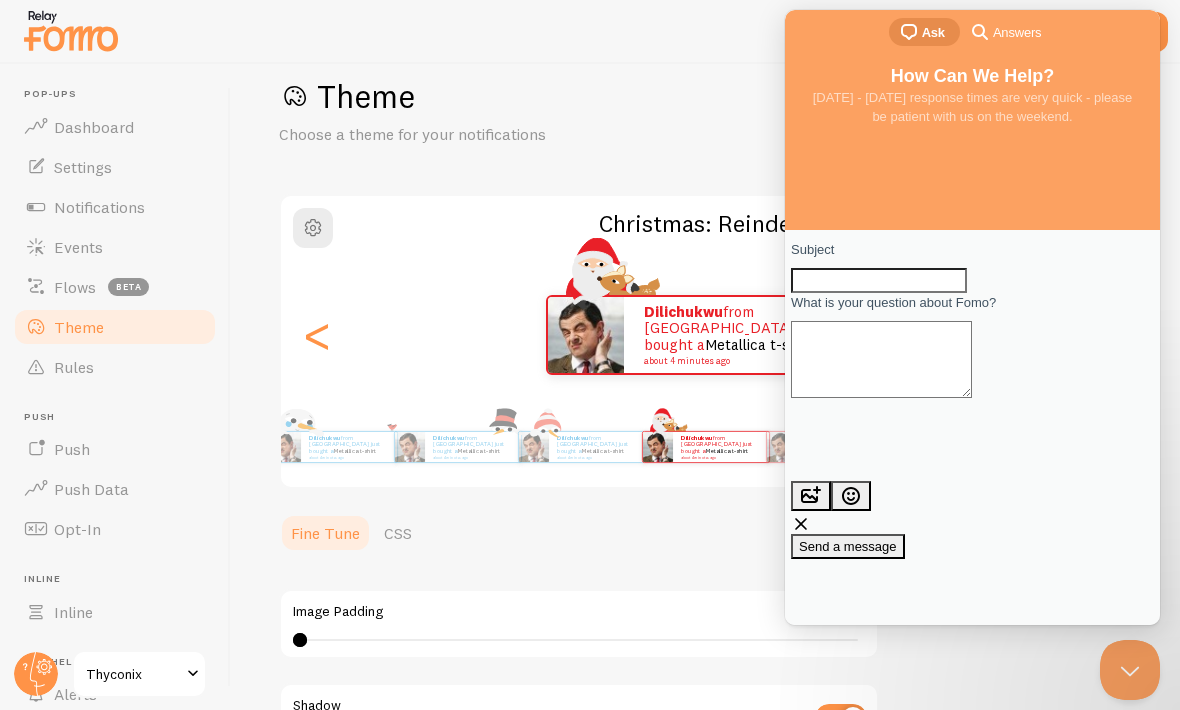 click on "Dilichukwu  from [GEOGRAPHIC_DATA] just bought a  Metallica t-shirt   about 4 minutes ago" at bounding box center (705, 335) 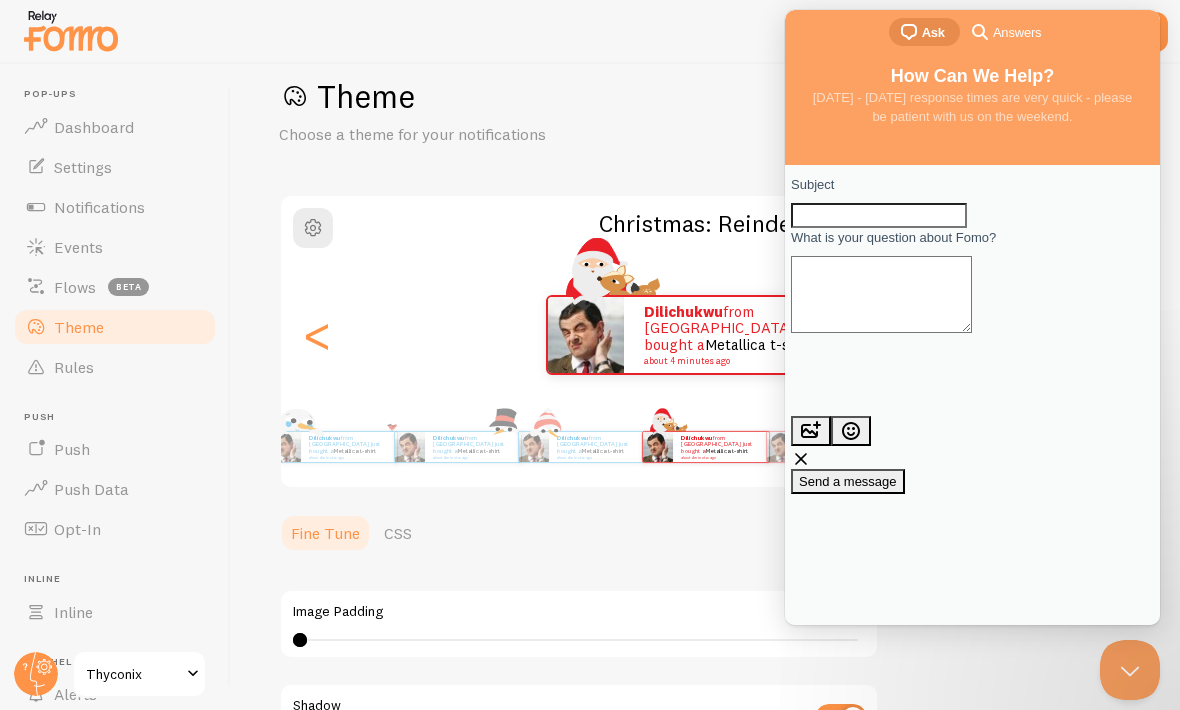 click on "Image Padding       0
0 - undefined
Shadow   Shadow Enabled     Hover Animation   none   No Hover Animation       No Hover Animation  Forward  Float    Hover over the notification for preview" at bounding box center [579, 722] 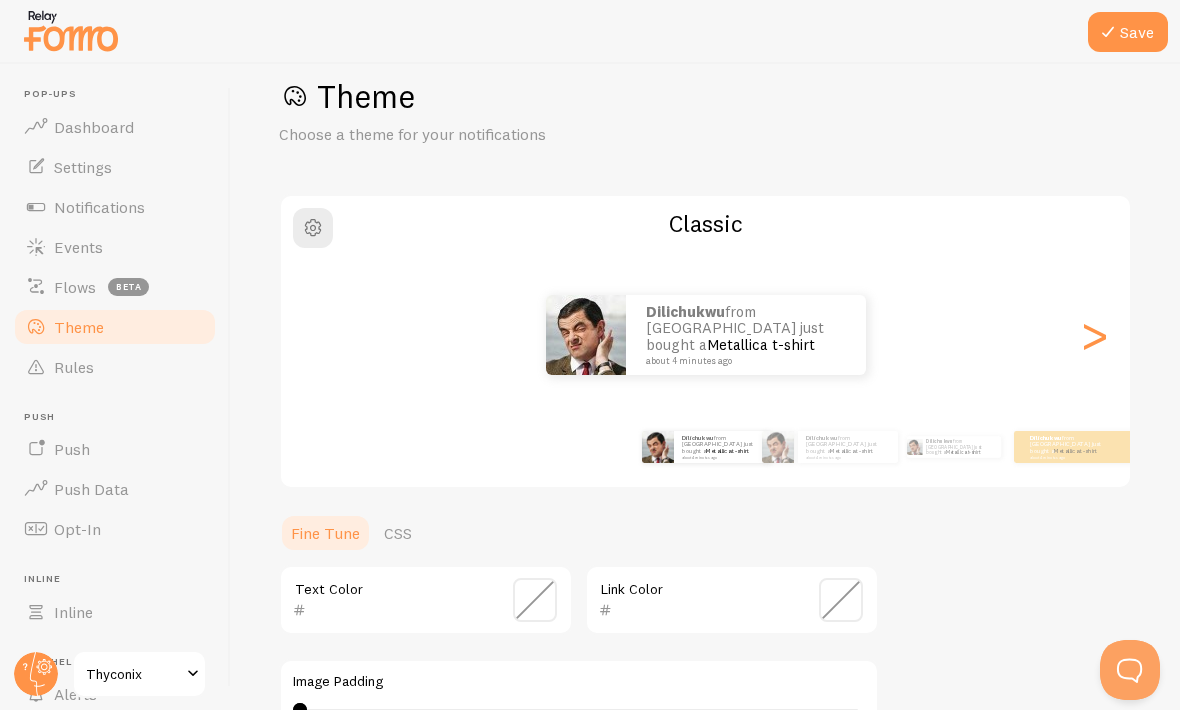 click on "Dilichukwu  from [GEOGRAPHIC_DATA] just bought a  Metallica t-shirt   about 4 minutes ago Dilichukwu  from [GEOGRAPHIC_DATA] just bought a  Metallica t-shirt   about 4 minutes ago Dilichukwu  from [GEOGRAPHIC_DATA] just bought a  Metallica t-shirt   about 4 minutes ago Dilichukwu  from [GEOGRAPHIC_DATA] just bought a  Metallica t-shirt   about 4 minutes ago Dilichukwu  from [GEOGRAPHIC_DATA] just bought a  Metallica t-shirt   about 4 minutes ago Dilichukwu  from [GEOGRAPHIC_DATA] just bought a  Metallica t-shirt   about 4 minutes ago Dilichukwu  from [GEOGRAPHIC_DATA] just bought a  Metallica t-shirt   about 4 minutes ago Dilichukwu  from [GEOGRAPHIC_DATA] just bought a  Metallica t-shirt   about 4 minutes ago Dilichukwu  from [GEOGRAPHIC_DATA] just bought a  Metallica t-shirt   about 4 minutes ago Dilichukwu  from [GEOGRAPHIC_DATA] just bought a  Metallica t-shirt   about 4 minutes ago Dilichukwu  from [GEOGRAPHIC_DATA] just bought a  Metallica t-shirt   about 4 minutes ago Dilichukwu  from [GEOGRAPHIC_DATA] just bought a  Metallica t-shirt   about 4 minutes ago Dilichukwu  from [GEOGRAPHIC_DATA] just bought a  Metallica t-shirt" at bounding box center (705, 447) 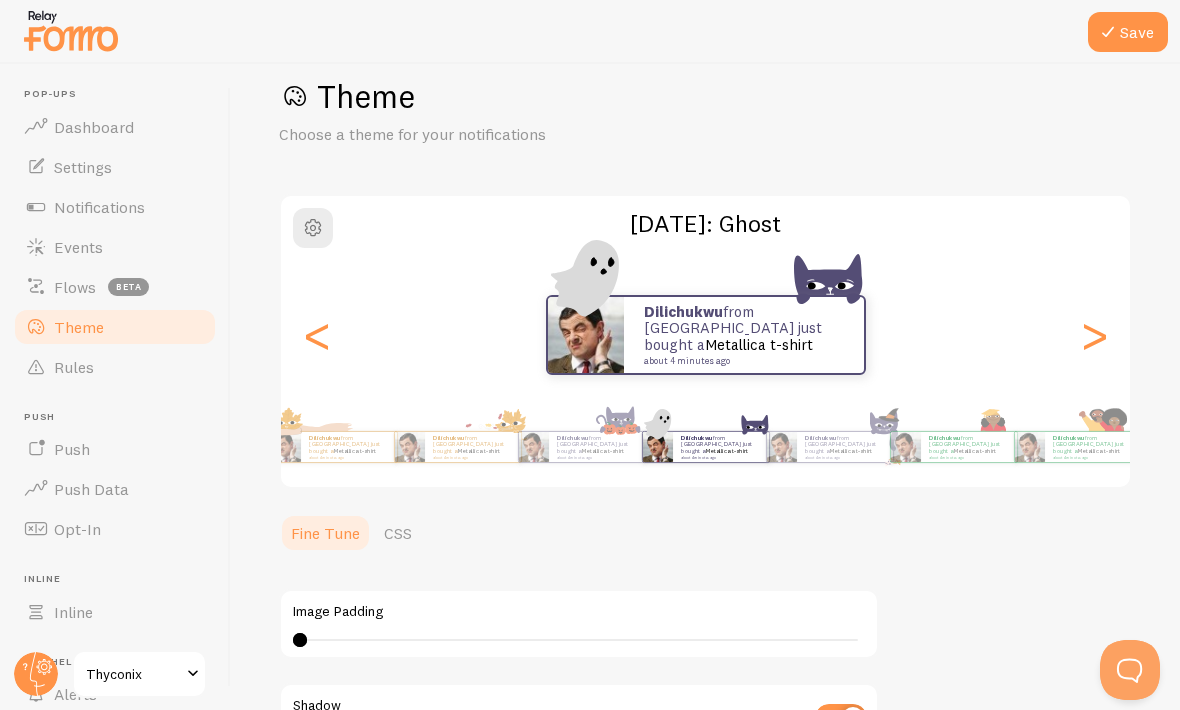 click on "Dilichukwu  from [GEOGRAPHIC_DATA] just bought a  Metallica t-shirt   about 4 minutes ago" at bounding box center (473, 446) 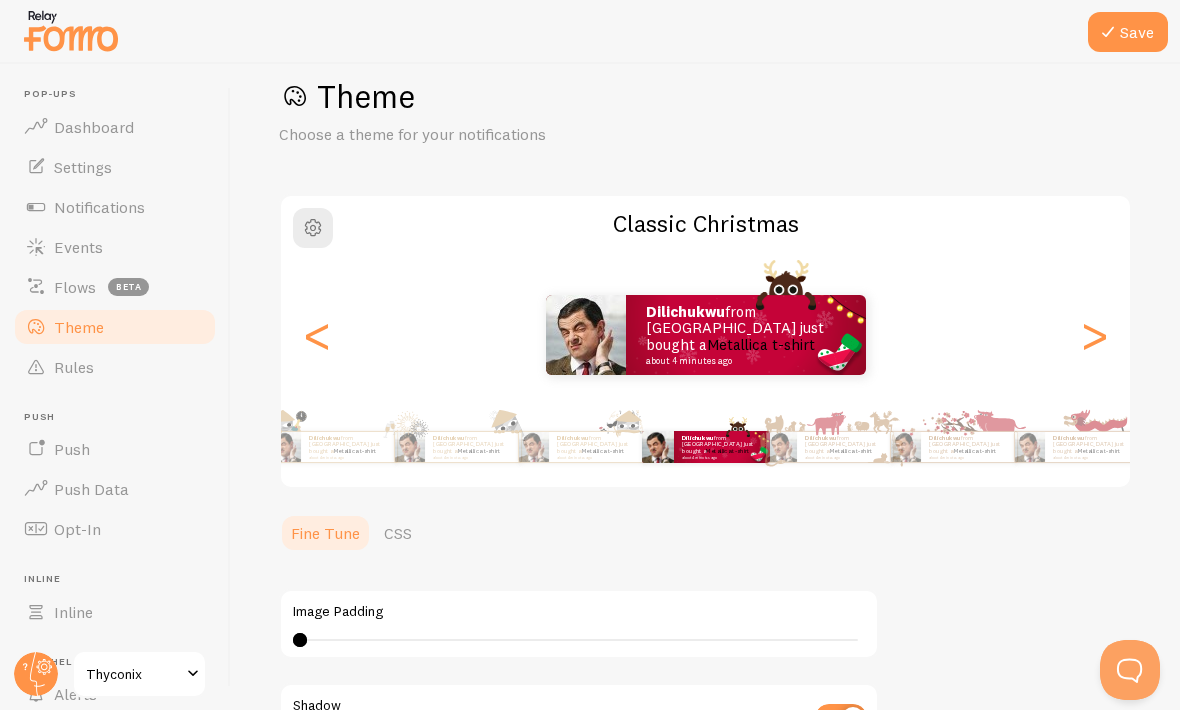 click on "Dilichukwu  from [GEOGRAPHIC_DATA] just bought a  Metallica t-shirt   about 4 minutes ago" at bounding box center [845, 446] 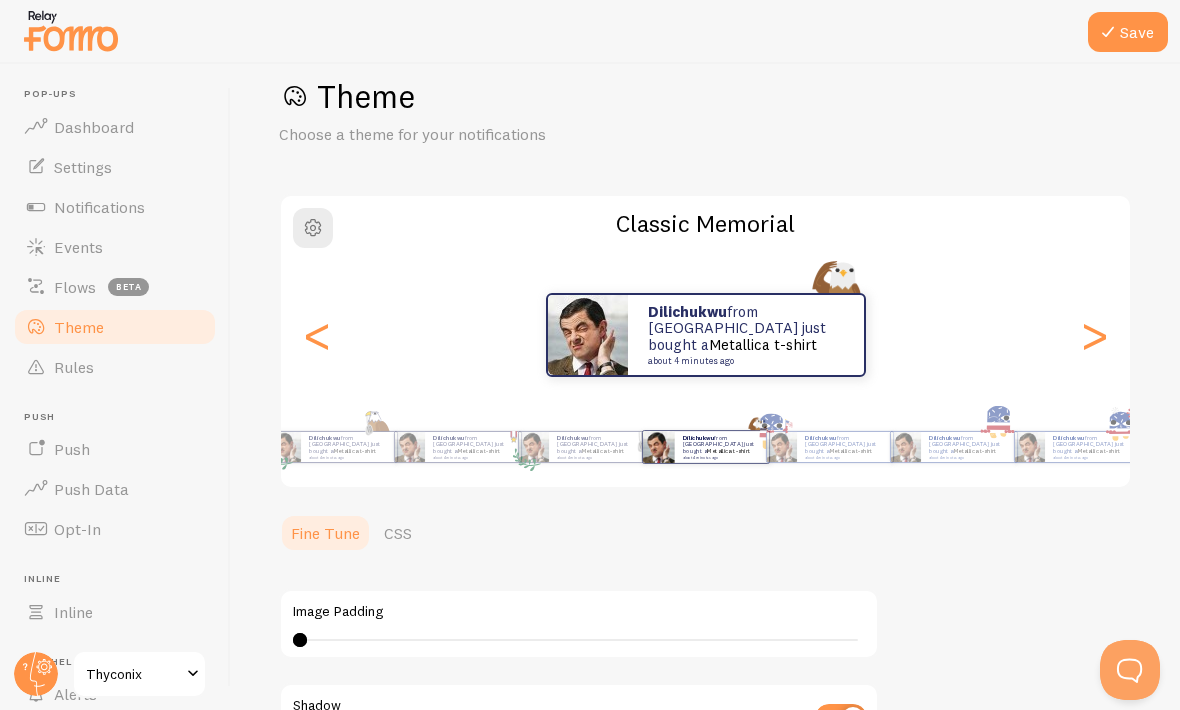 click on "about 4 minutes ago" at bounding box center (596, 457) 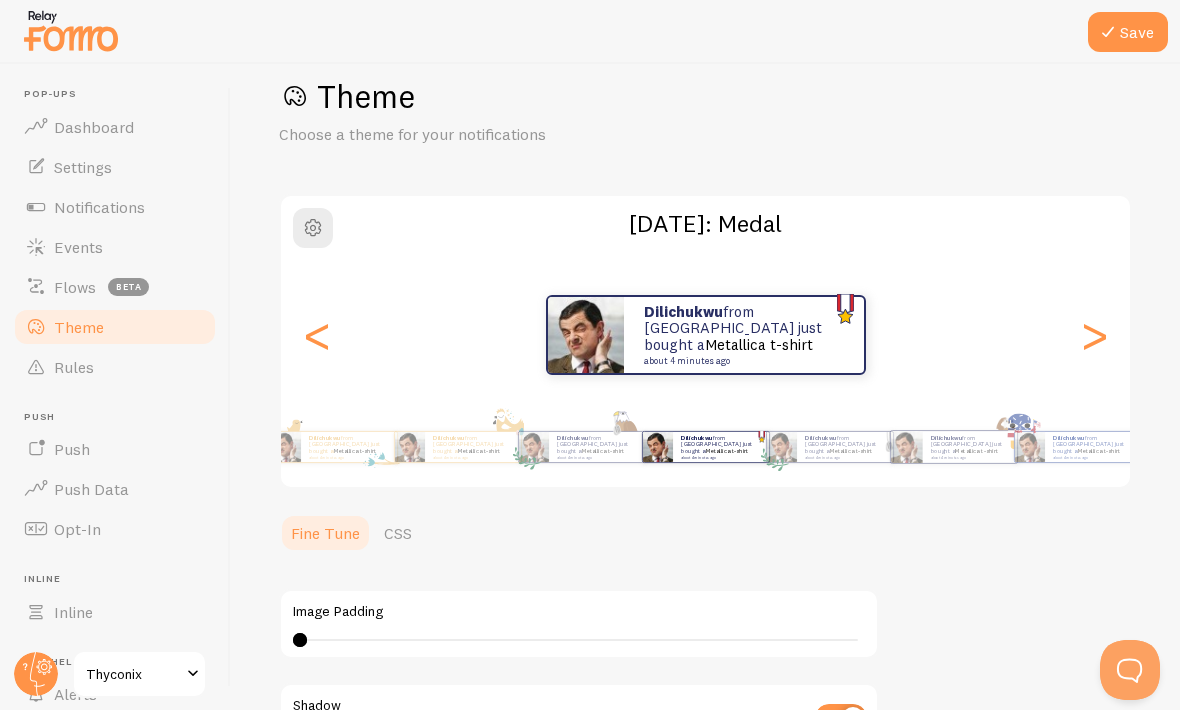 click on "Dilichukwu  from [GEOGRAPHIC_DATA] just bought a  Metallica t-shirt   about 4 minutes ago" at bounding box center [597, 446] 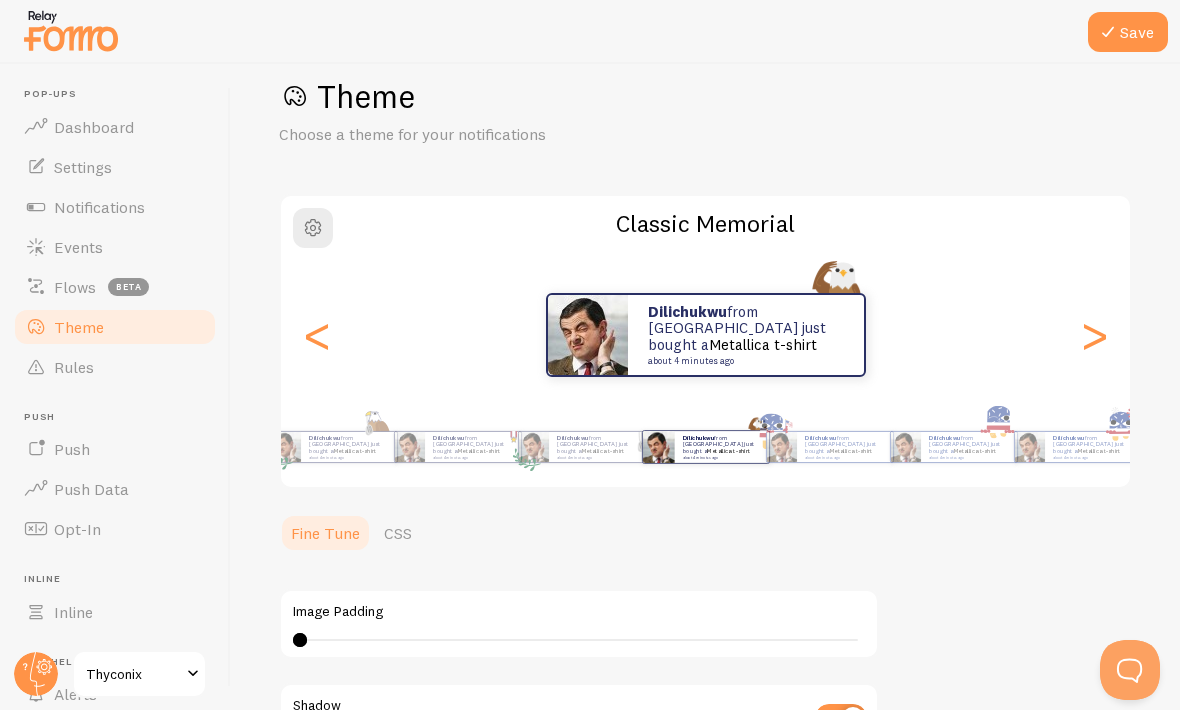 click on "Dilichukwu  from [GEOGRAPHIC_DATA] just bought a  Metallica t-shirt   about 4 minutes ago" at bounding box center [845, 447] 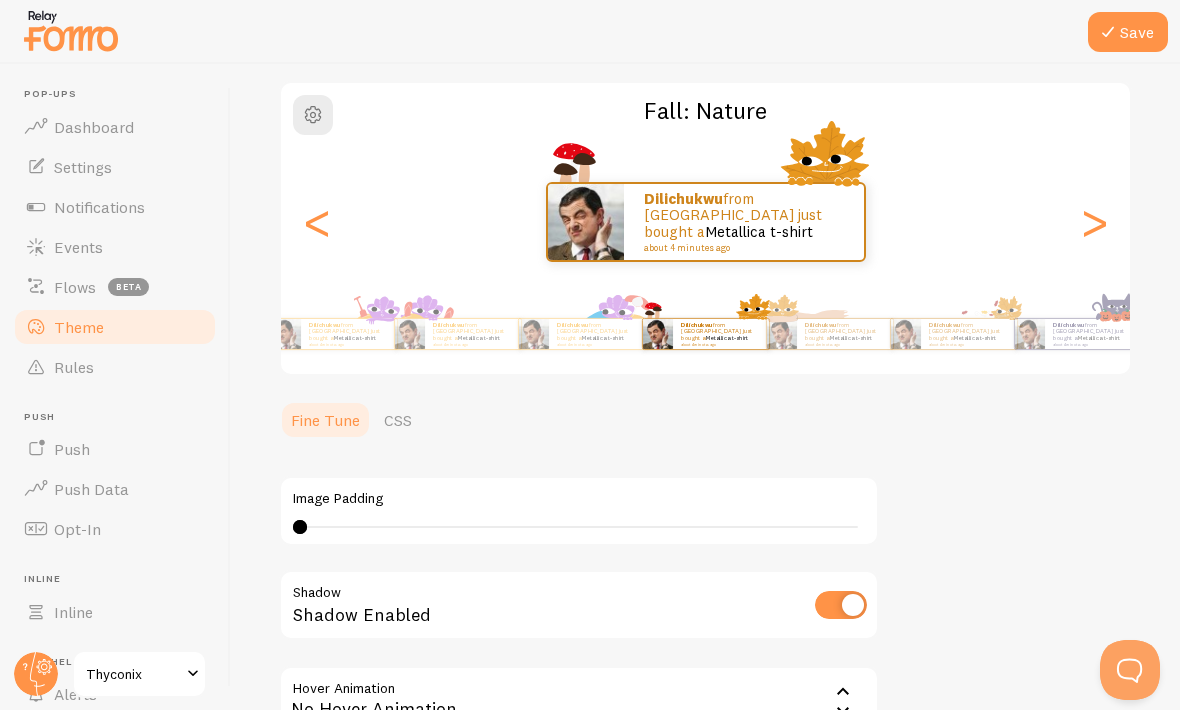 scroll, scrollTop: 140, scrollLeft: 0, axis: vertical 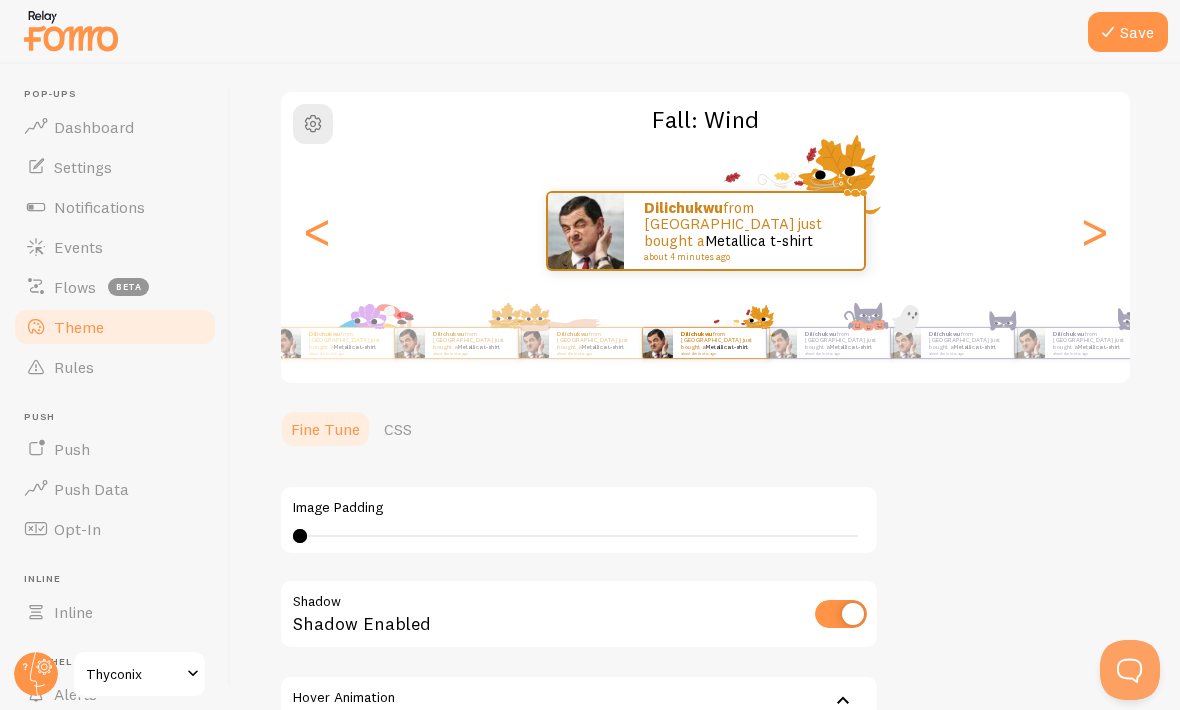click on "Dilichukwu  from [GEOGRAPHIC_DATA] just bought a  Metallica t-shirt   about 4 minutes ago" at bounding box center (473, 343) 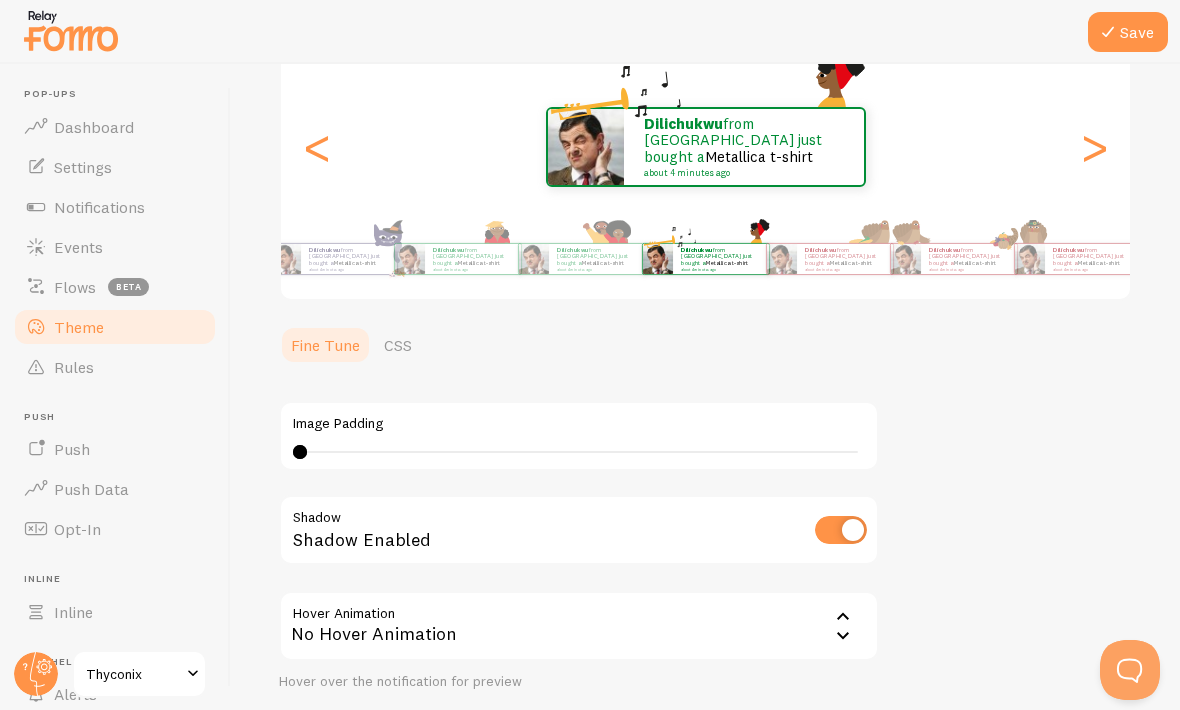scroll, scrollTop: 228, scrollLeft: 0, axis: vertical 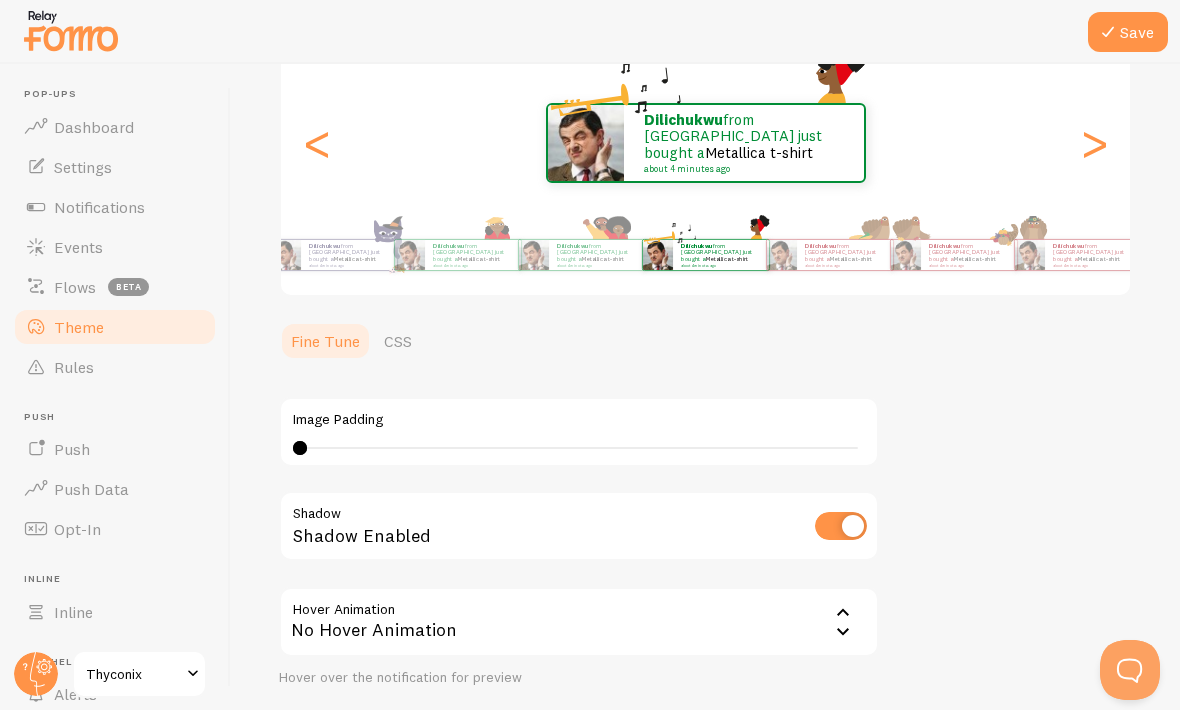 click on "No Hover Animation" at bounding box center [579, 622] 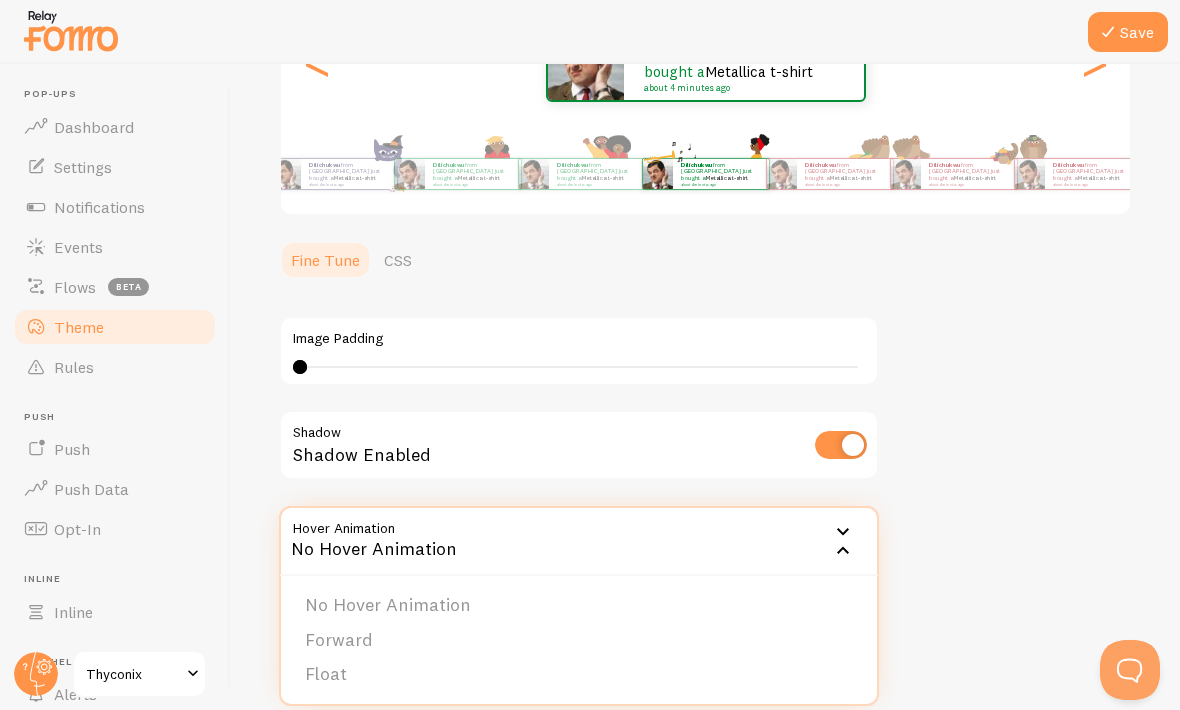 scroll, scrollTop: 308, scrollLeft: 0, axis: vertical 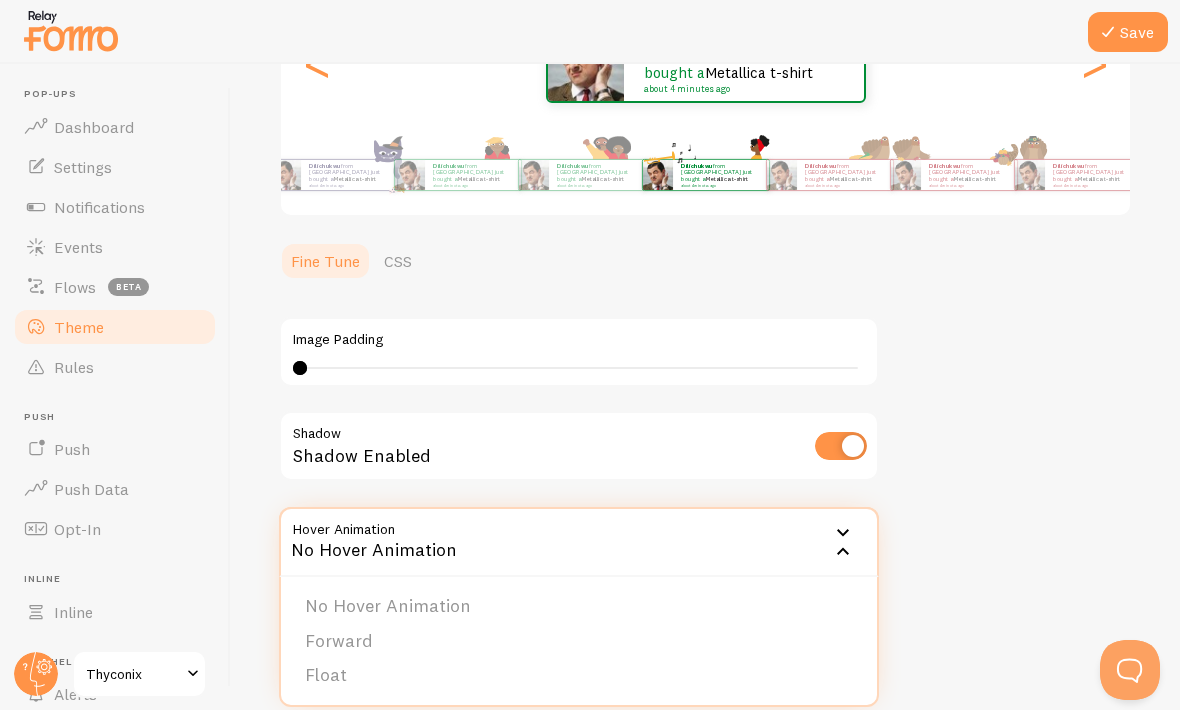 click on "Shadow Enabled" at bounding box center [579, 447] 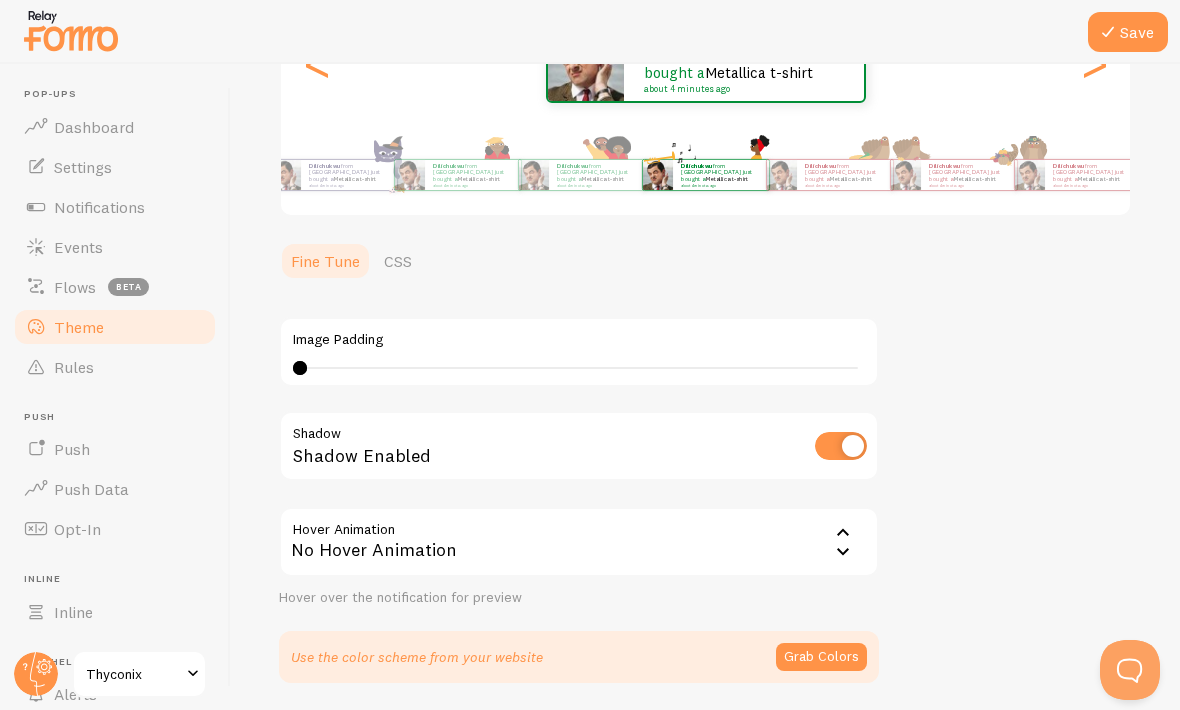 click on "Shadow Enabled" at bounding box center [579, 447] 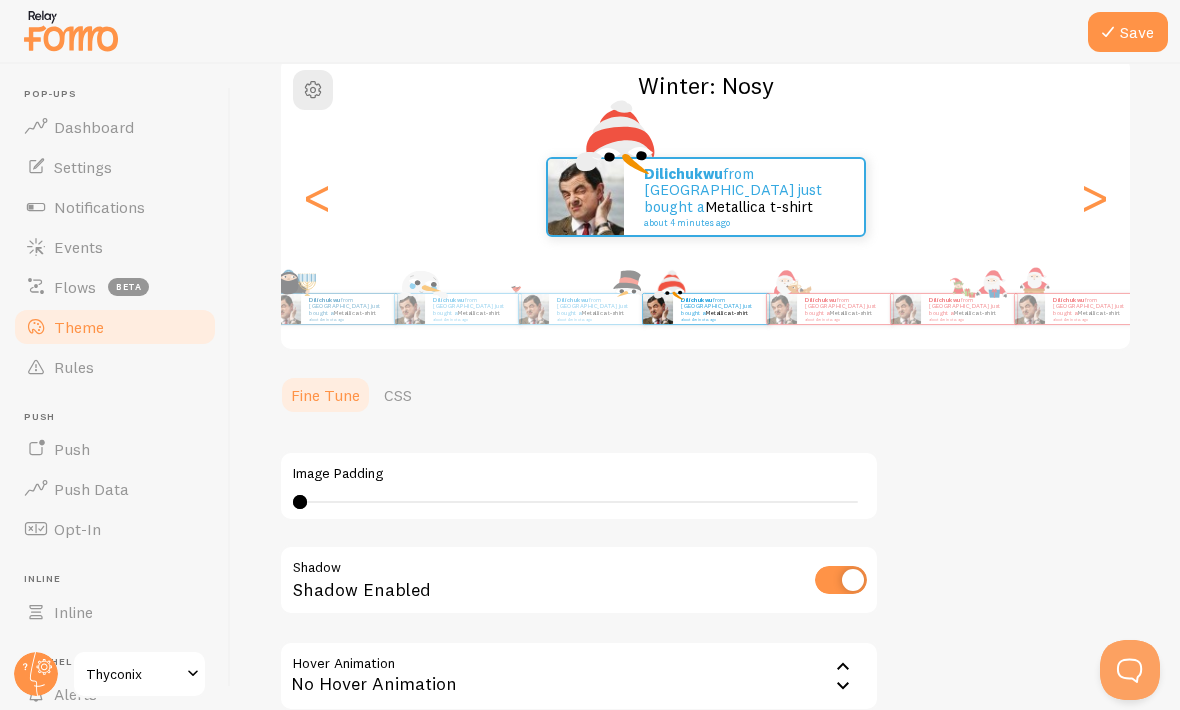 scroll, scrollTop: 170, scrollLeft: 0, axis: vertical 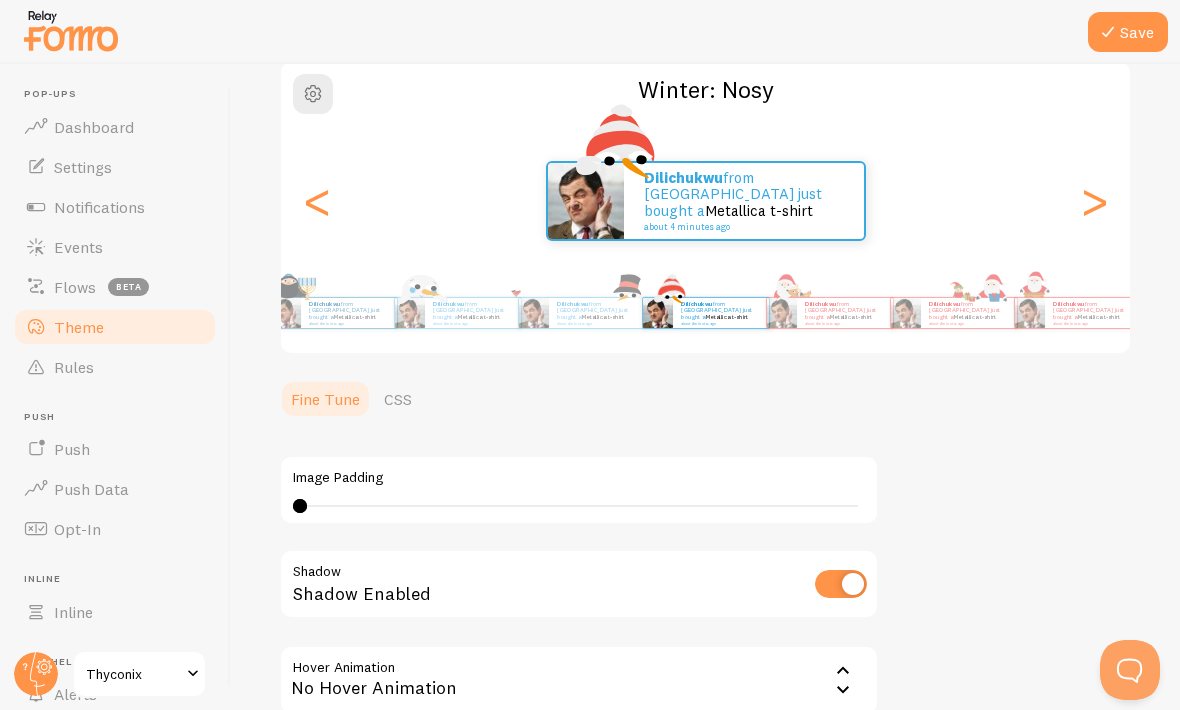 click at bounding box center (658, 313) 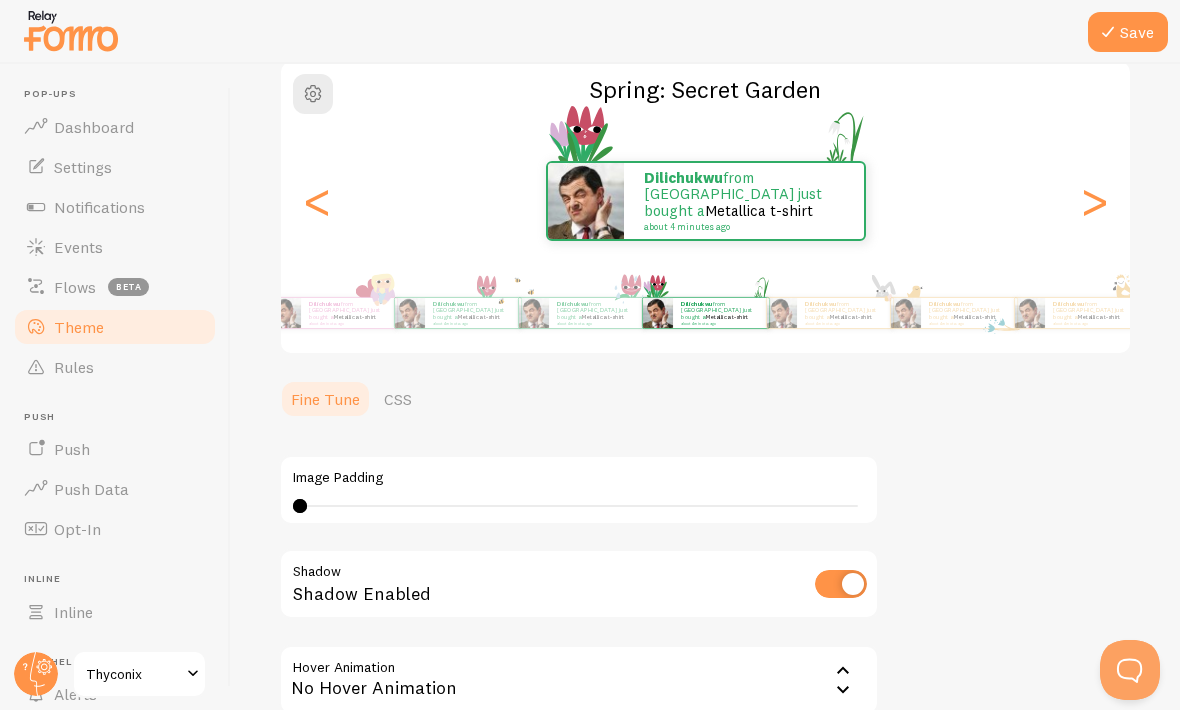 click at bounding box center [658, 313] 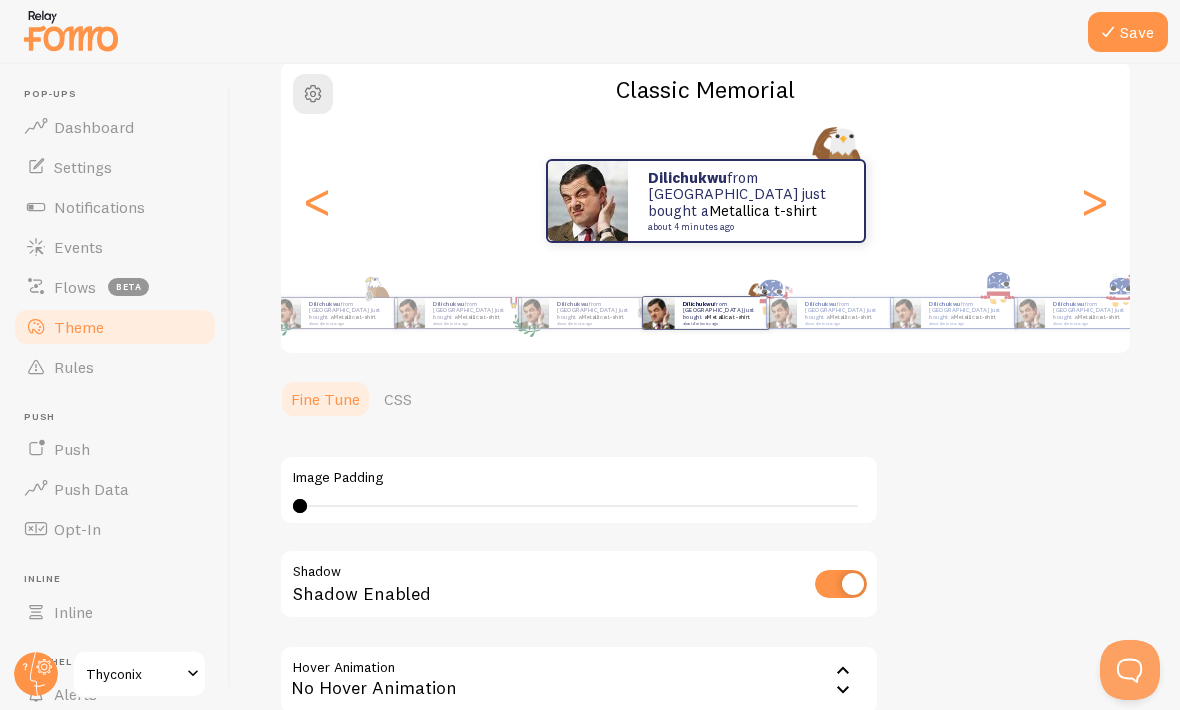 click on "Dilichukwu  from [GEOGRAPHIC_DATA] just bought a  Metallica t-shirt   about 4 minutes ago" at bounding box center [597, 313] 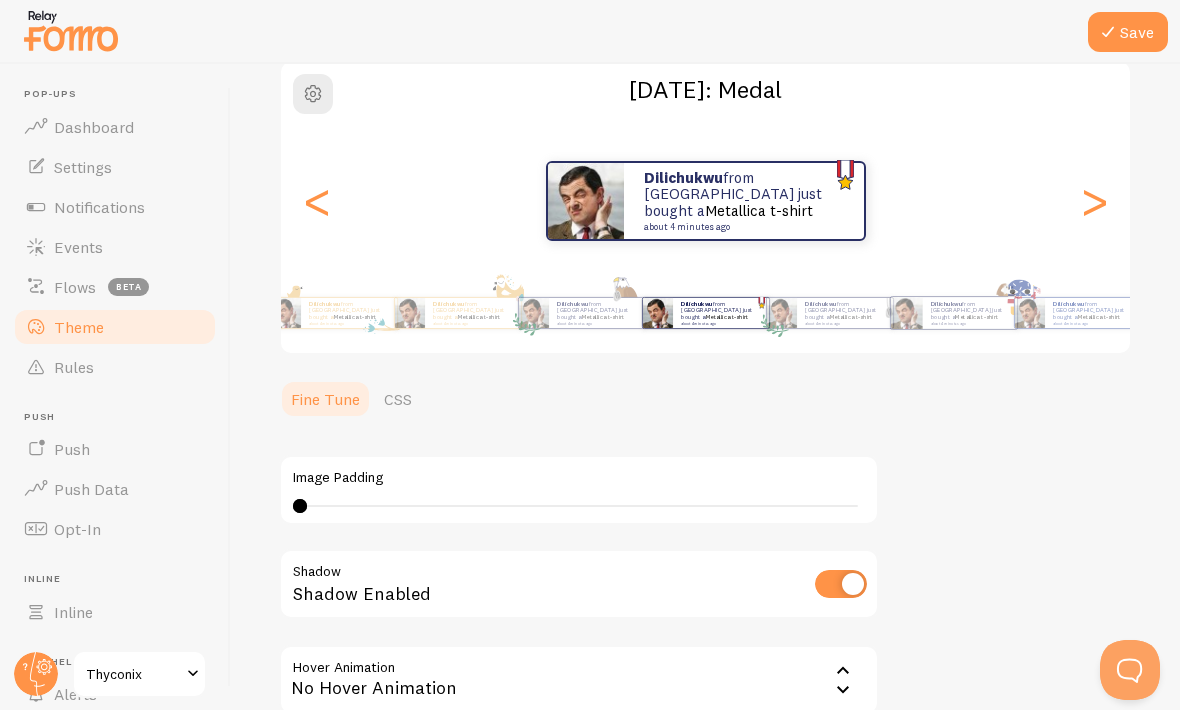 click on "Dilichukwu  from [GEOGRAPHIC_DATA] just bought a  Metallica t-shirt   about 4 minutes ago" at bounding box center [597, 312] 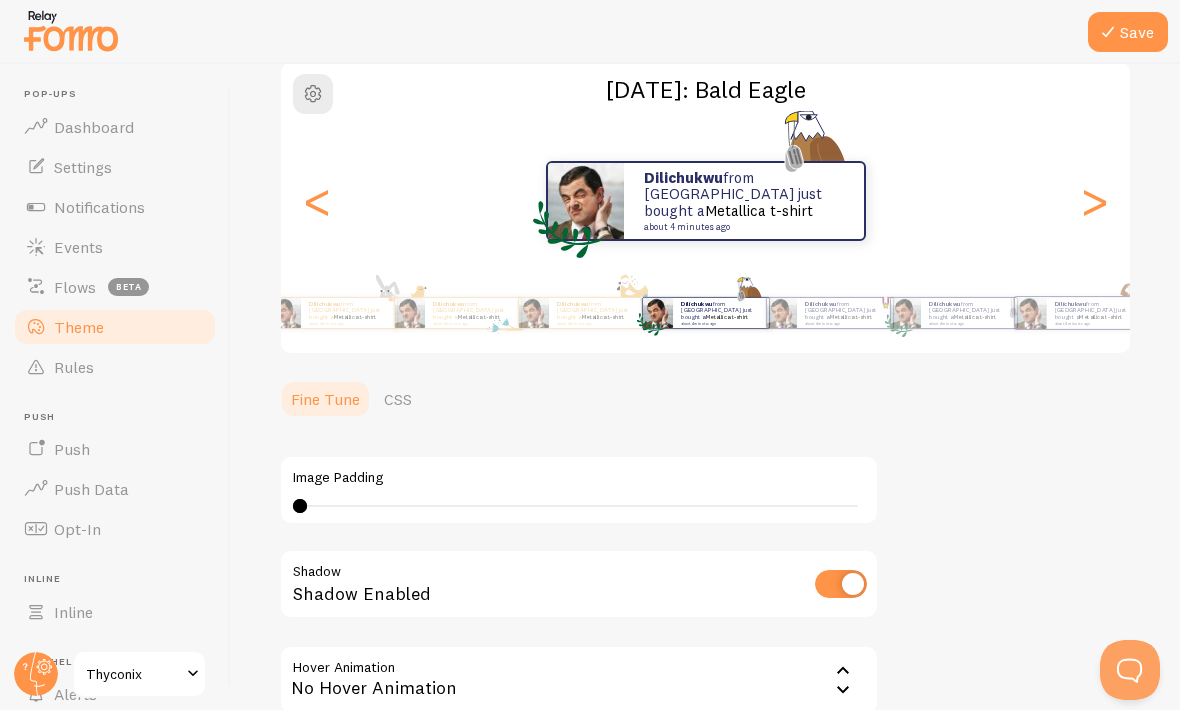 click on ">" at bounding box center (1094, 201) 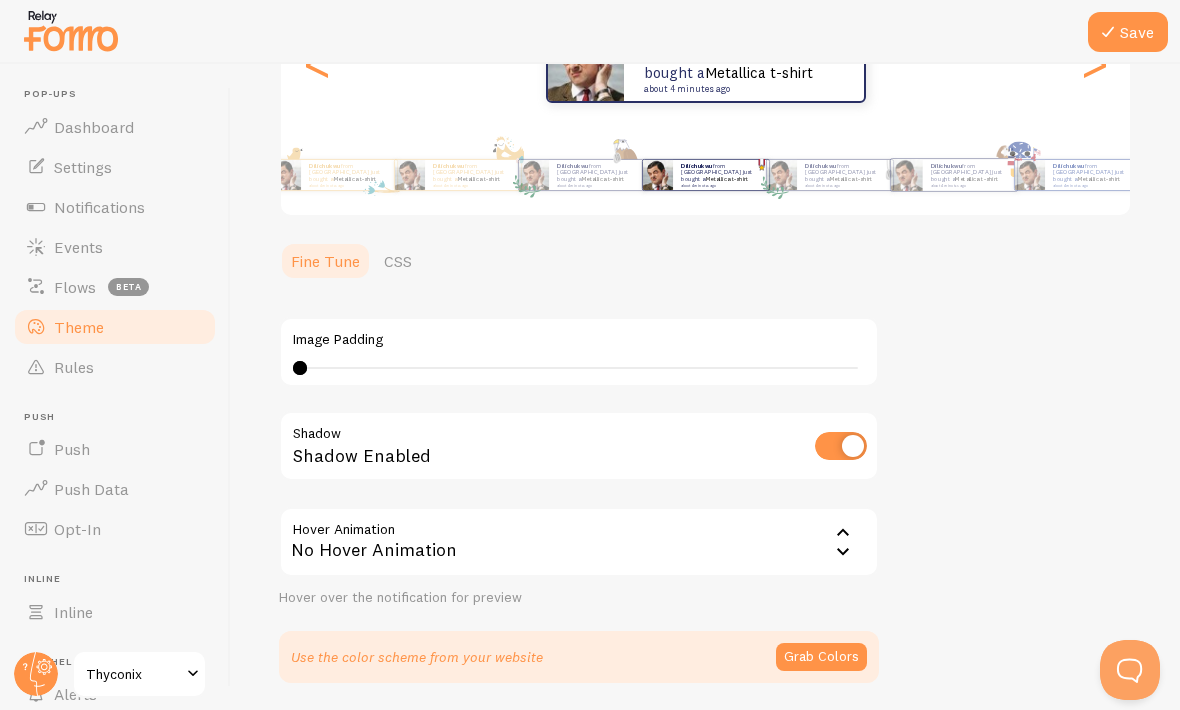 scroll, scrollTop: 281, scrollLeft: 0, axis: vertical 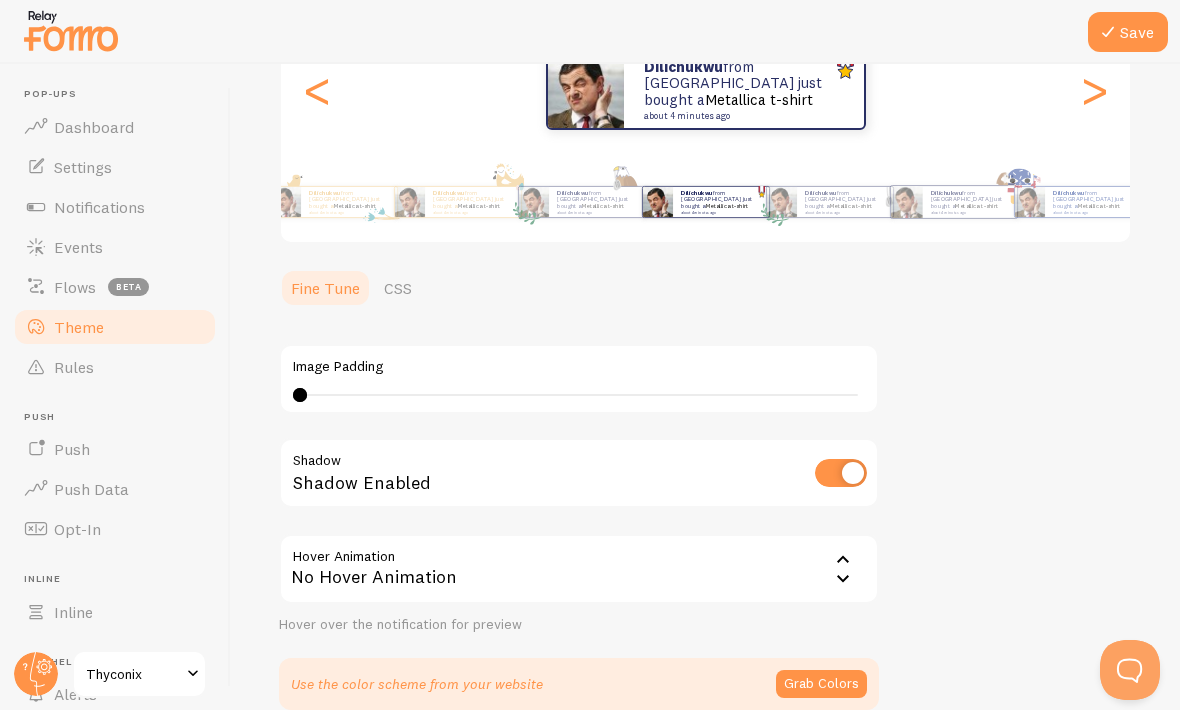click on "CSS" at bounding box center [398, 288] 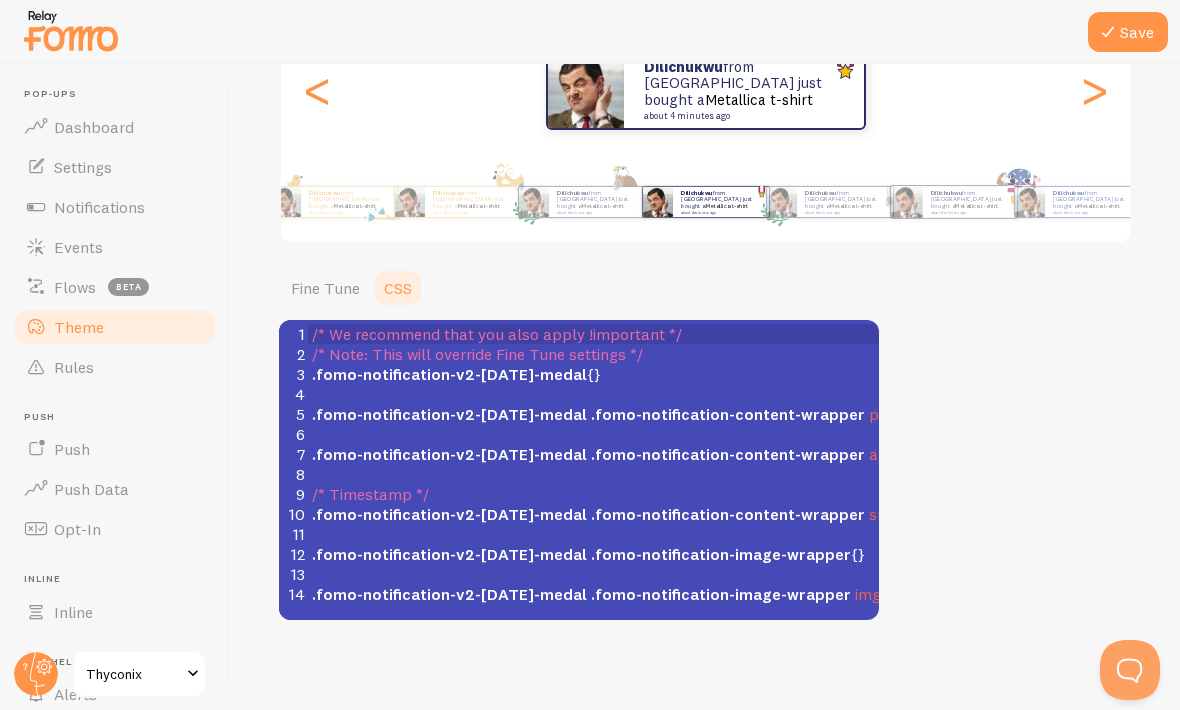 scroll, scrollTop: 219, scrollLeft: 0, axis: vertical 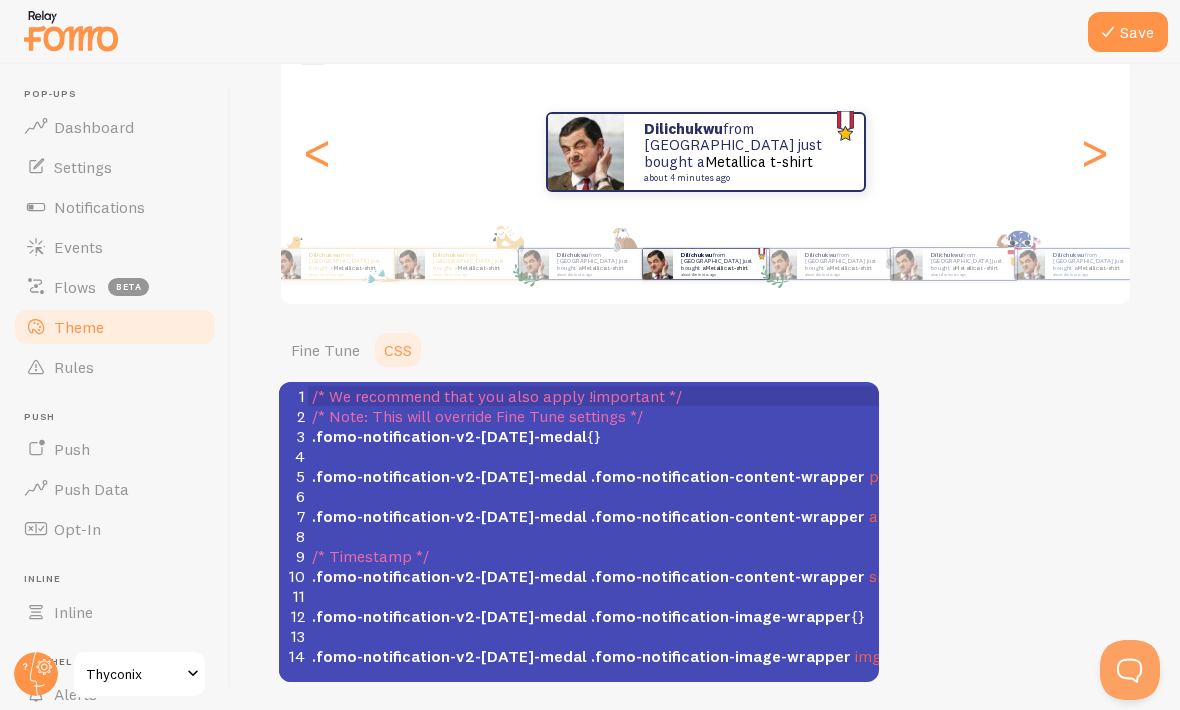 click on "Fine Tune" at bounding box center [325, 350] 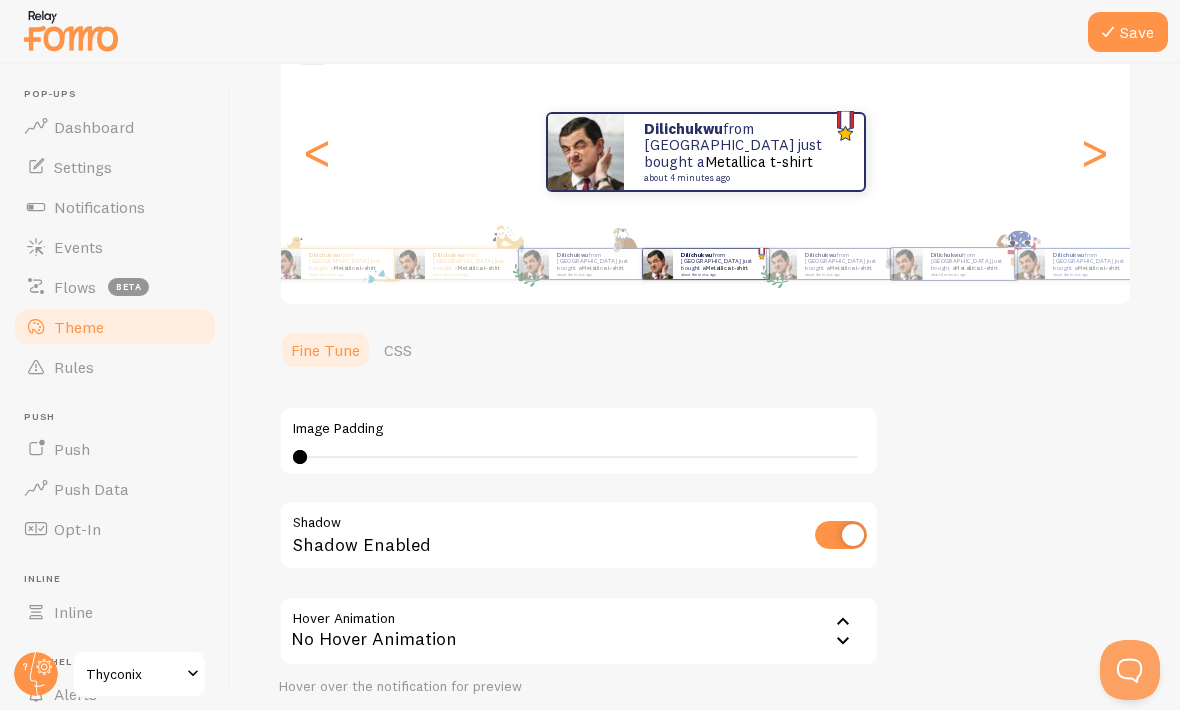 click on "Save" at bounding box center [1128, 32] 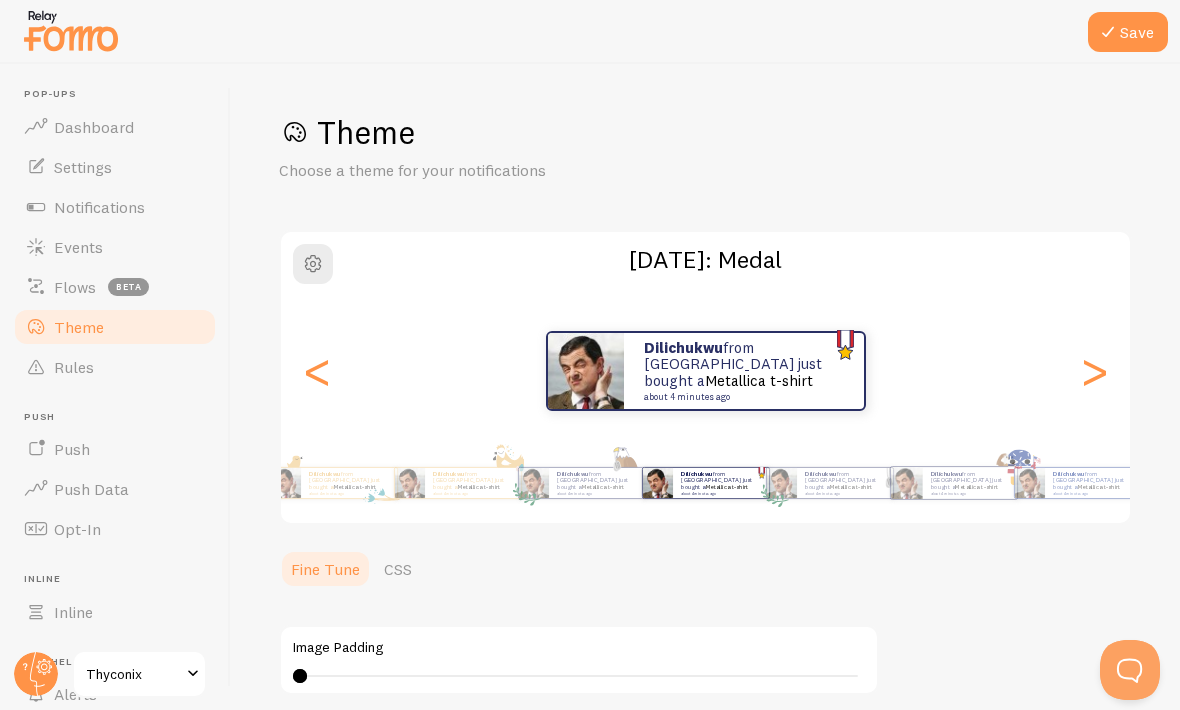 scroll, scrollTop: 0, scrollLeft: 0, axis: both 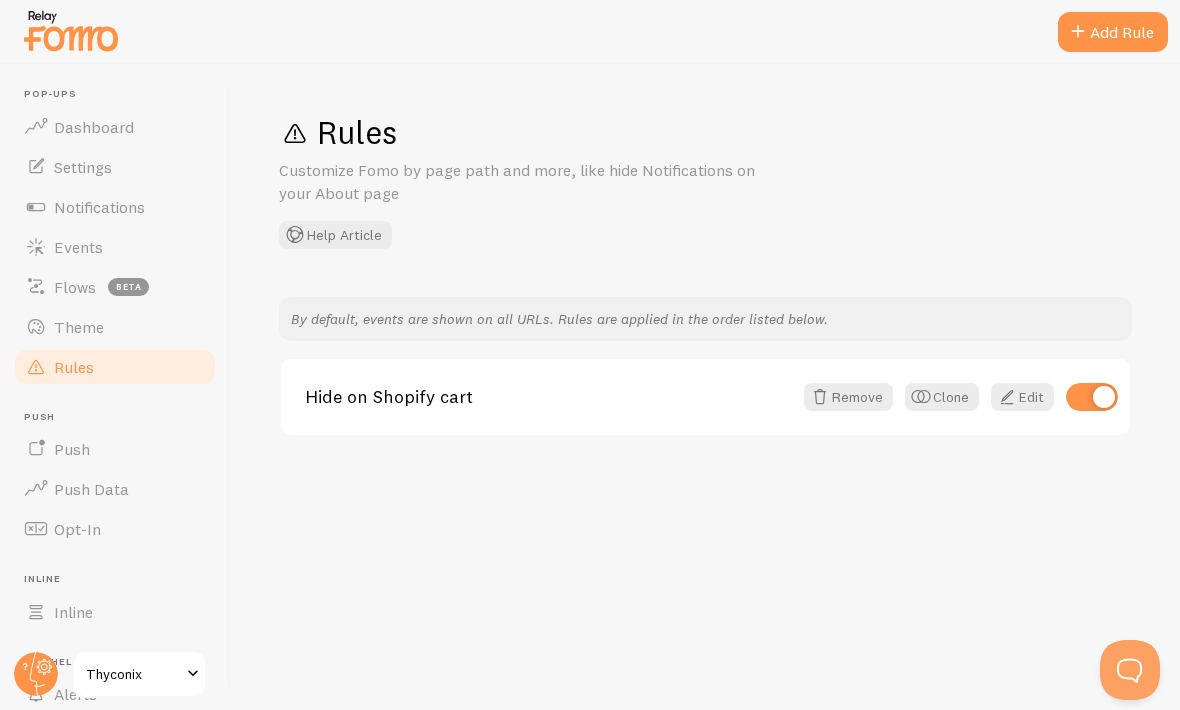 click on "Rules
Customize Fomo by page path and more, like hide Notifications on your About page
Help Article
By default, events are shown on all URLs. Rules are applied in the order listed below.
Hide on Shopify cart
Remove
Clone
Edit" at bounding box center [705, 387] 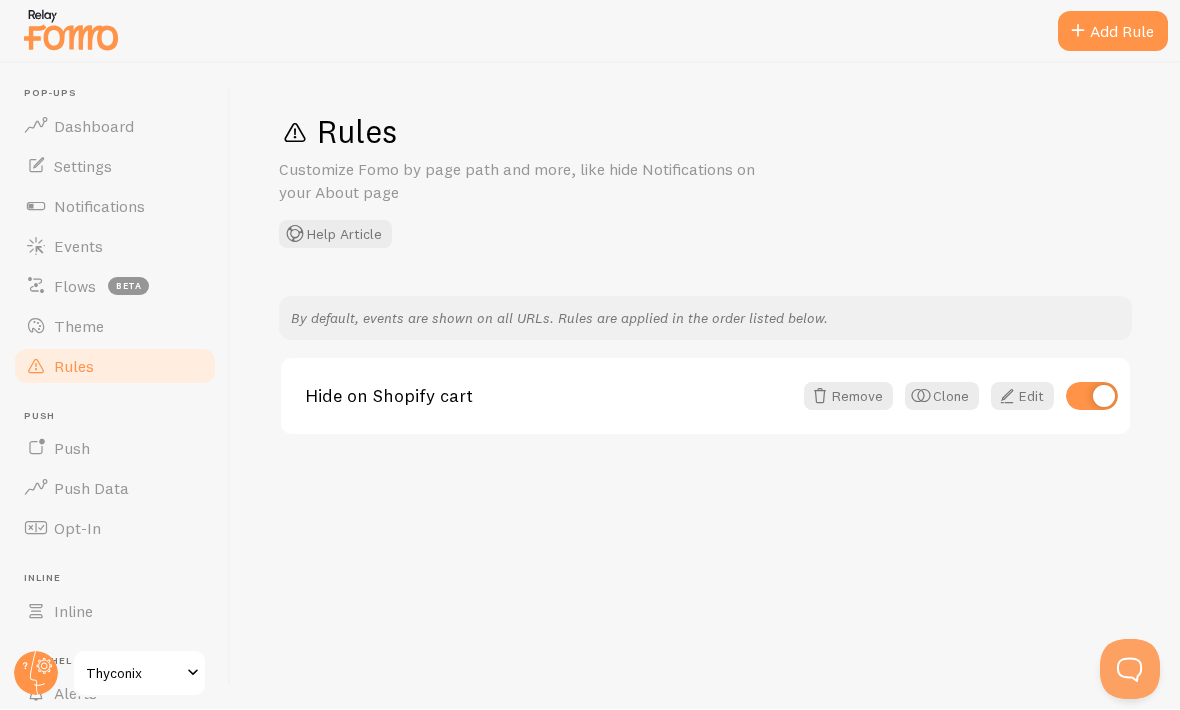 scroll, scrollTop: 66, scrollLeft: 0, axis: vertical 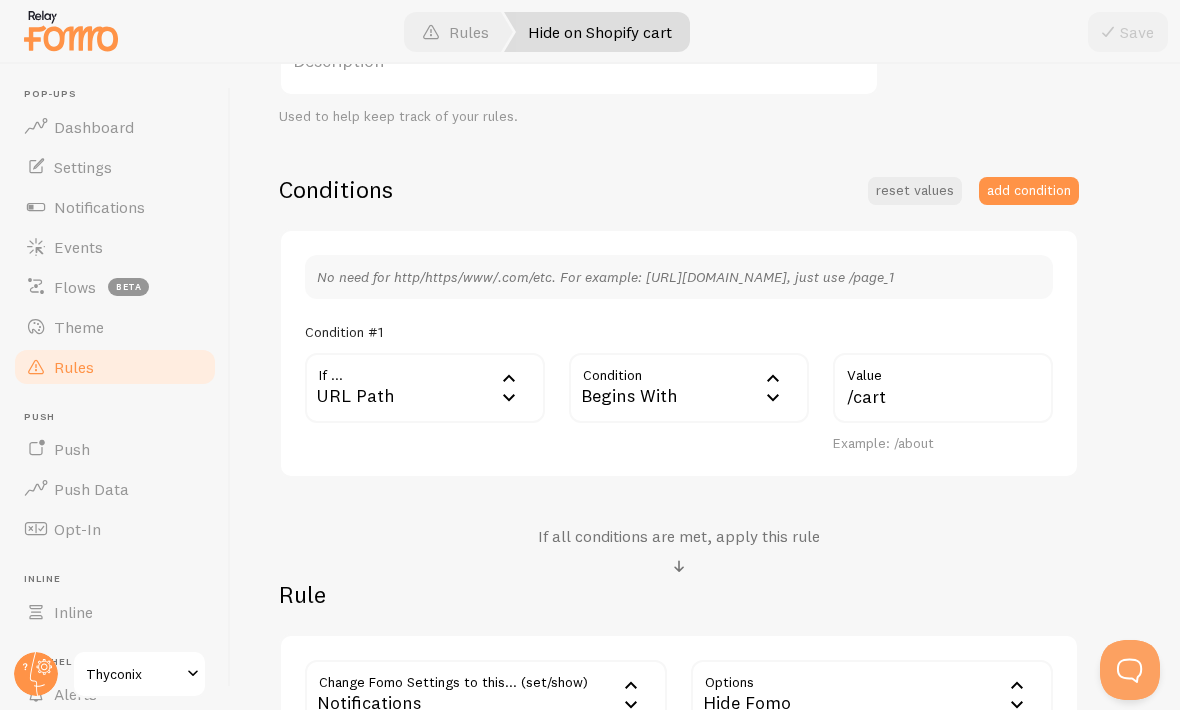 click on "Notifications" at bounding box center [115, 207] 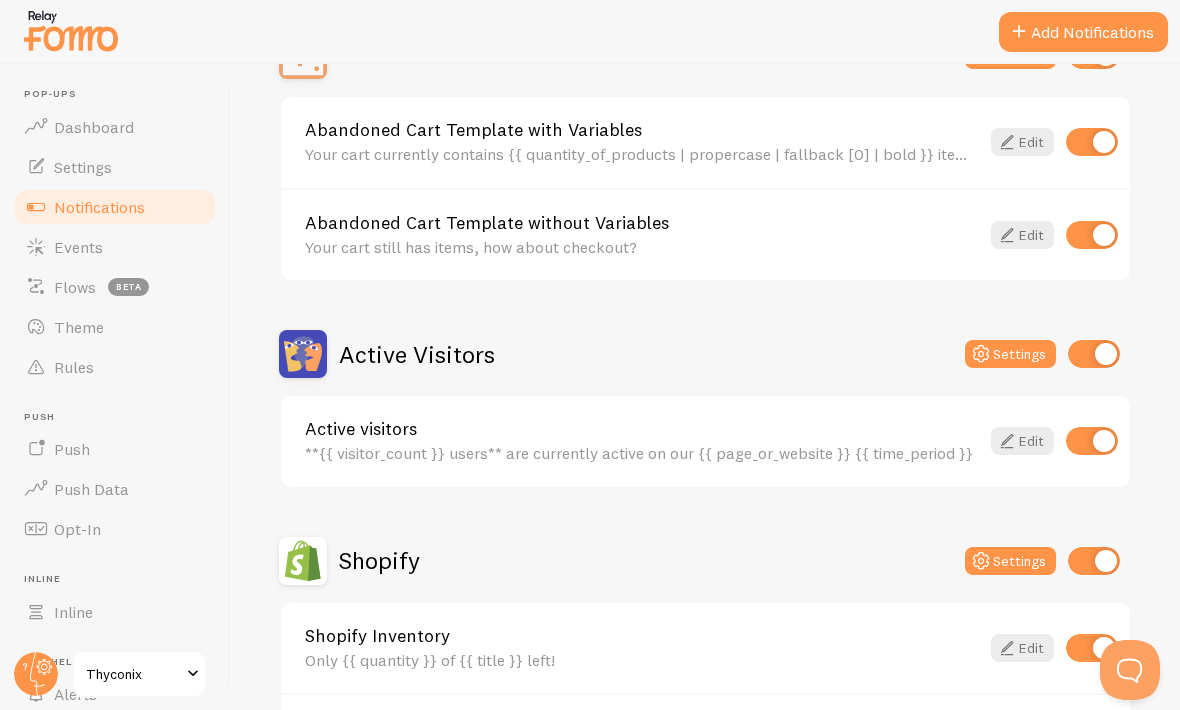 scroll, scrollTop: 245, scrollLeft: 0, axis: vertical 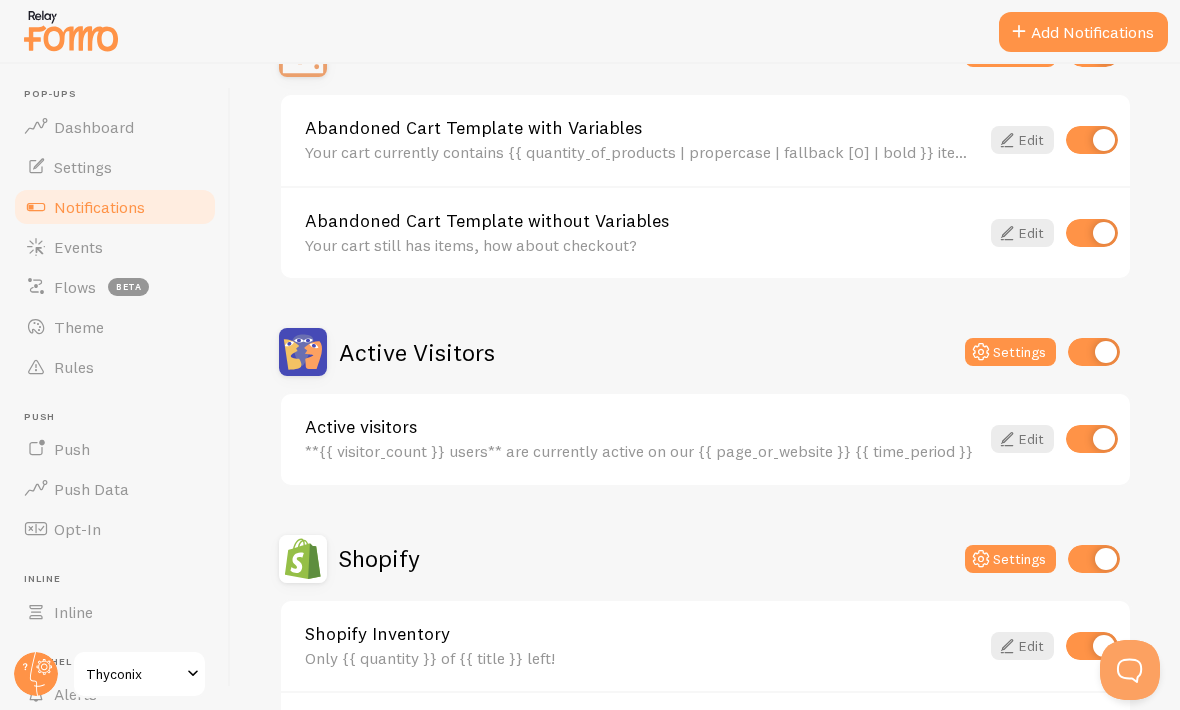 click at bounding box center (1092, 439) 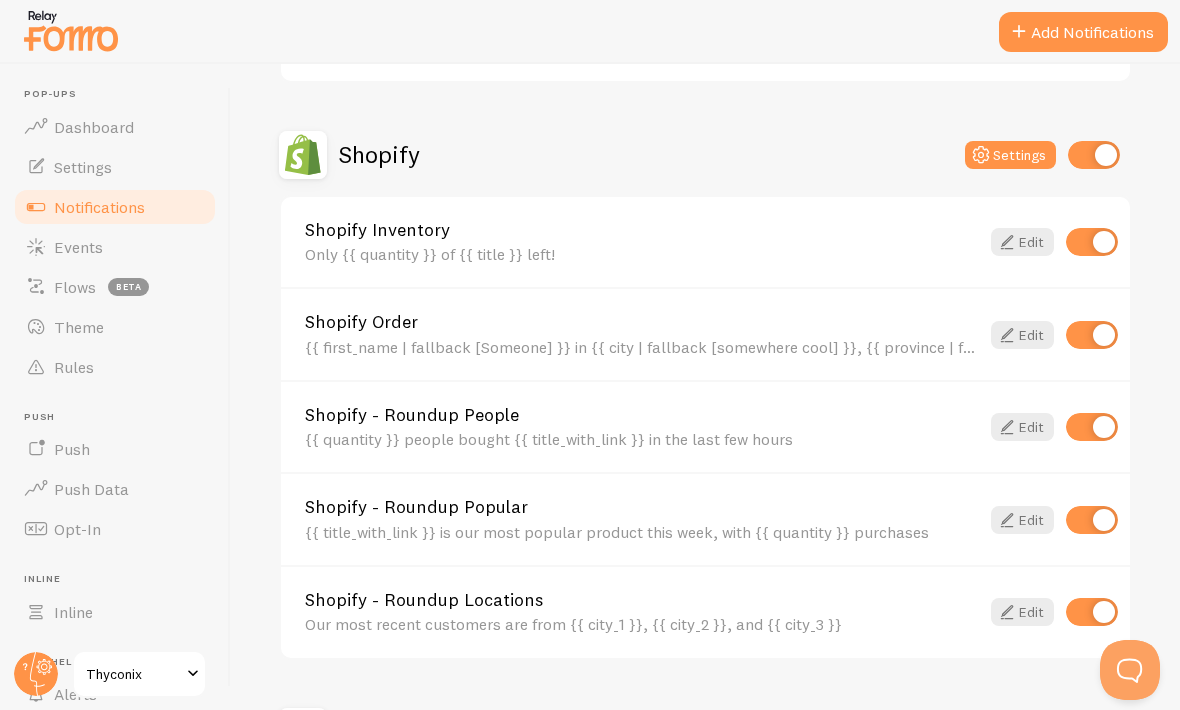 scroll, scrollTop: 650, scrollLeft: 0, axis: vertical 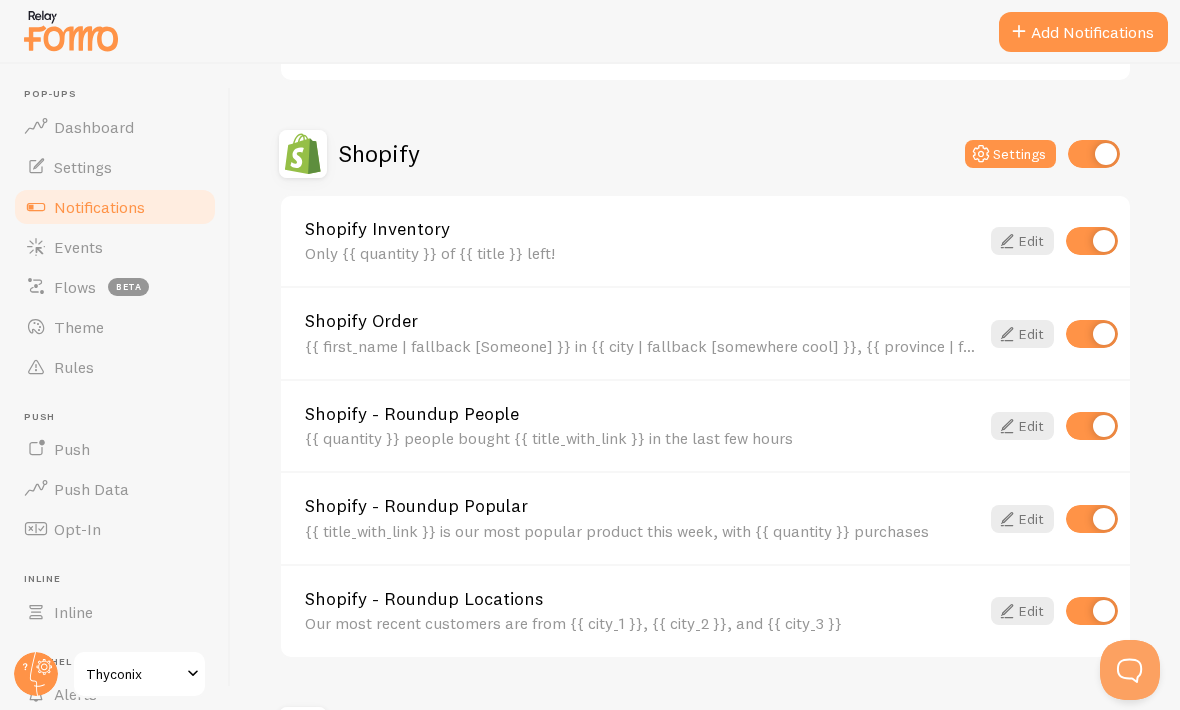 click at bounding box center [1092, 241] 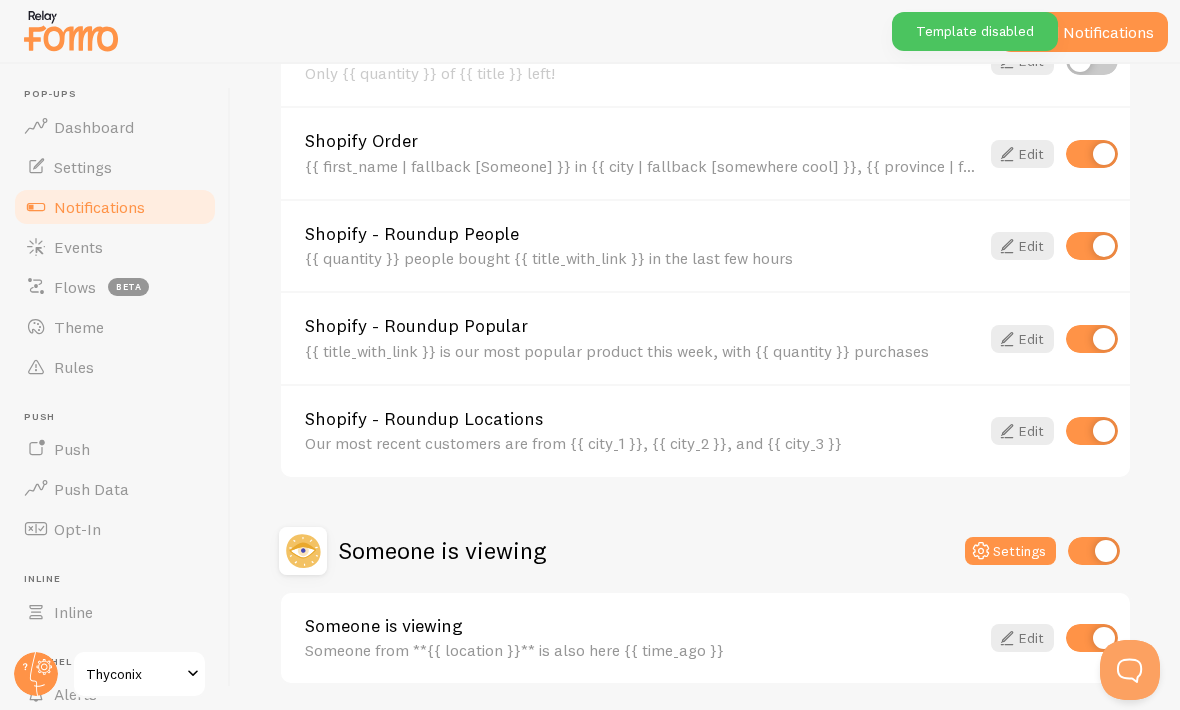 scroll, scrollTop: 829, scrollLeft: 0, axis: vertical 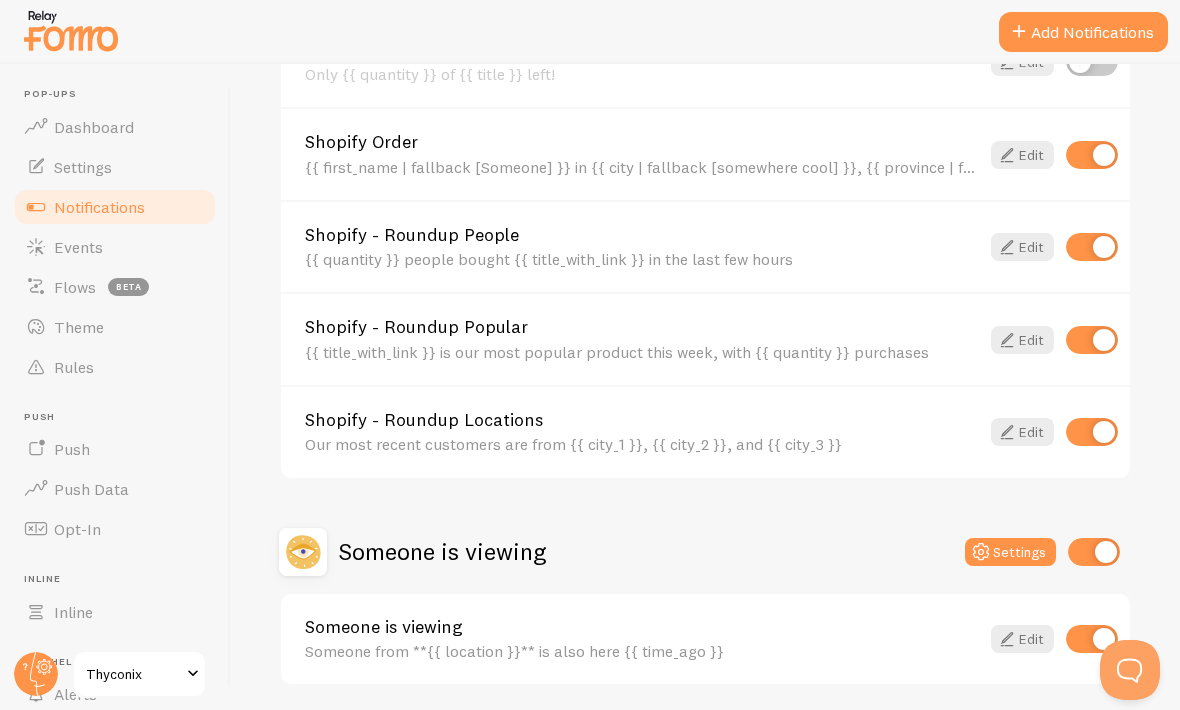 click at bounding box center [1092, 639] 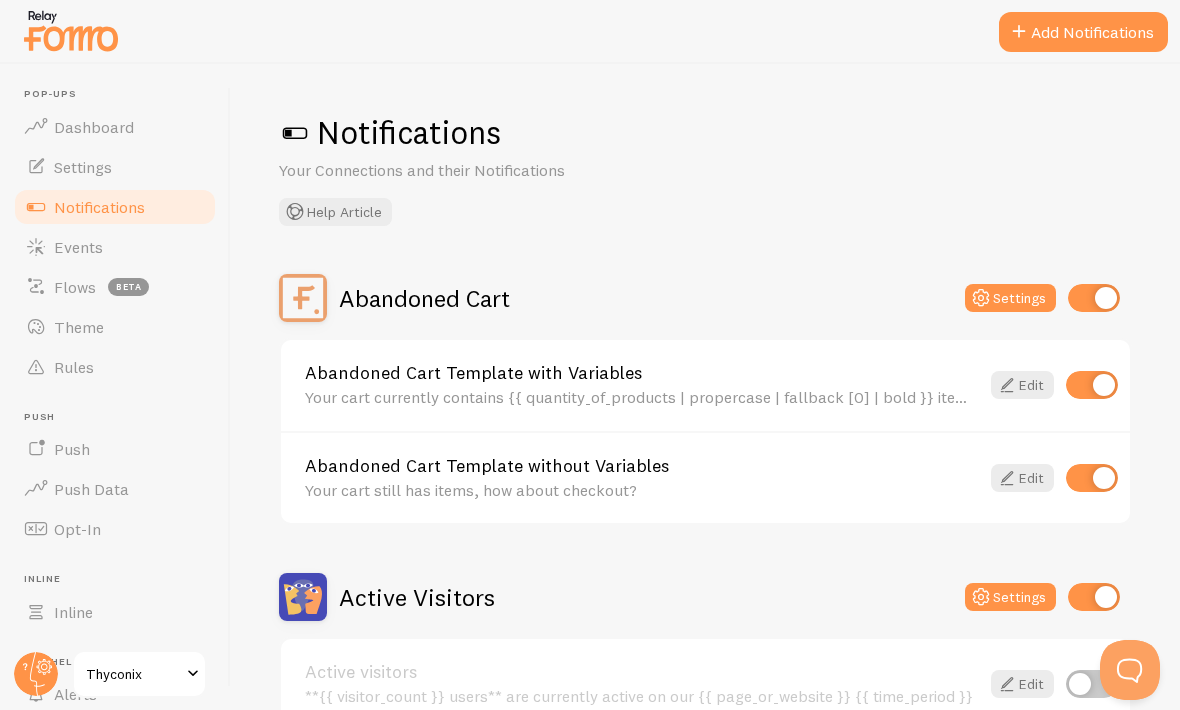 scroll, scrollTop: 0, scrollLeft: 0, axis: both 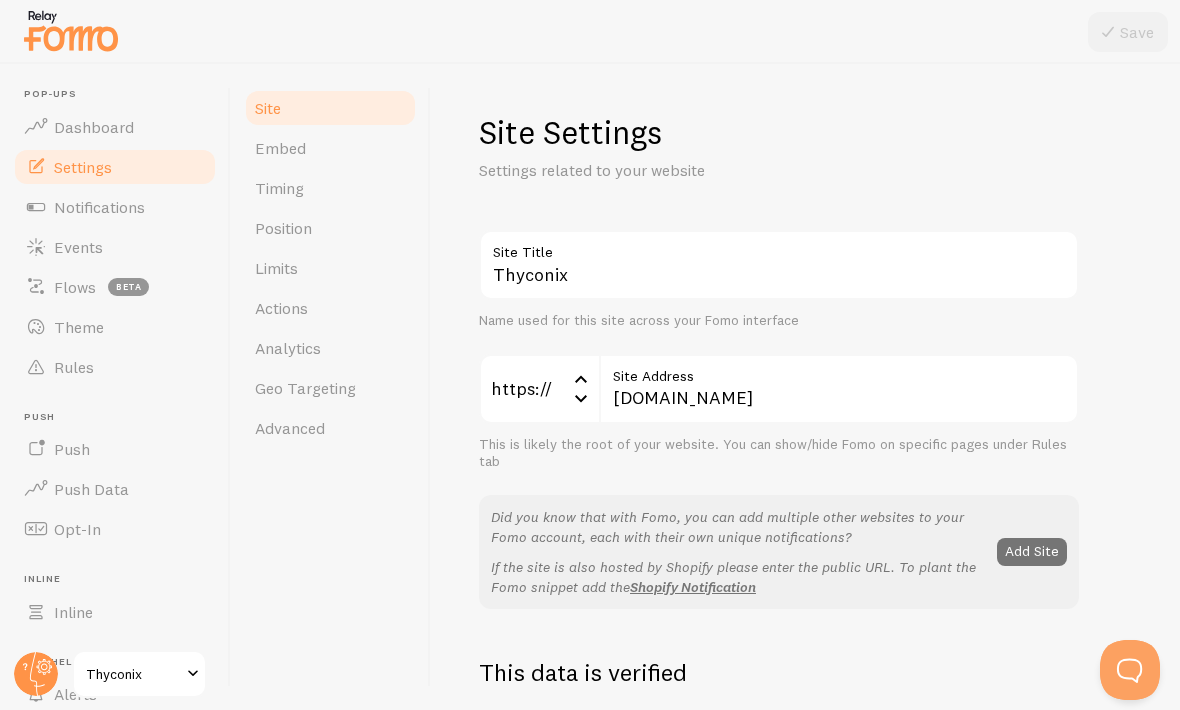 click at bounding box center (36, 127) 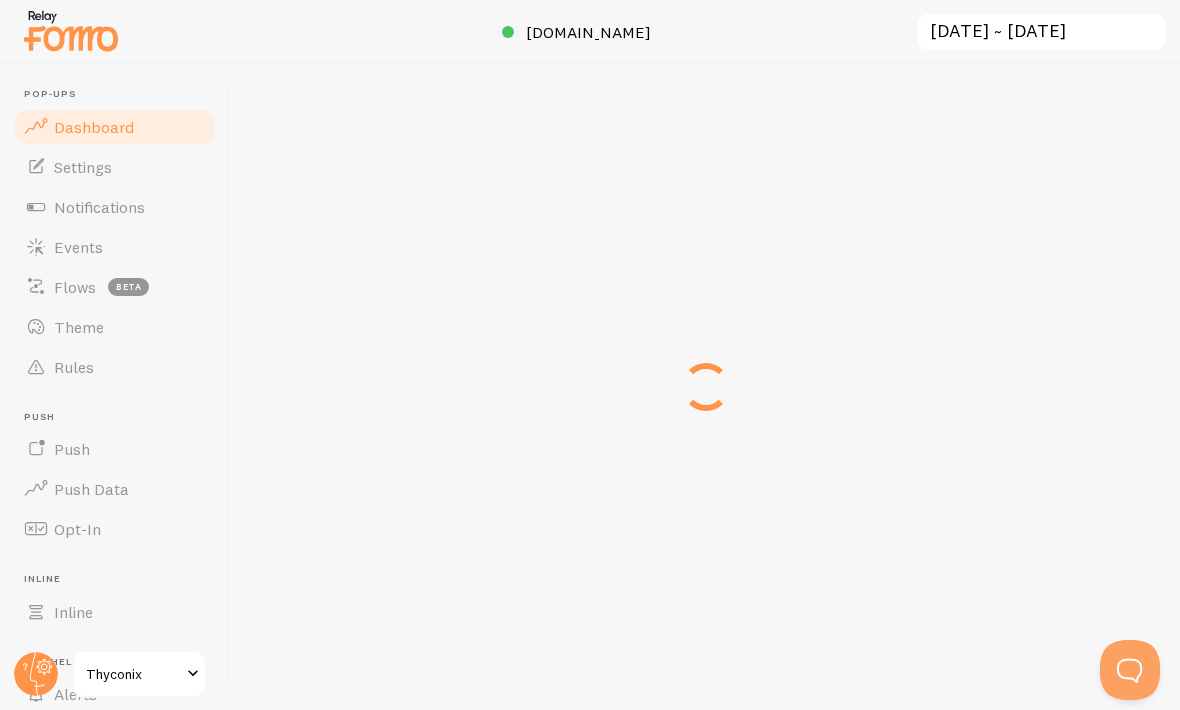 click on "Settings" at bounding box center [83, 167] 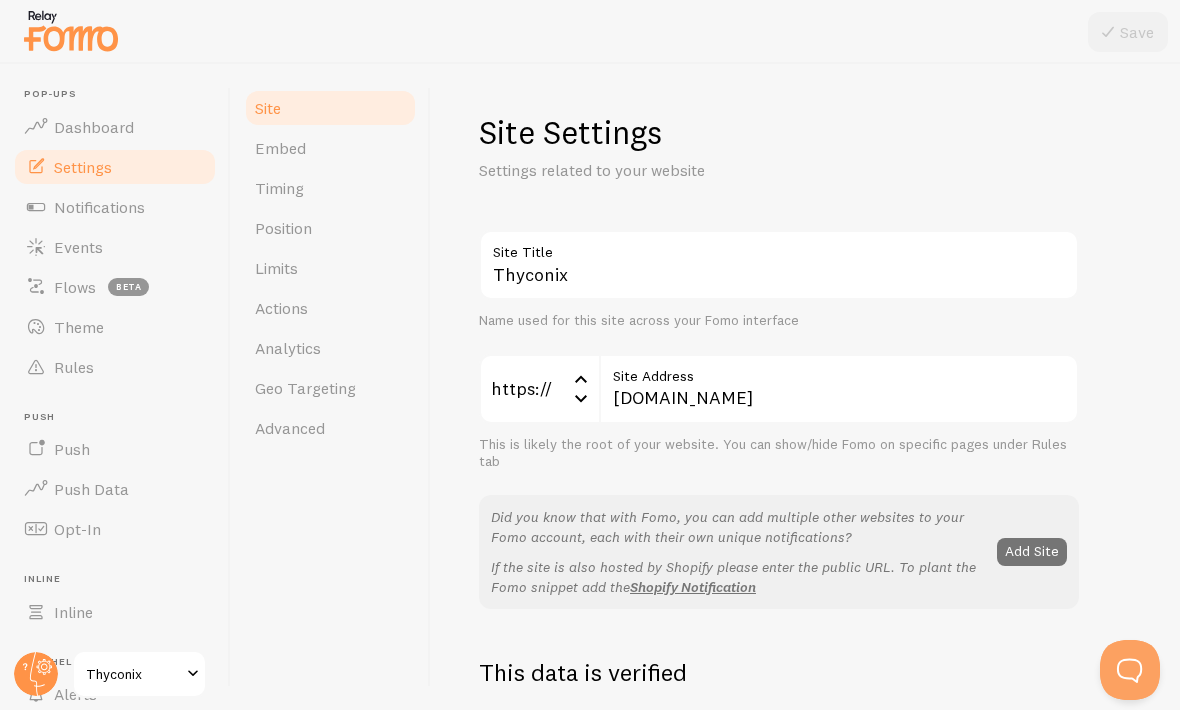 click at bounding box center [36, 127] 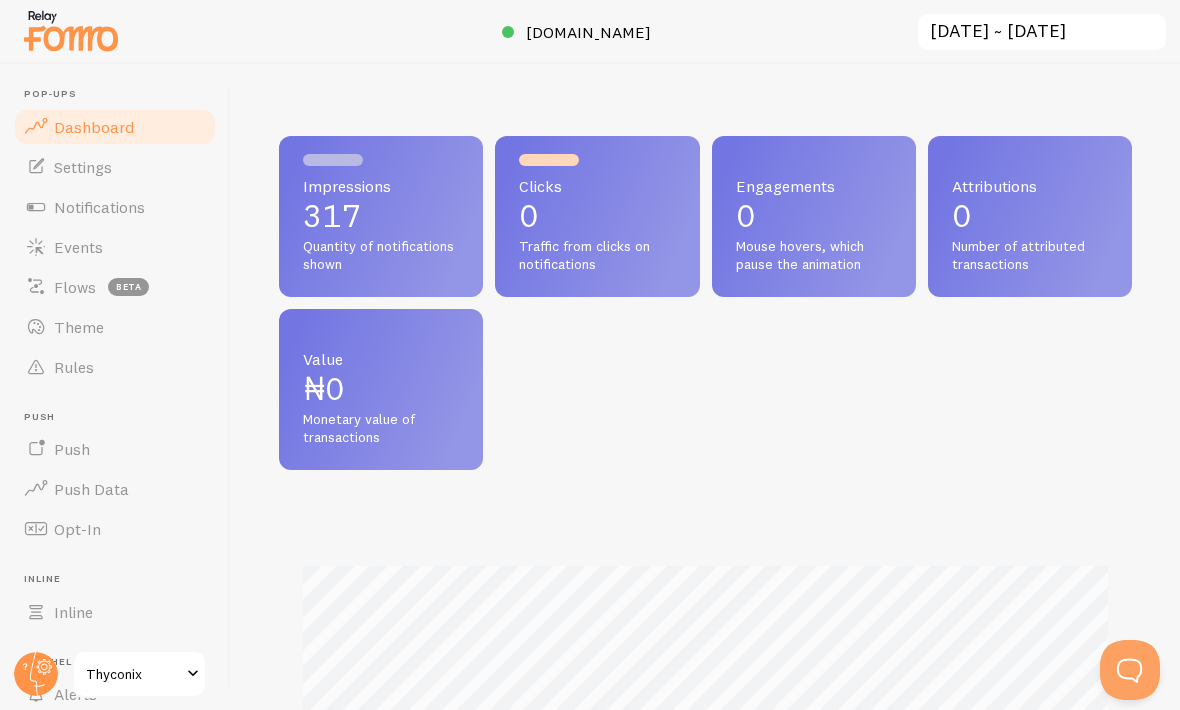 scroll, scrollTop: 999475, scrollLeft: 999147, axis: both 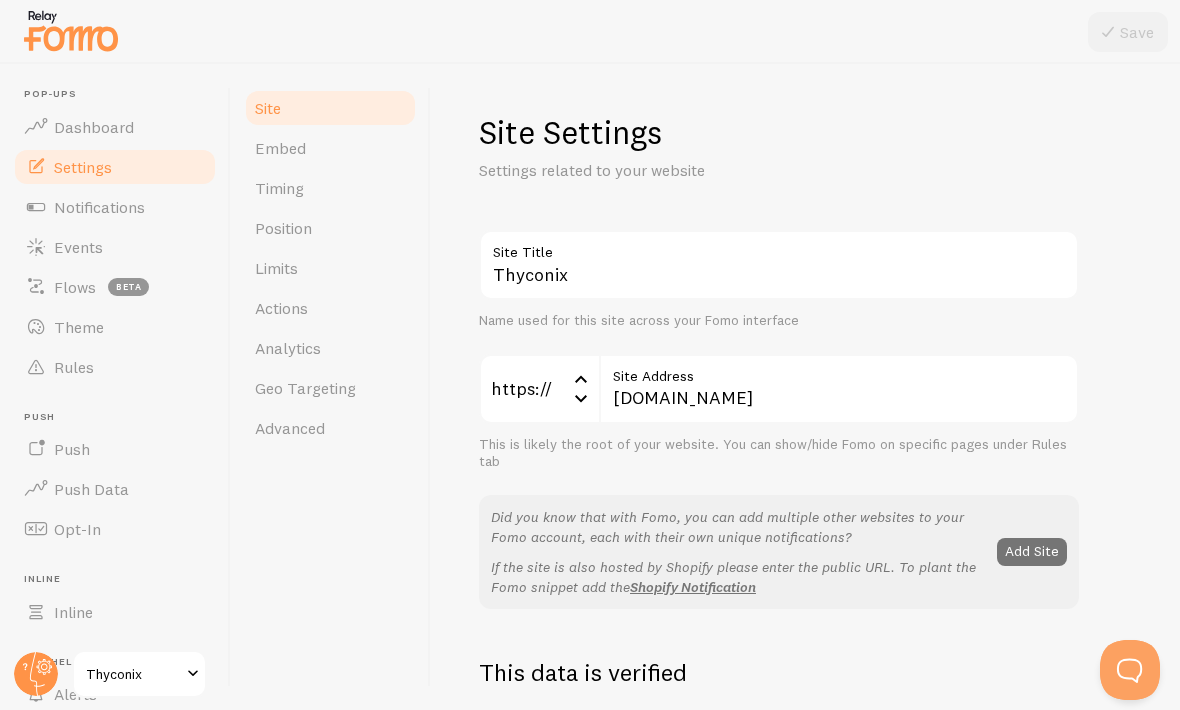 click on "Timing" at bounding box center (279, 188) 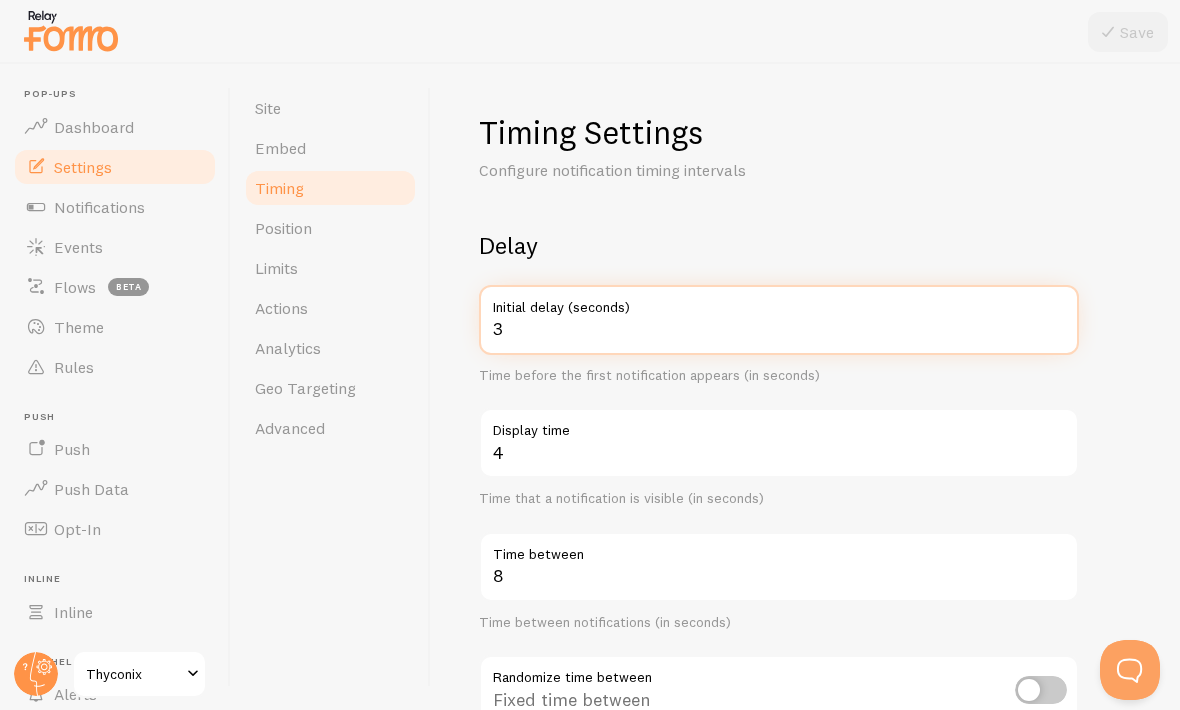 click on "3" at bounding box center (779, 320) 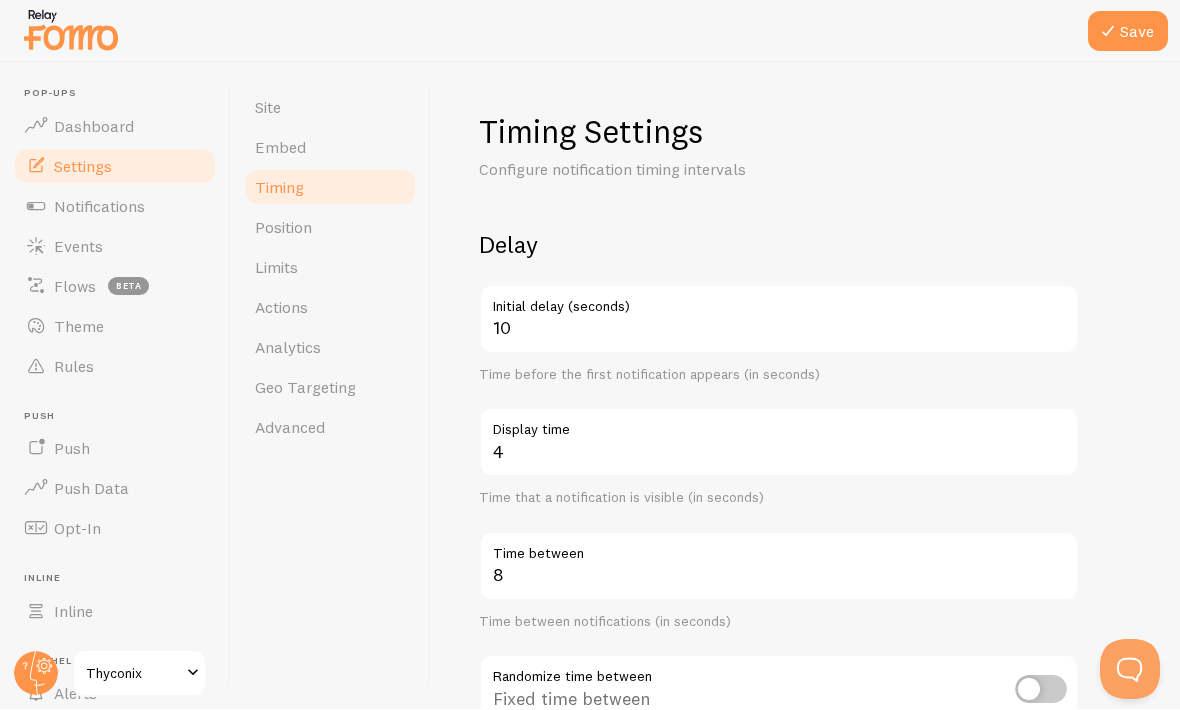 click on "Initial delay (seconds)" at bounding box center (779, 302) 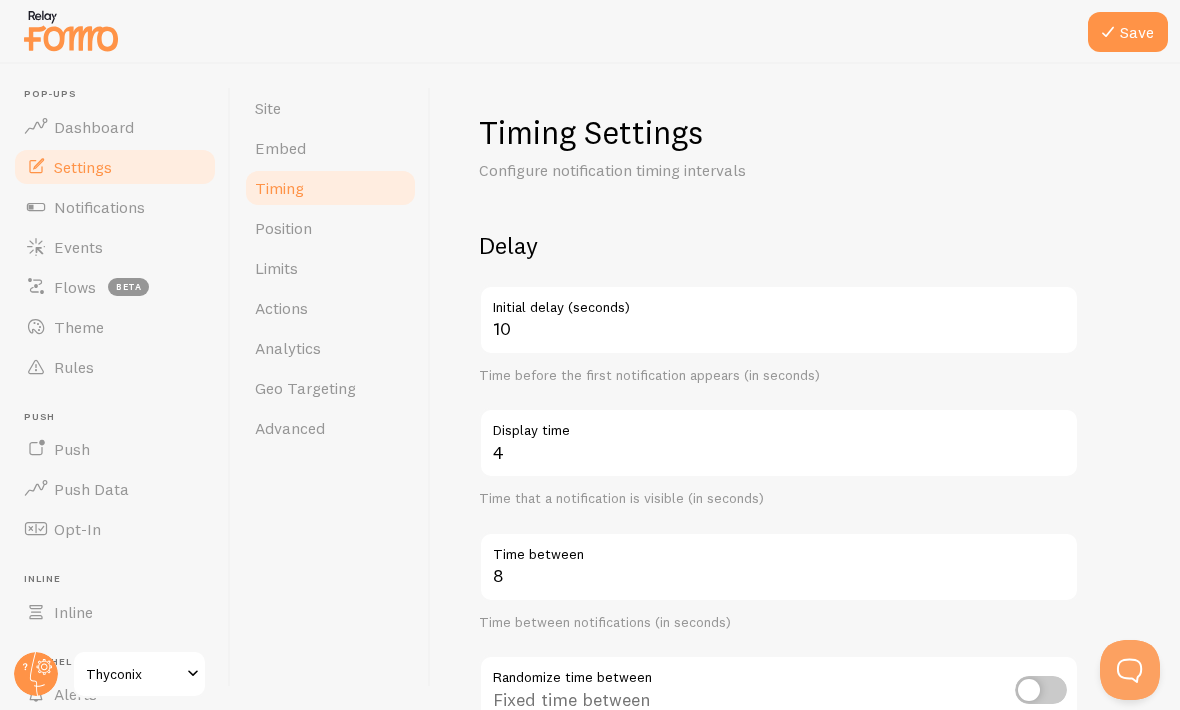 scroll, scrollTop: 0, scrollLeft: 0, axis: both 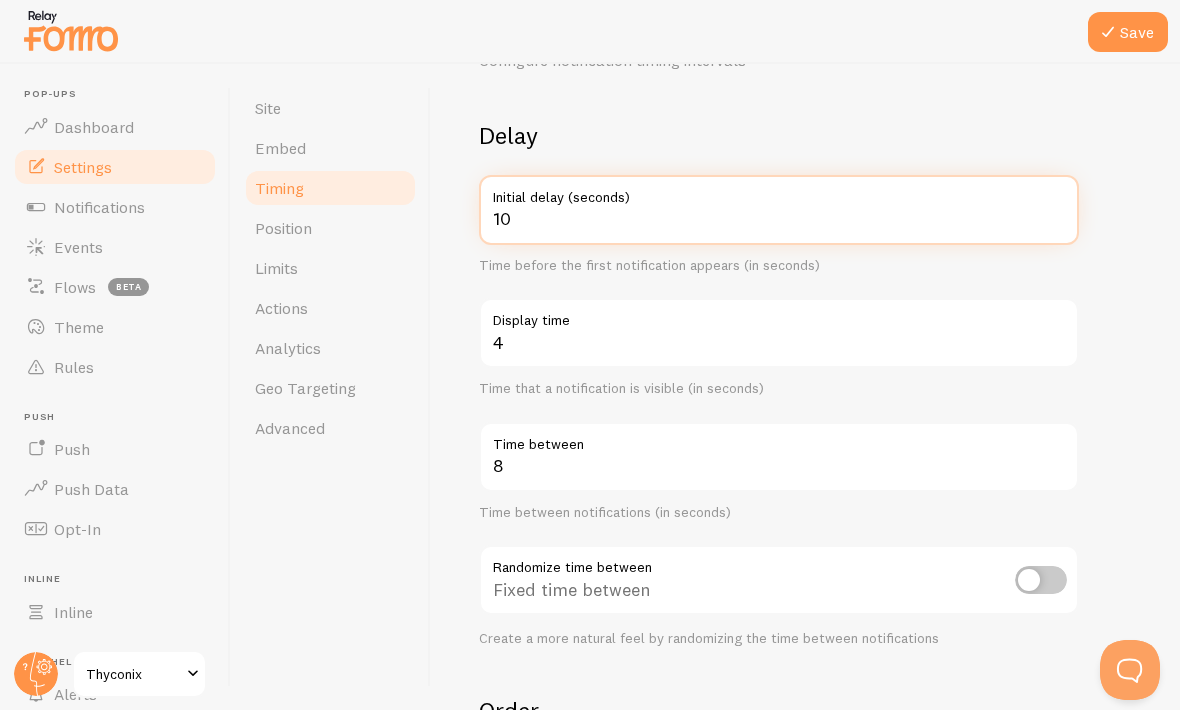 click on "10" at bounding box center [779, 210] 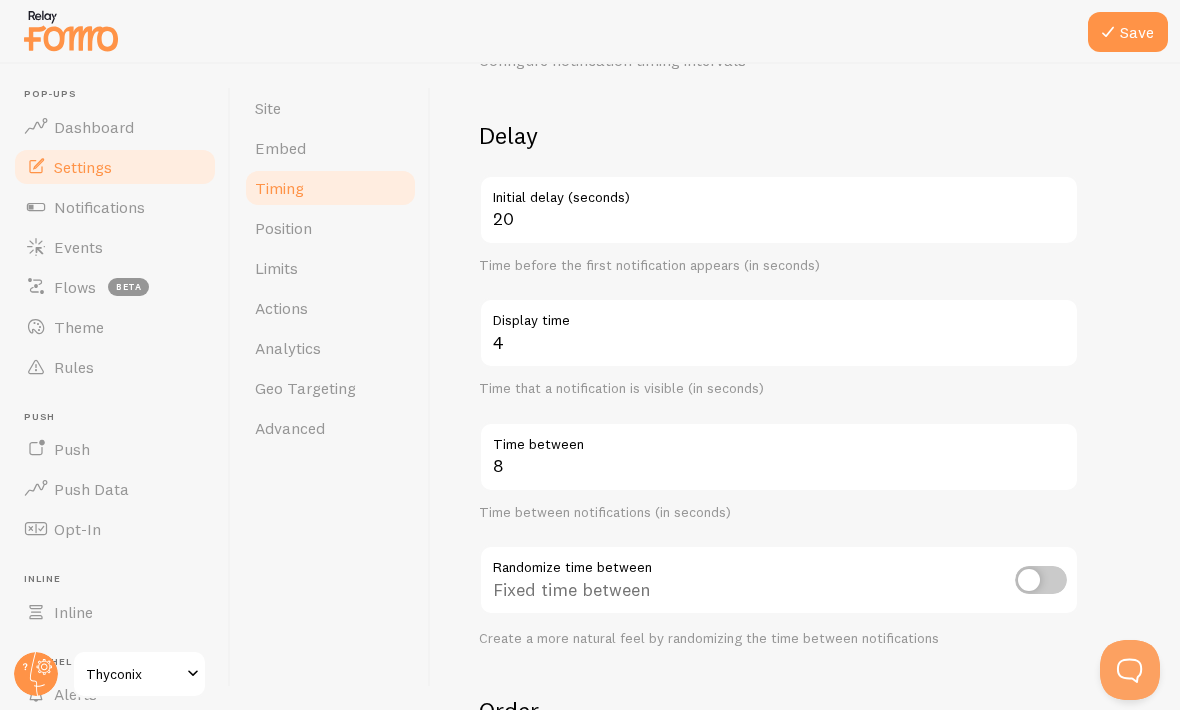 click on "Initial delay (seconds)" at bounding box center [779, 192] 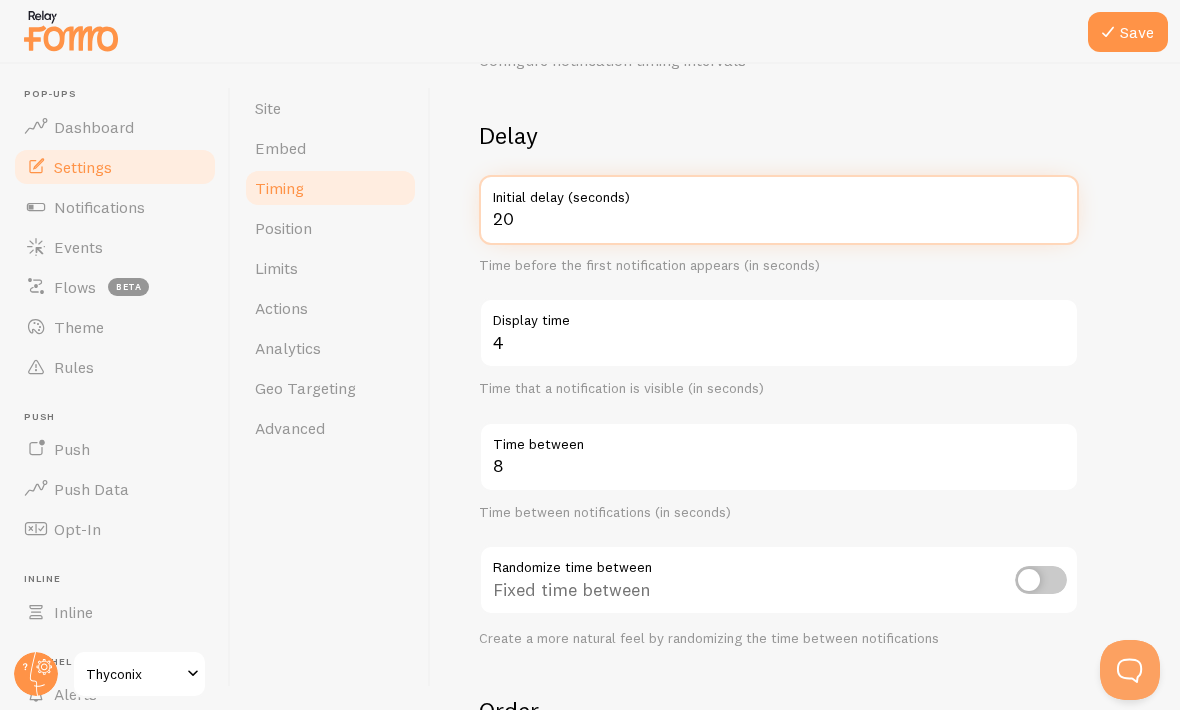type on "2" 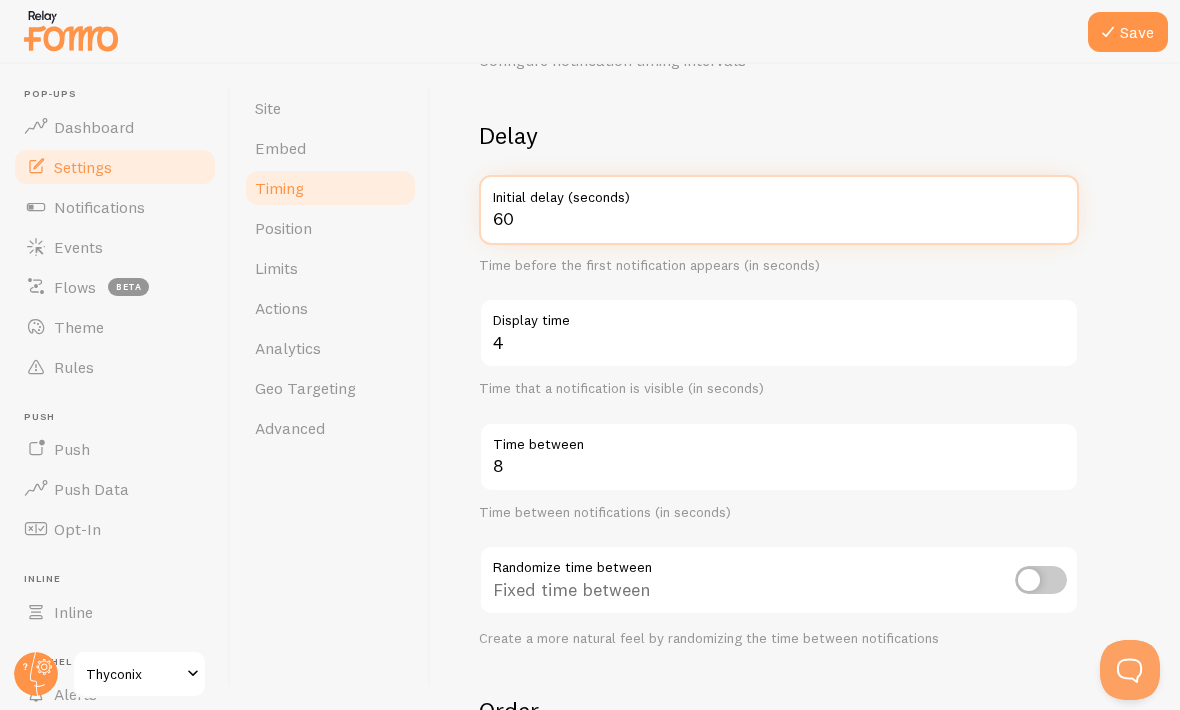 type on "60" 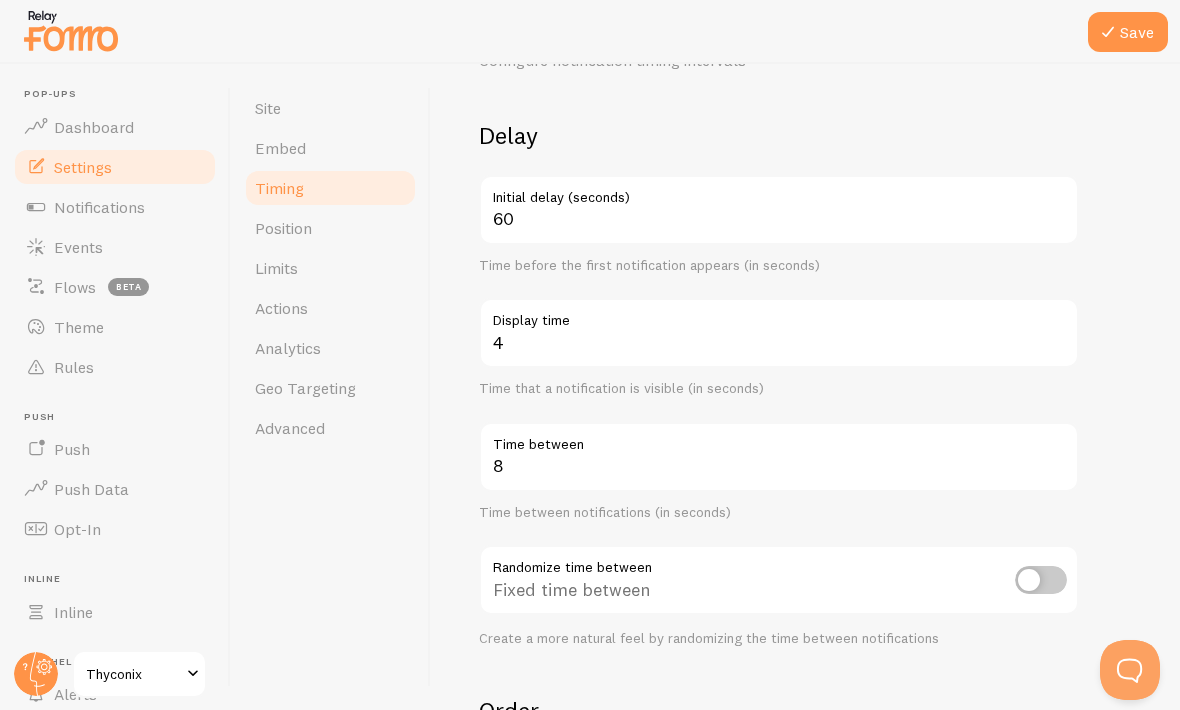 click on "Display time" at bounding box center (779, 315) 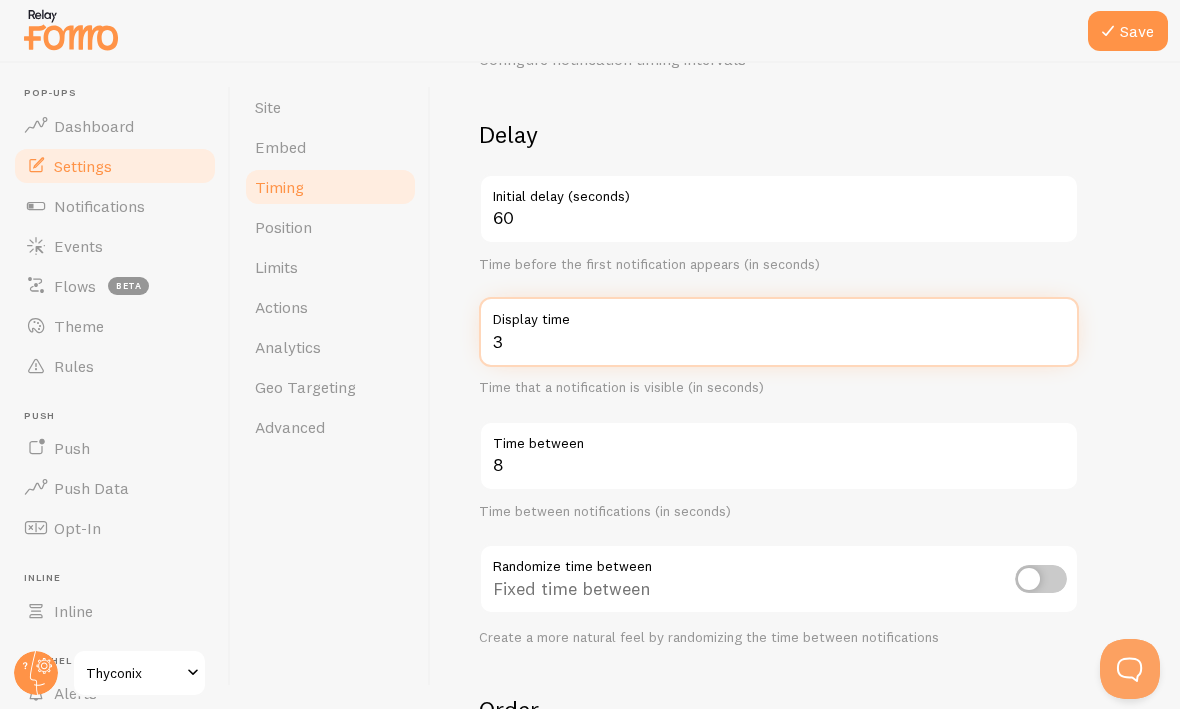 type on "3" 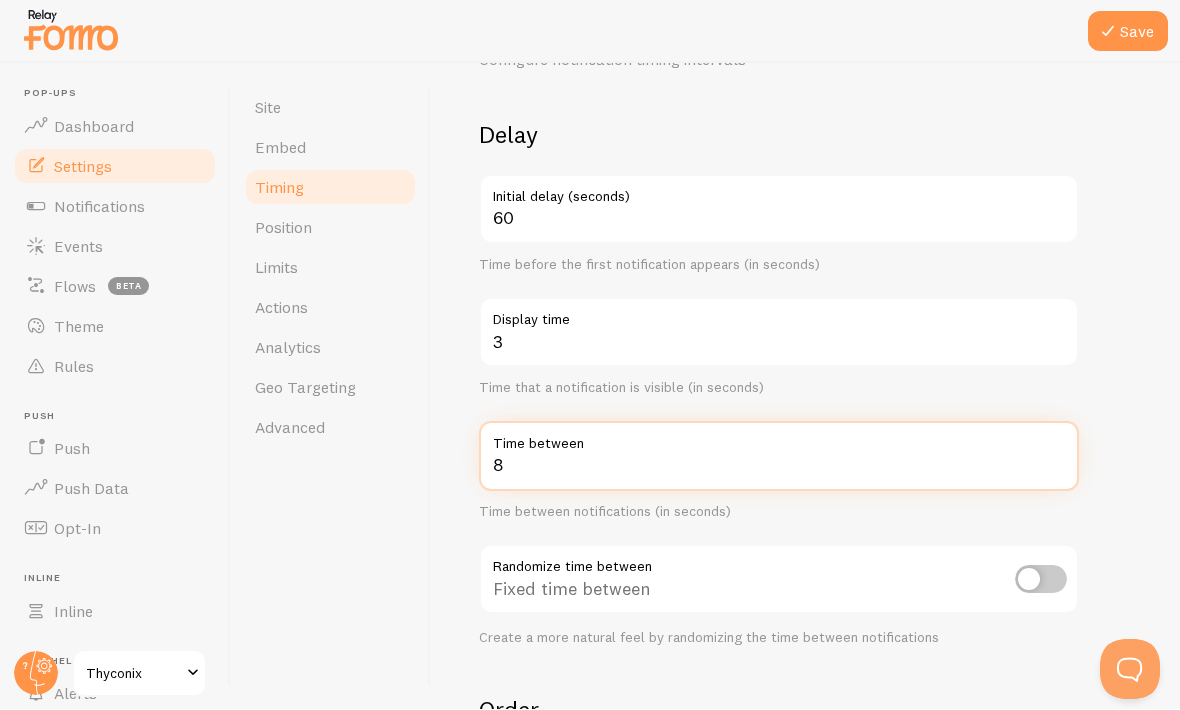 click on "8" at bounding box center (779, 457) 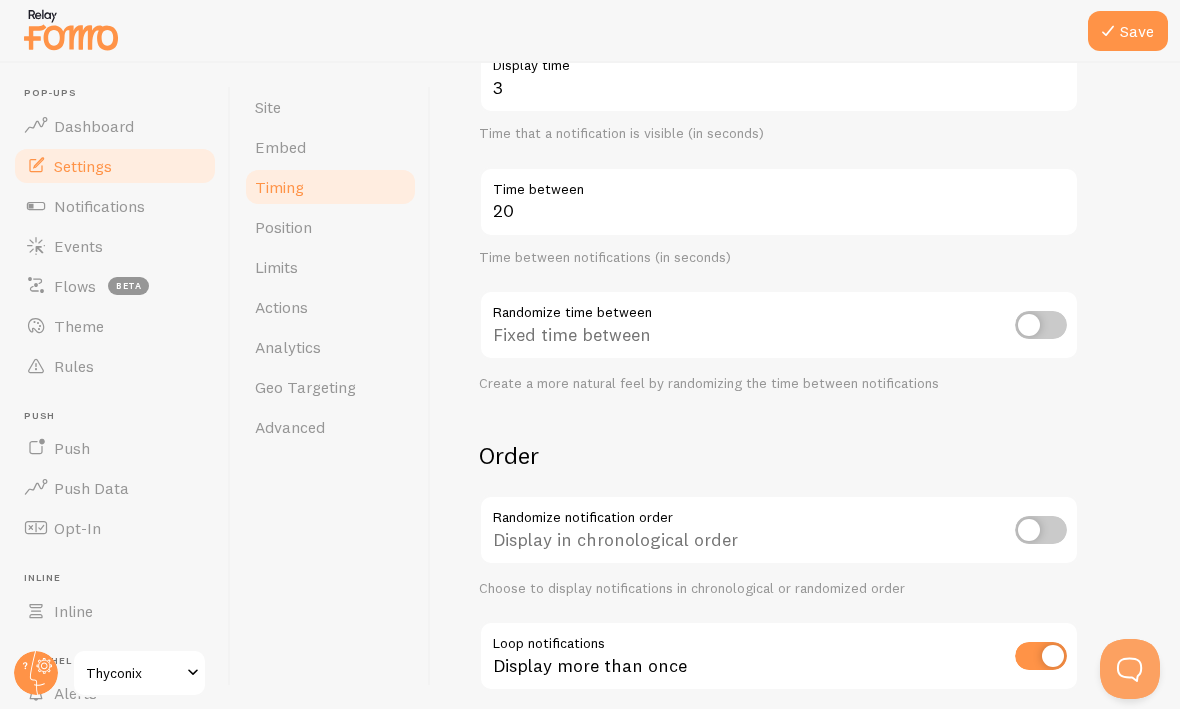 scroll, scrollTop: 362, scrollLeft: 0, axis: vertical 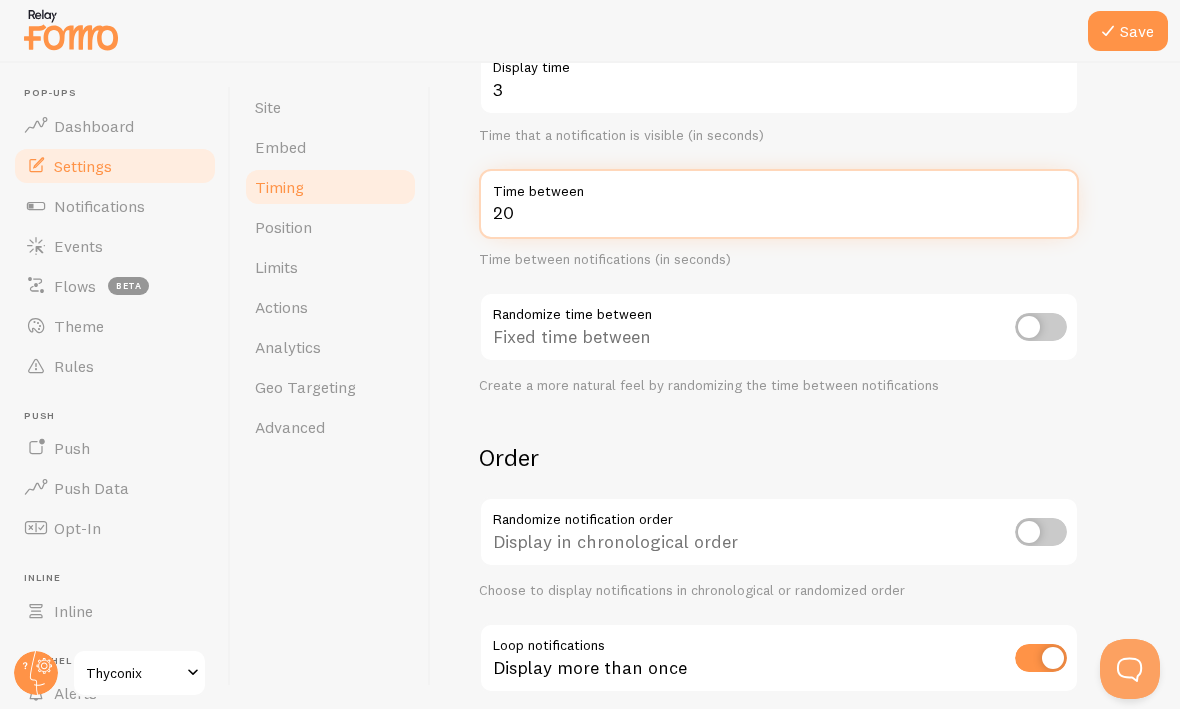 type on "20" 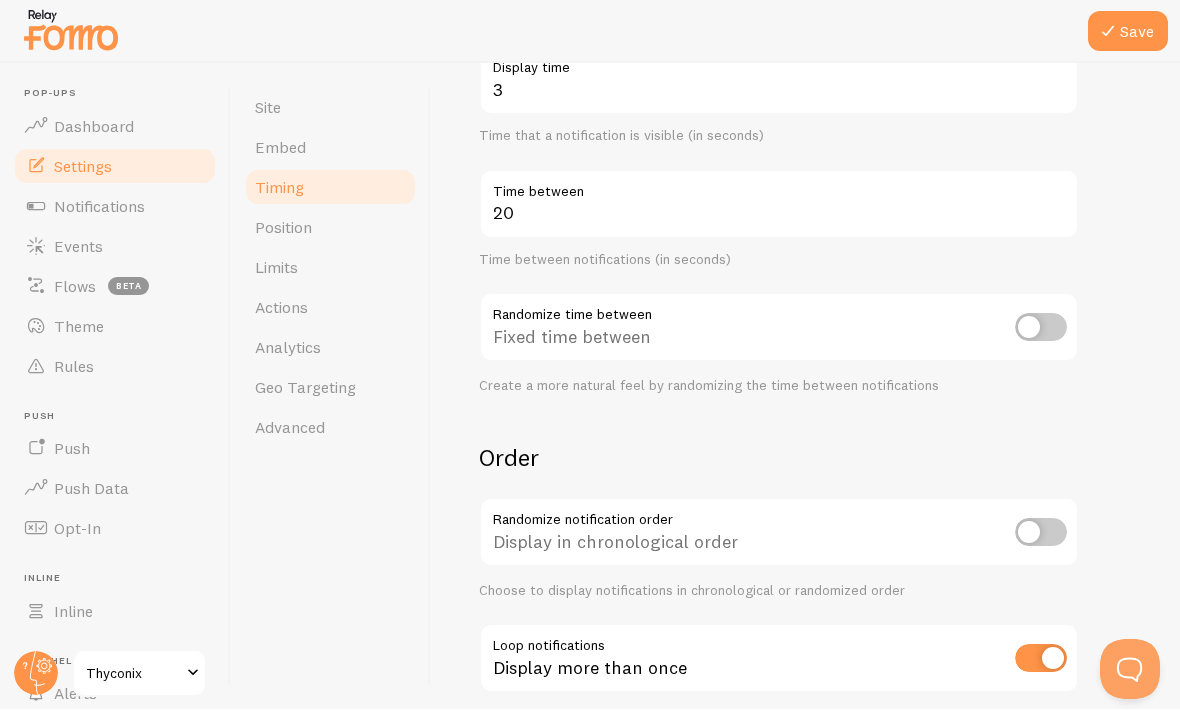 click at bounding box center [1041, 659] 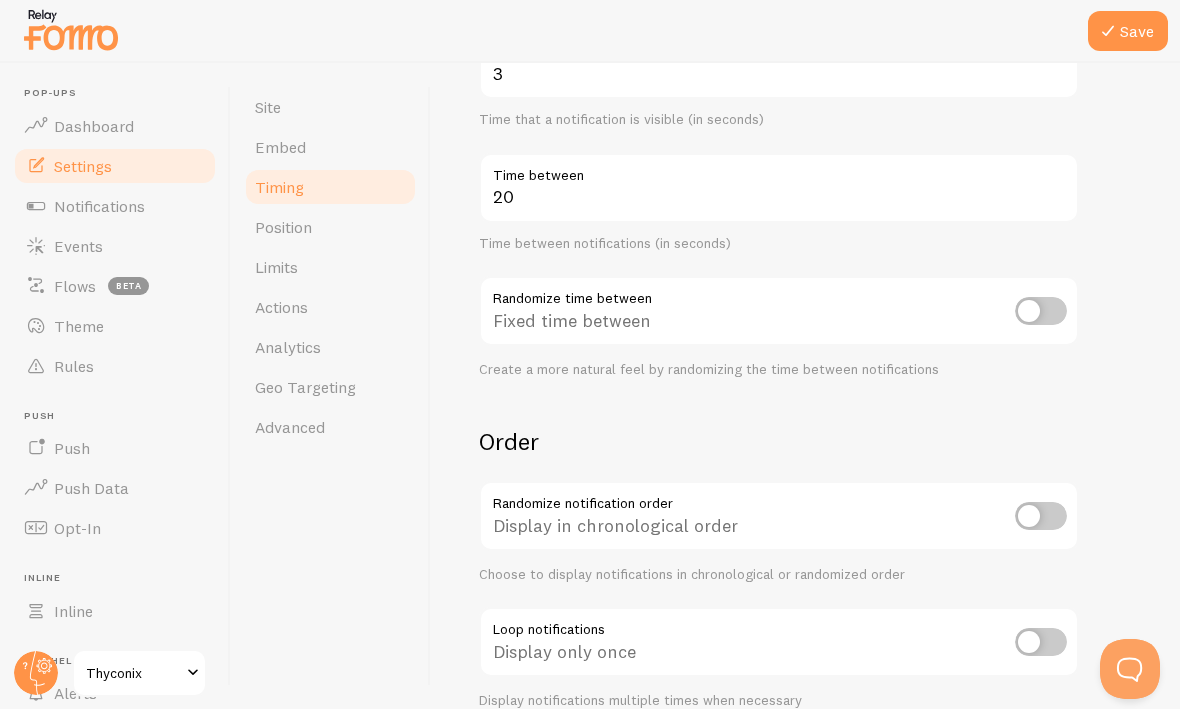 scroll, scrollTop: 373, scrollLeft: 0, axis: vertical 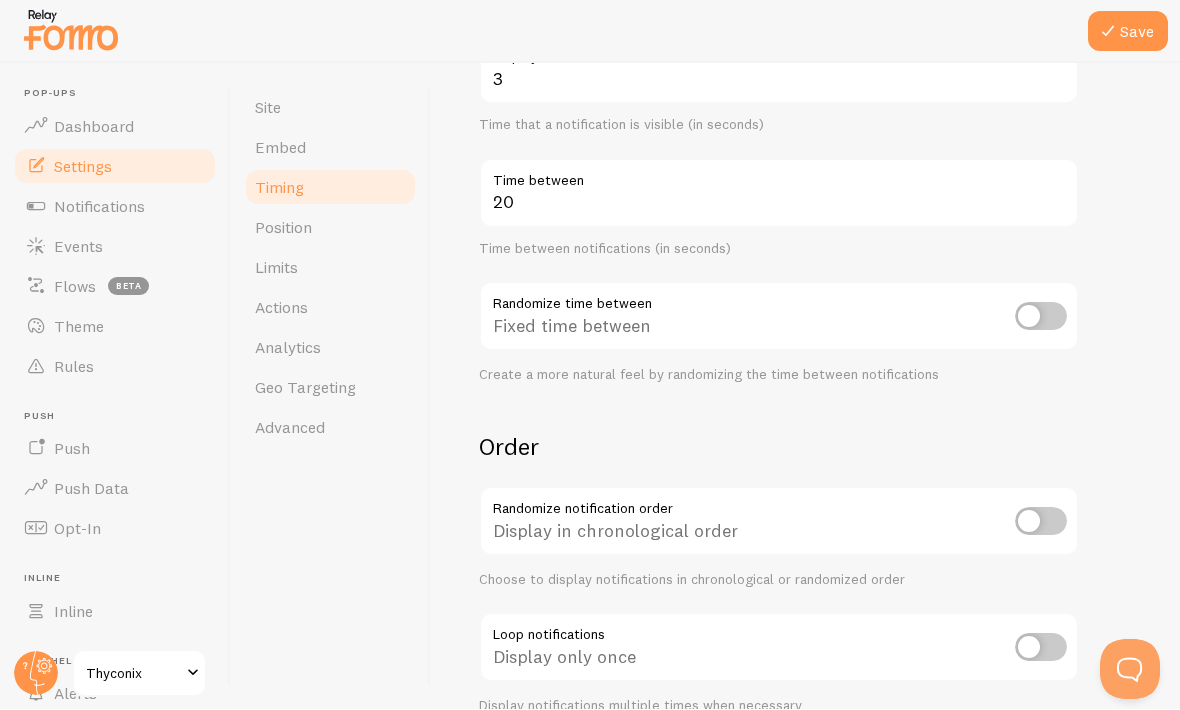 click at bounding box center [1041, 522] 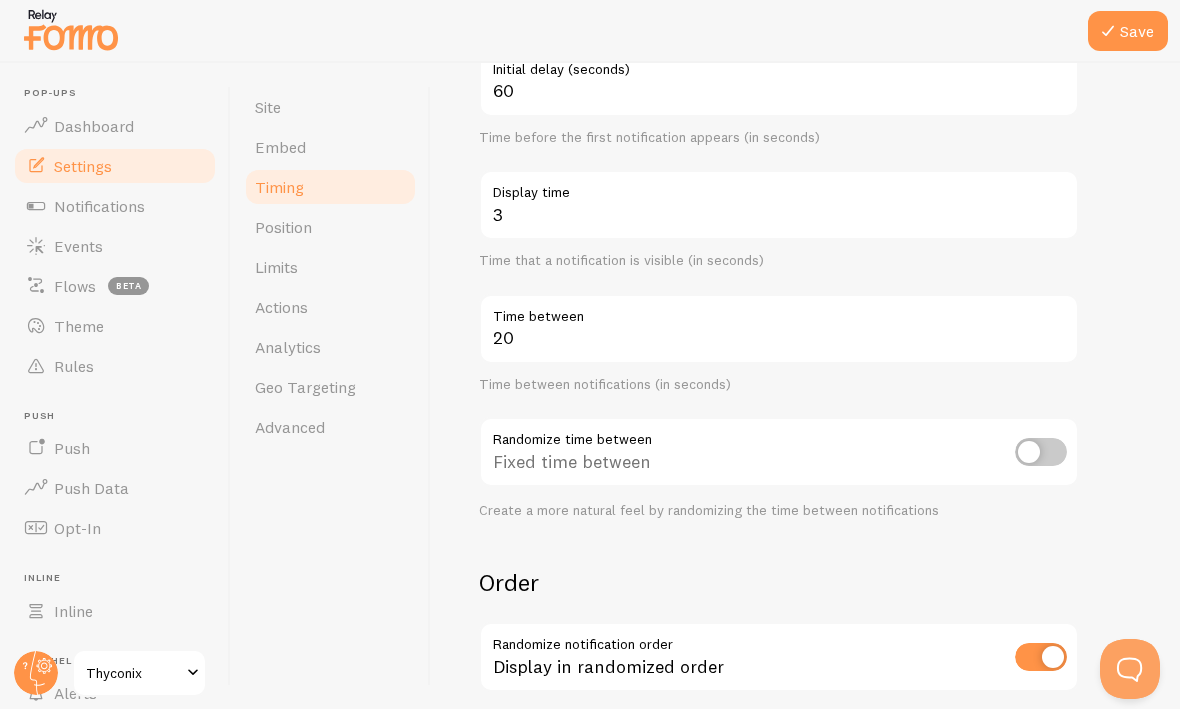 scroll, scrollTop: 208, scrollLeft: 0, axis: vertical 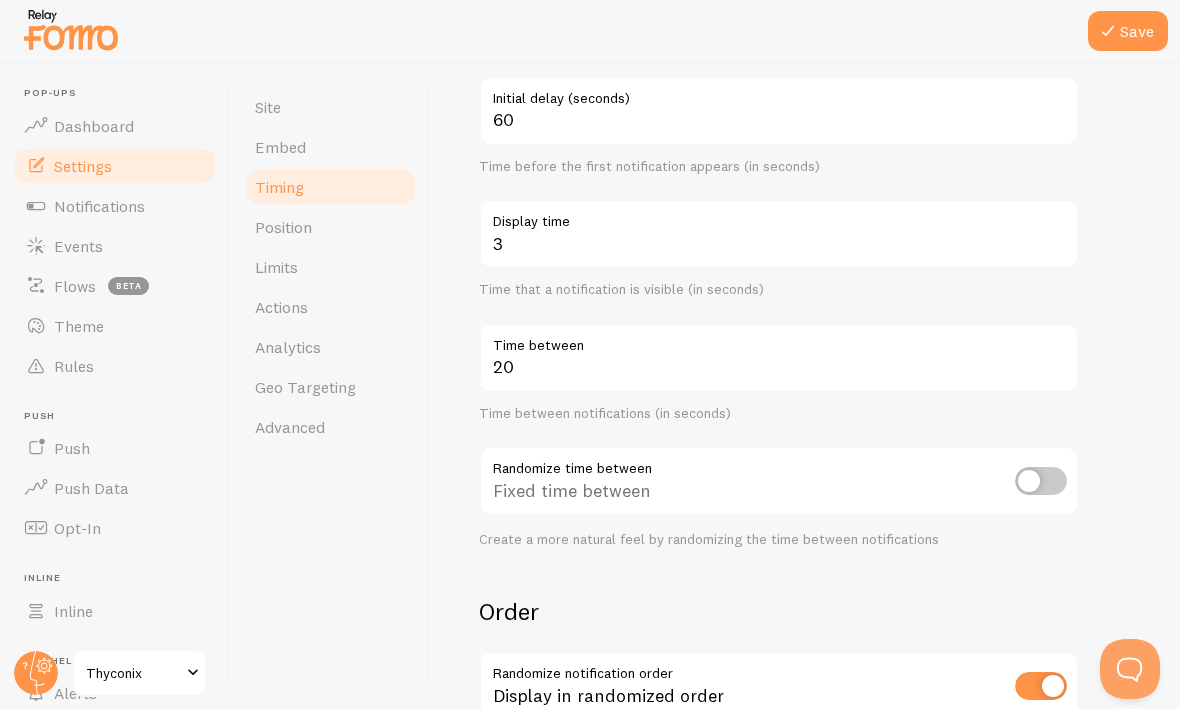 click at bounding box center [1108, 32] 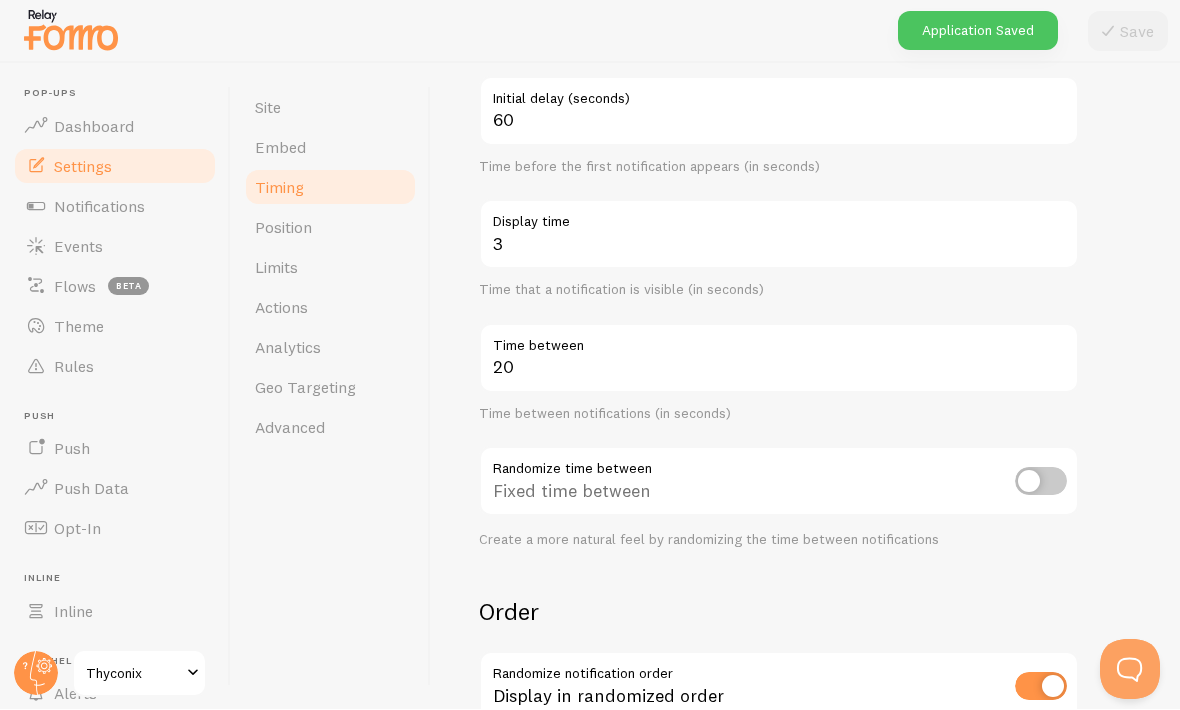 click on "Position" at bounding box center [283, 228] 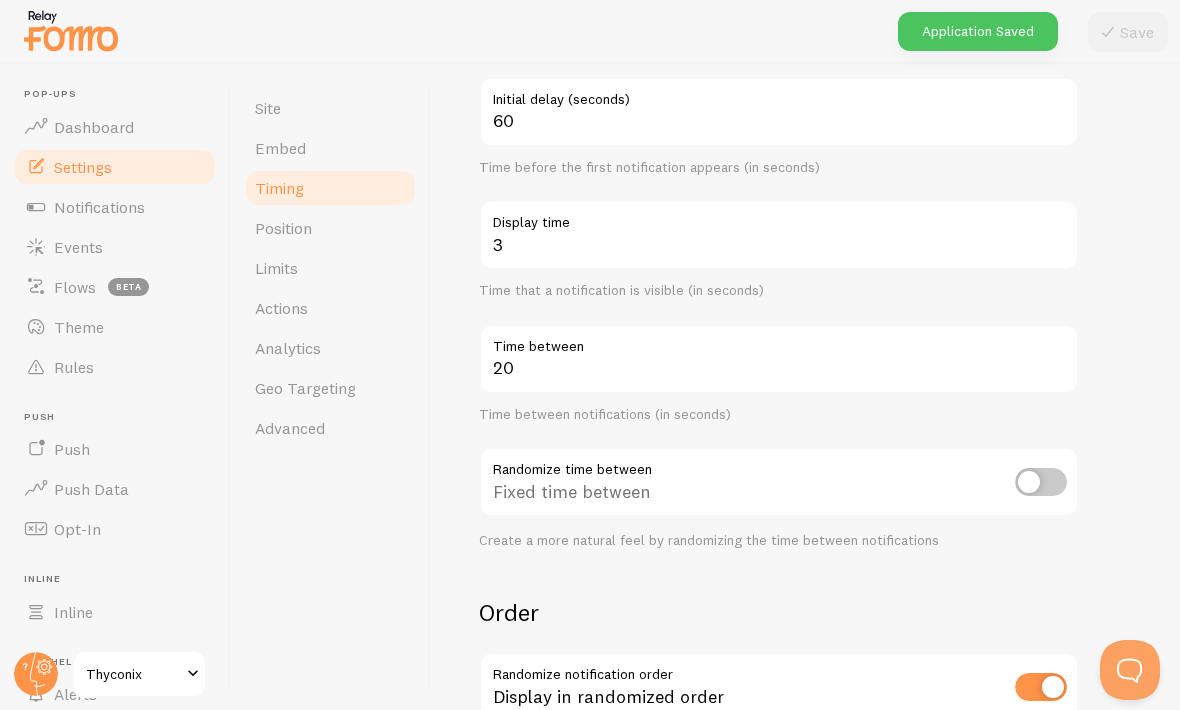 scroll, scrollTop: 0, scrollLeft: 0, axis: both 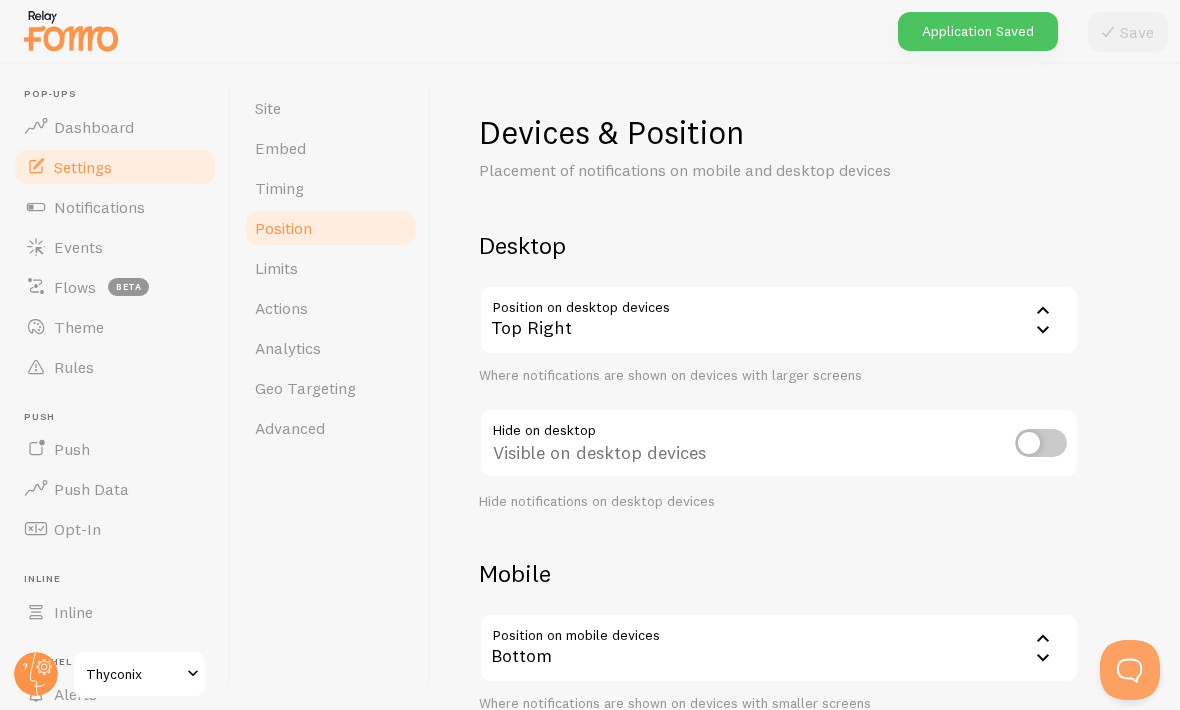 click on "Top Right" at bounding box center (779, 320) 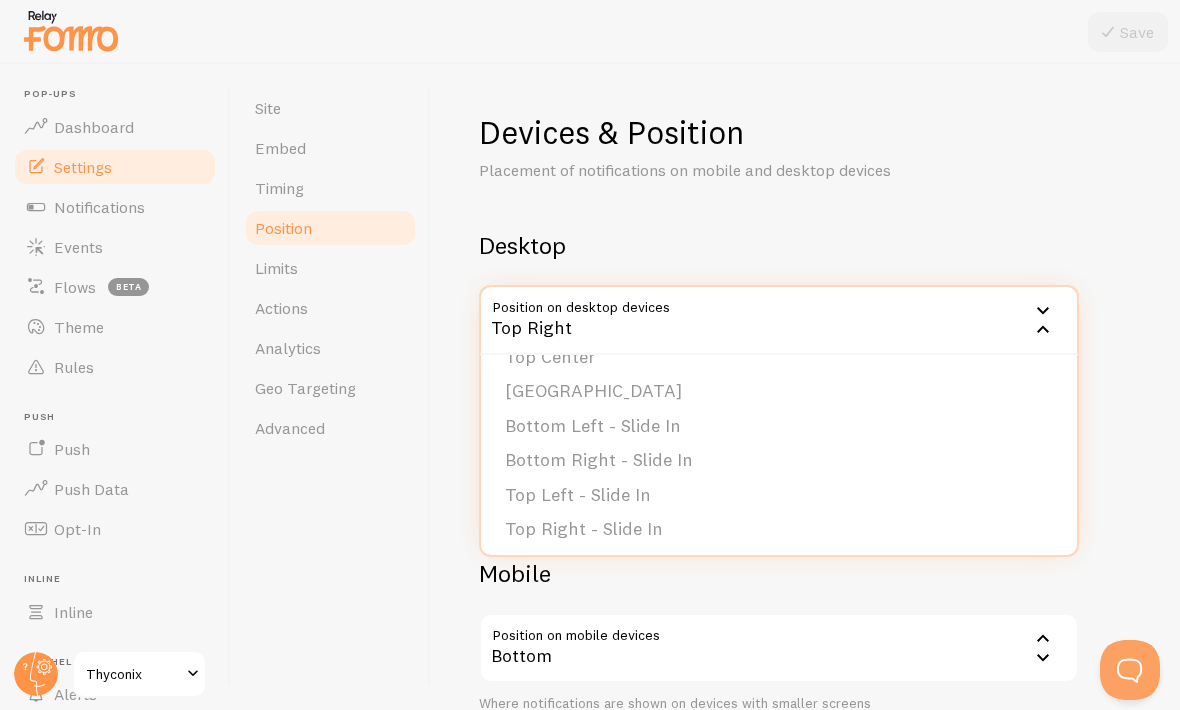 scroll, scrollTop: 164, scrollLeft: 0, axis: vertical 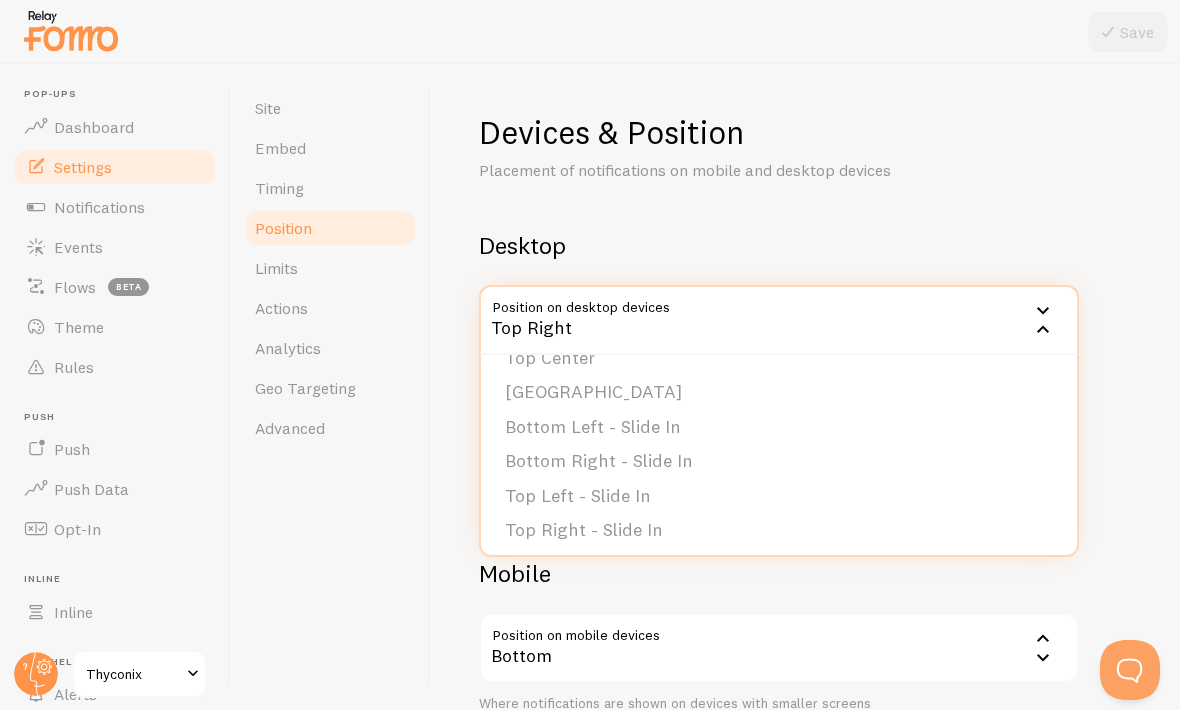 click on "Bottom Right - Slide In" at bounding box center [779, 461] 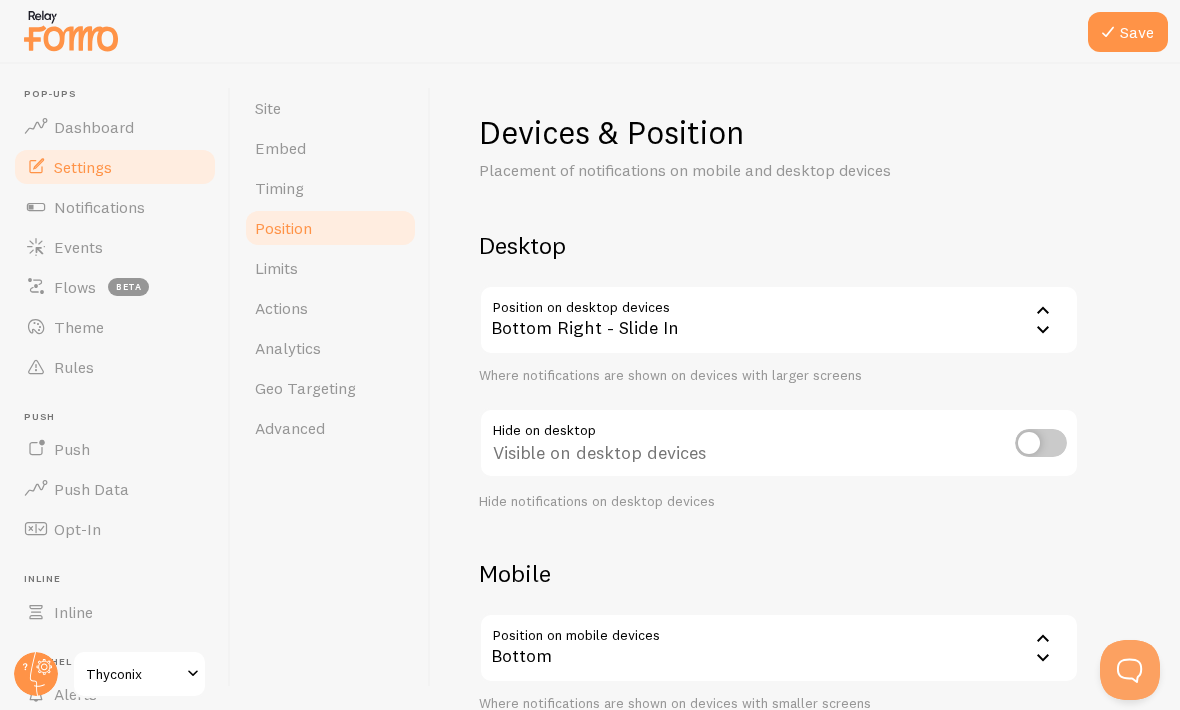 scroll, scrollTop: 0, scrollLeft: 0, axis: both 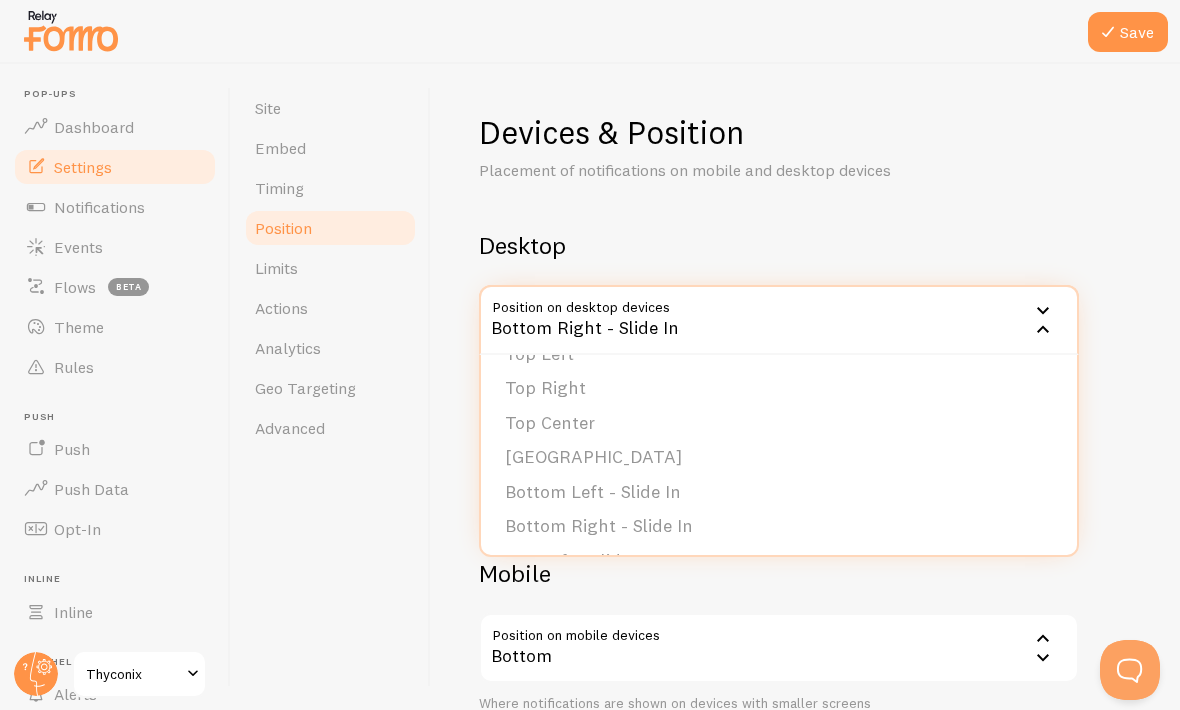 click on "Bottom Left - Slide In" at bounding box center [779, 492] 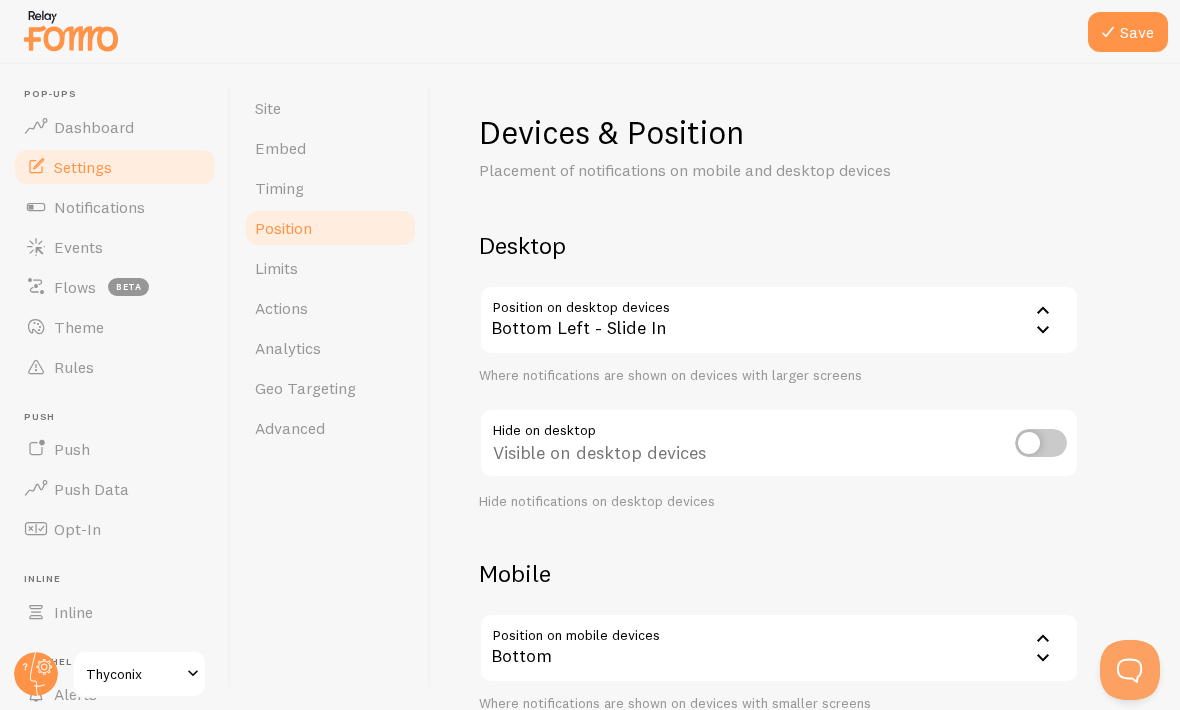 click on "Devices & Position
Placement of notifications on mobile and desktop devices
Desktop
Position on desktop devices   bottom_left_horizontal   Bottom Left - Slide In       Bottom Left  Bottom Right  Top Left  Top Right  Top Center  Bottom Center  Bottom Left - Slide In  Bottom Right - Slide In  Top Left - Slide In  Top Right - Slide In    Where notifications are shown on devices with larger screens       Hide on desktop   Visible on desktop devices   Hide notifications on desktop devices
Mobile
Position on mobile devices   bottom   Bottom       Bottom  Top    Where notifications are shown on devices with smaller screens       Hide on mobile   Visible on mobile devices   Hide Notifications on mobile devices" at bounding box center [805, 387] 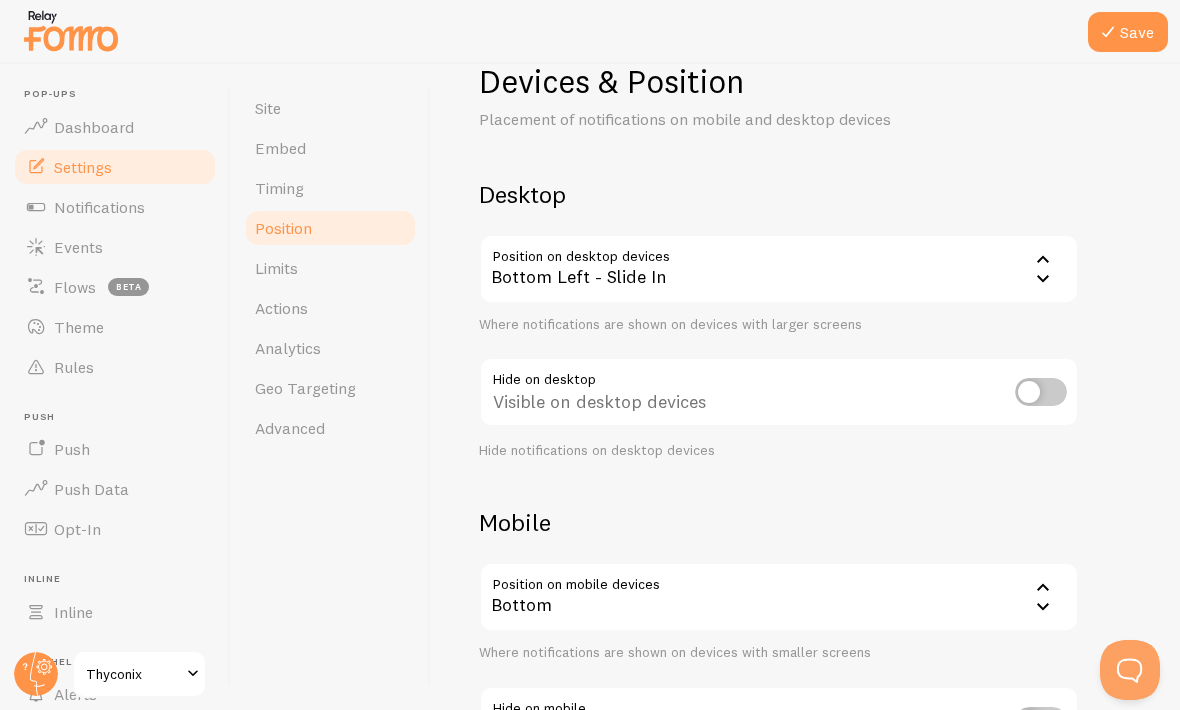 scroll, scrollTop: 52, scrollLeft: 0, axis: vertical 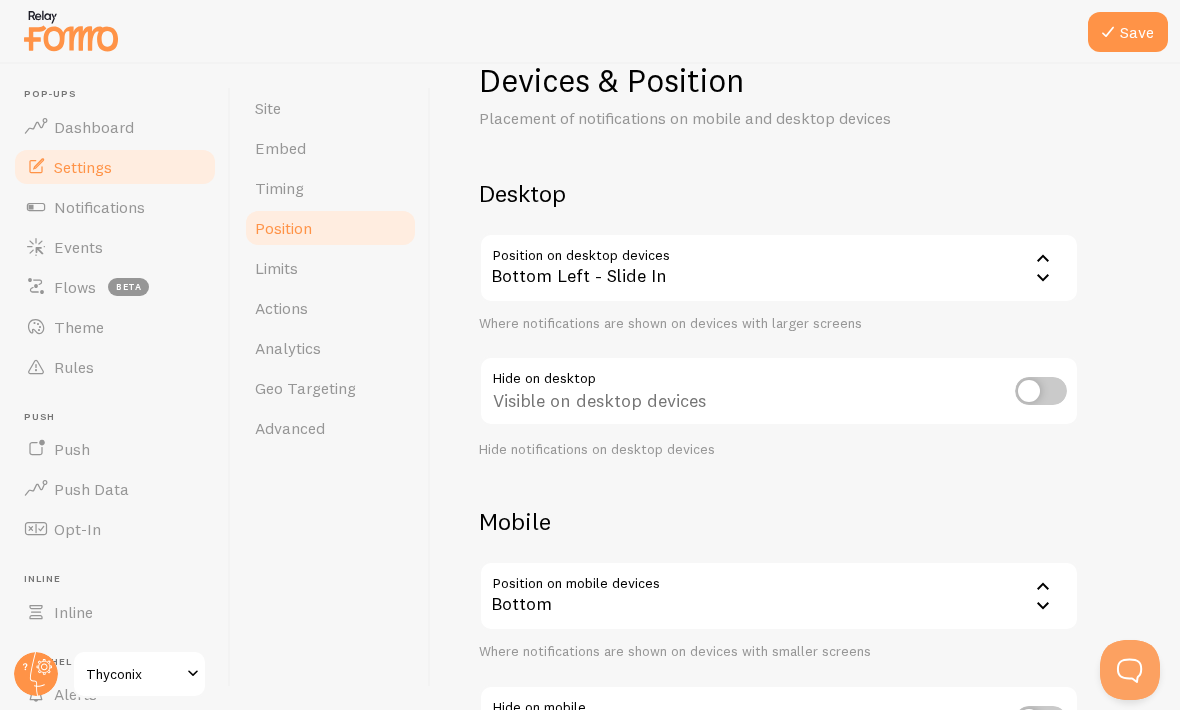 click at bounding box center [1041, 391] 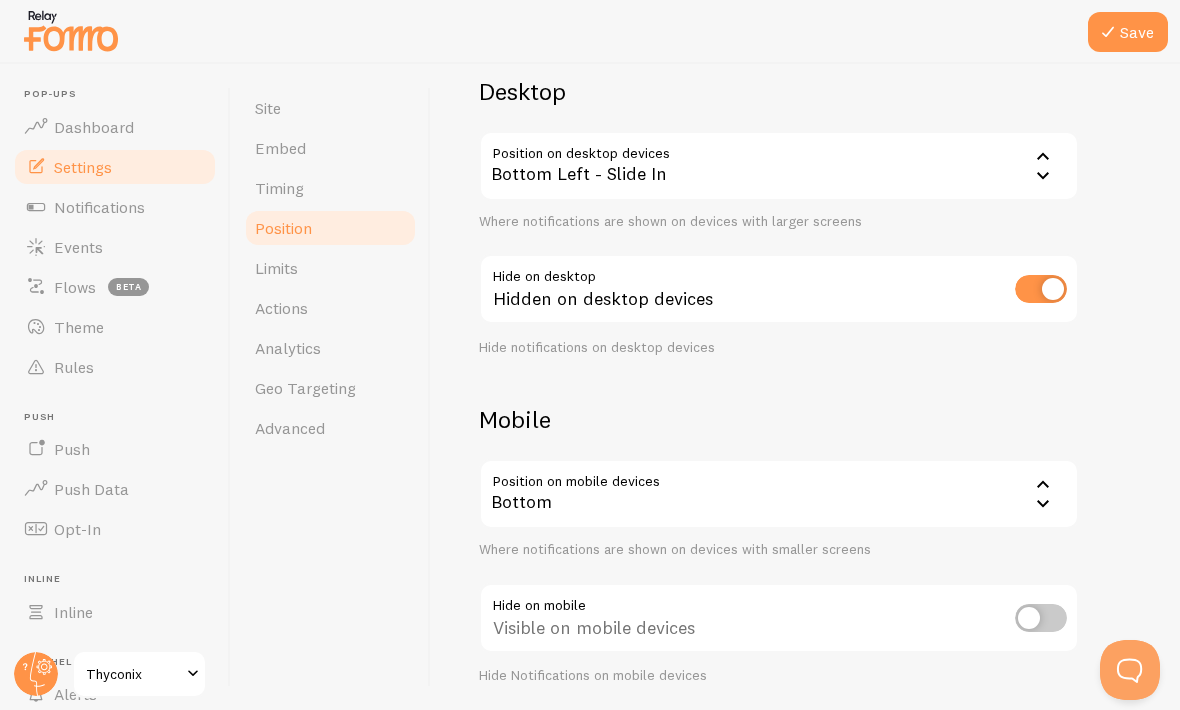 scroll, scrollTop: 153, scrollLeft: 0, axis: vertical 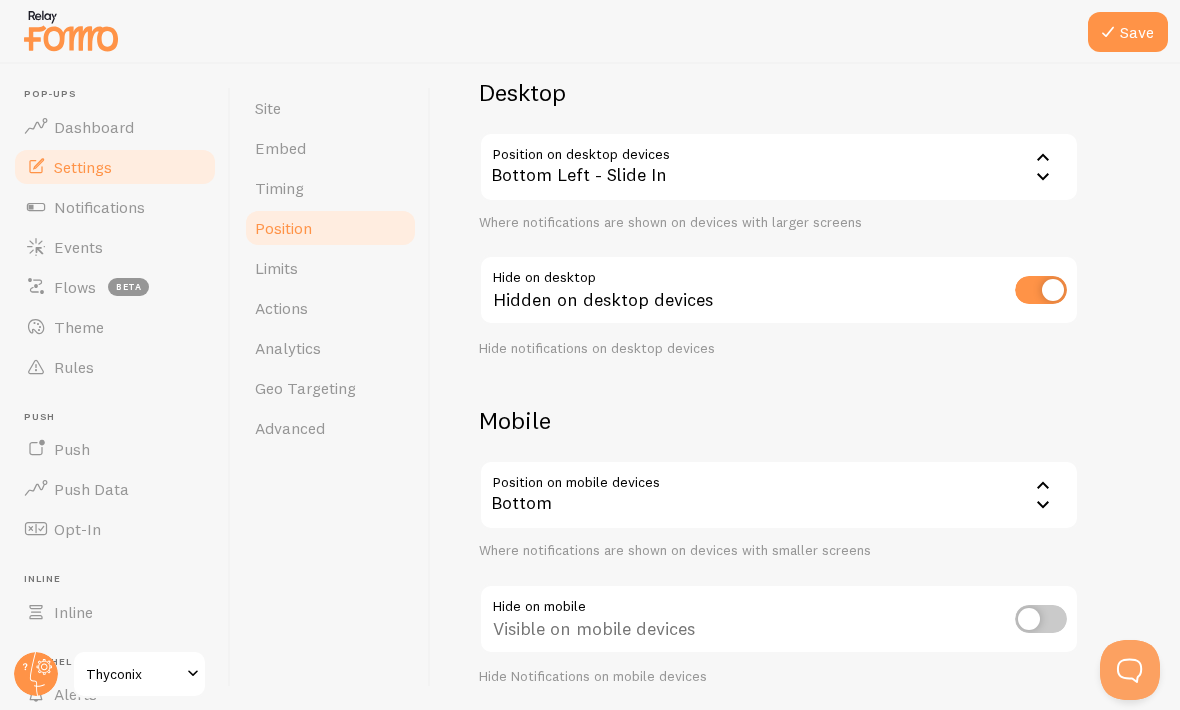 click at bounding box center (1041, 290) 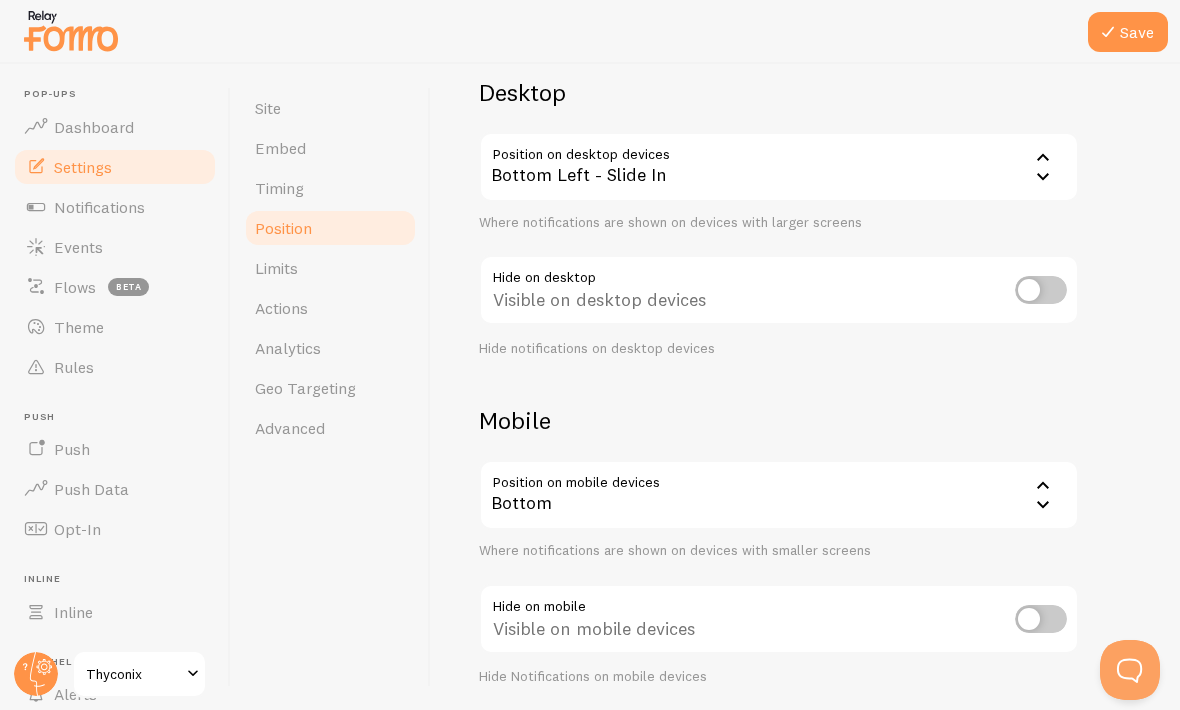 click on "Devices & Position
Placement of notifications on mobile and desktop devices
Desktop
Position on desktop devices   bottom_left_horizontal   Bottom Left - Slide In       Bottom Left  Bottom Right  Top Left  Top Right  Top Center  Bottom Center  Bottom Left - Slide In  Bottom Right - Slide In  Top Left - Slide In  Top Right - Slide In    Where notifications are shown on devices with larger screens       Hide on desktop   Visible on desktop devices   Hide notifications on desktop devices
Mobile
Position on mobile devices   bottom   Bottom       Bottom  Top    Where notifications are shown on devices with smaller screens       Hide on mobile   Visible on mobile devices   Hide Notifications on mobile devices" at bounding box center [805, 322] 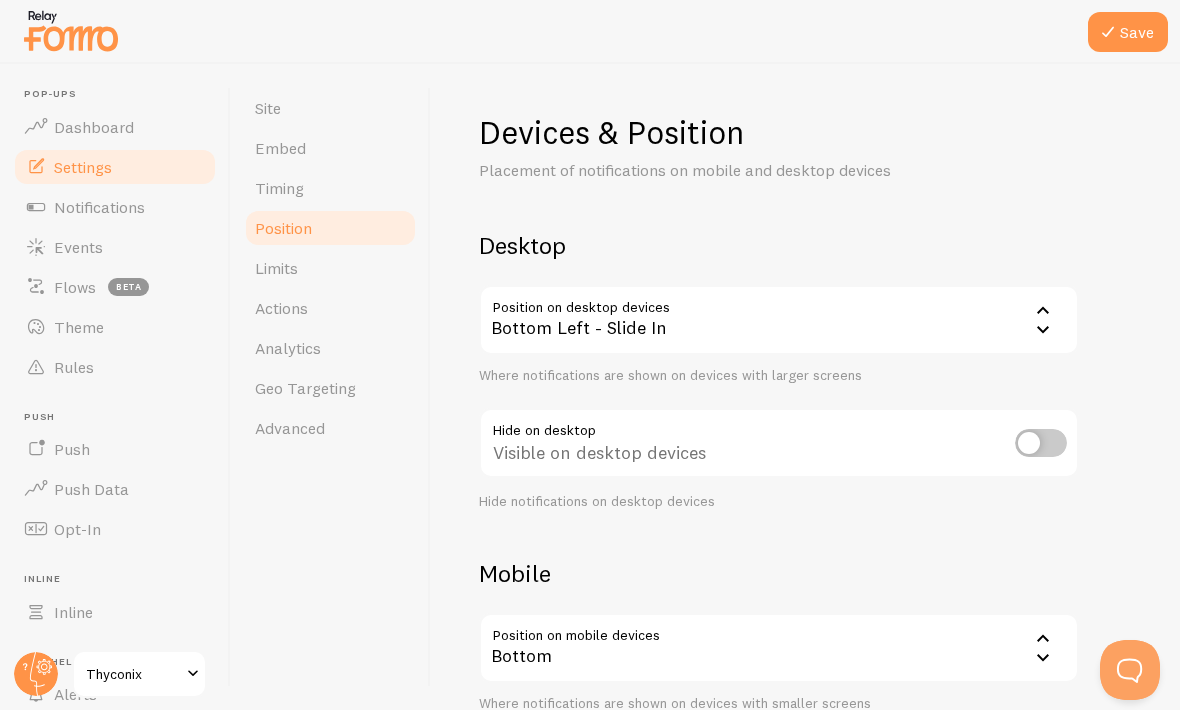scroll, scrollTop: 0, scrollLeft: 0, axis: both 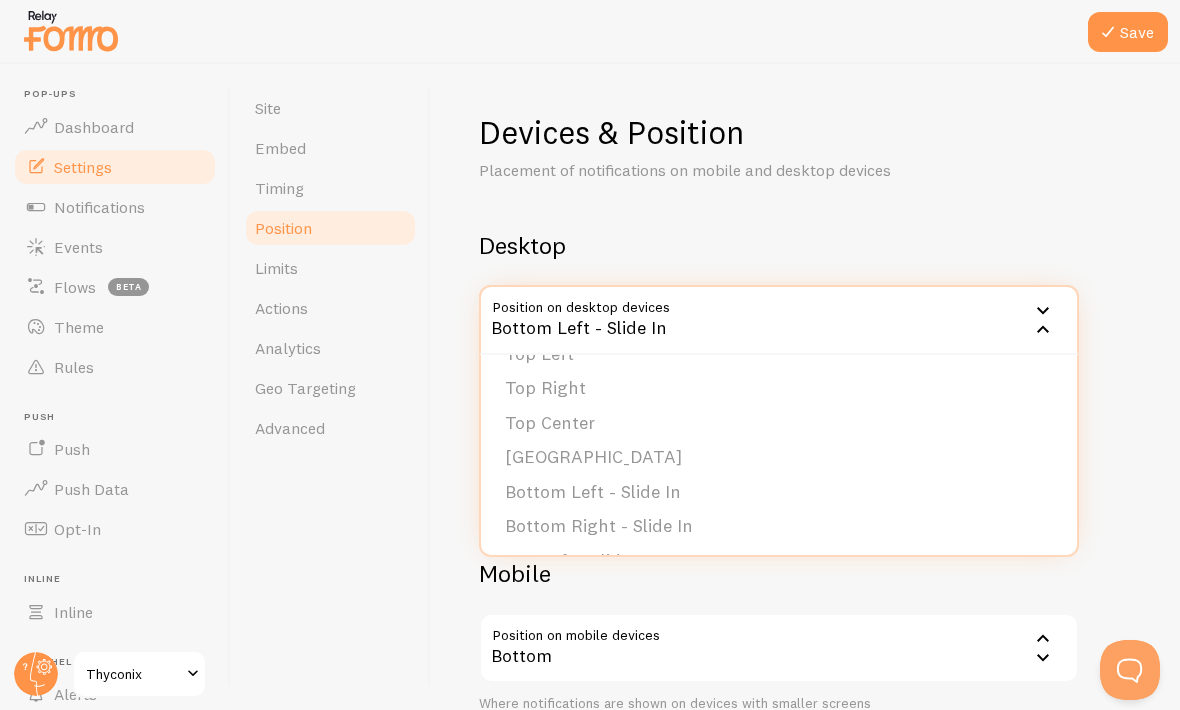 click on "Bottom Left - Slide In" at bounding box center [779, 492] 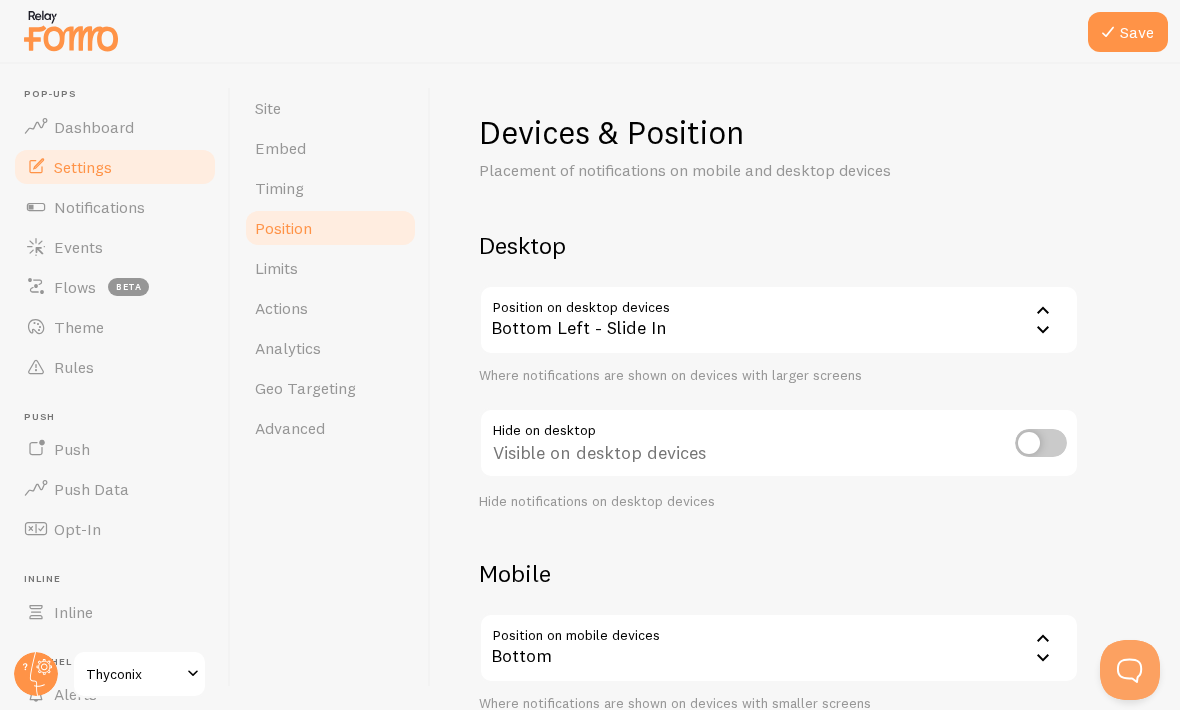 click on "Devices & Position
Placement of notifications on mobile and desktop devices
Desktop
Position on desktop devices   bottom_left_horizontal   Bottom Left - Slide In       Bottom Left  Bottom Right  Top Left  Top Right  Top Center  Bottom Center  Bottom Left - Slide In  Bottom Right - Slide In  Top Left - Slide In  Top Right - Slide In    Where notifications are shown on devices with larger screens       Hide on desktop   Visible on desktop devices   Hide notifications on desktop devices
Mobile
Position on mobile devices   bottom   Bottom       Bottom  Top    Where notifications are shown on devices with smaller screens       Hide on mobile   Visible on mobile devices   Hide Notifications on mobile devices" at bounding box center (805, 387) 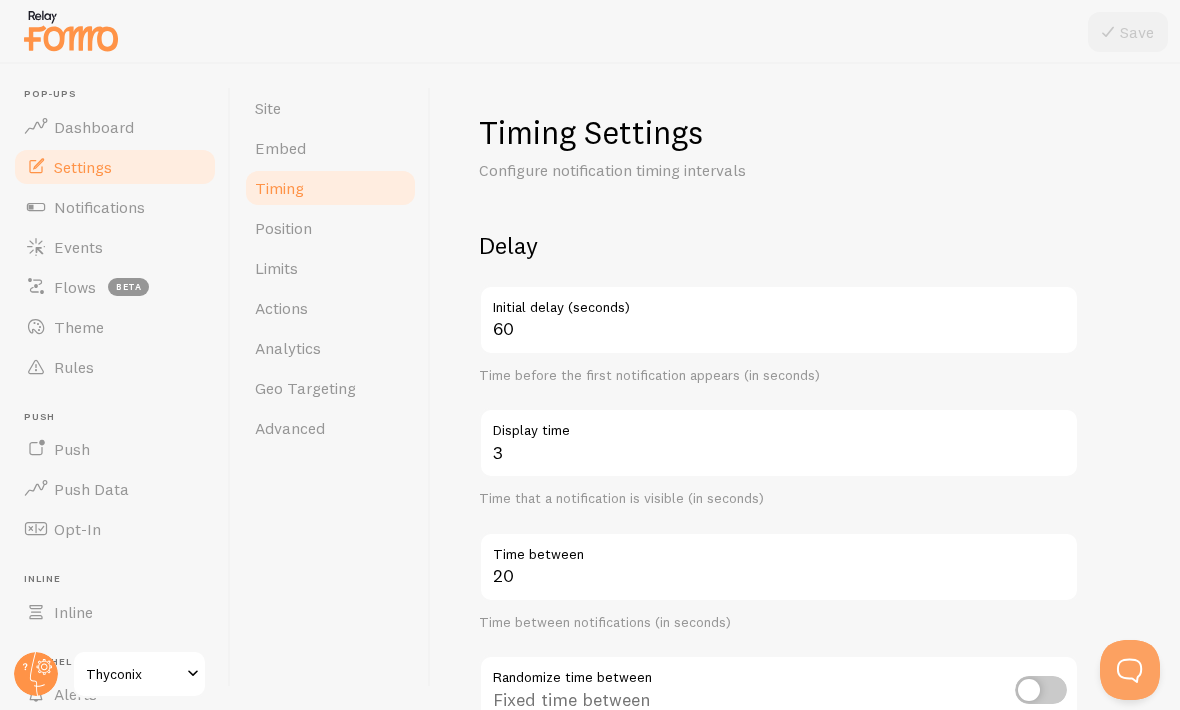 click on "Position" at bounding box center [283, 228] 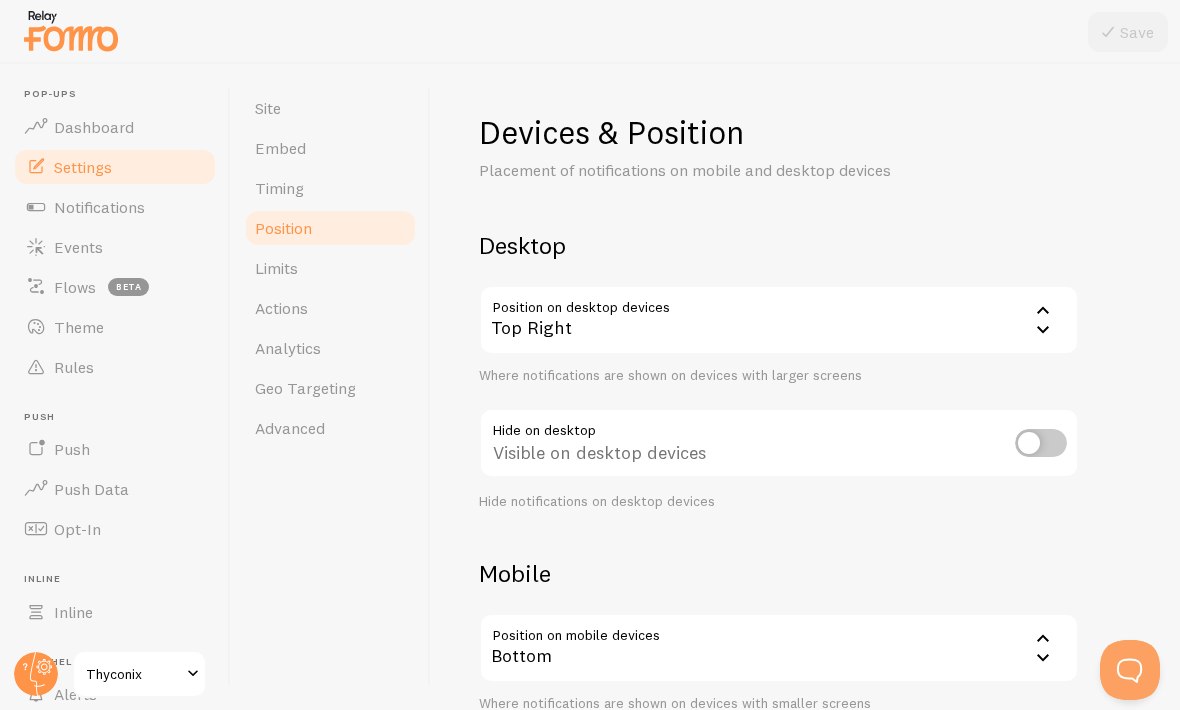 click on "Top Right" at bounding box center (779, 320) 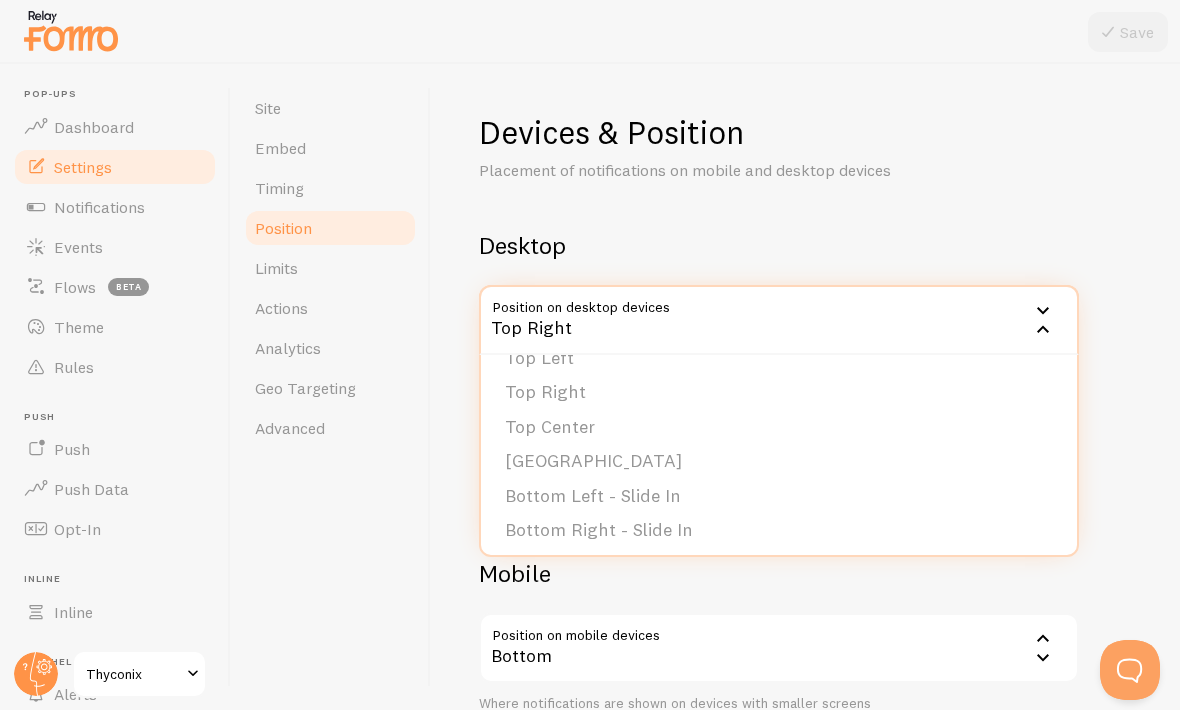 scroll, scrollTop: 94, scrollLeft: 0, axis: vertical 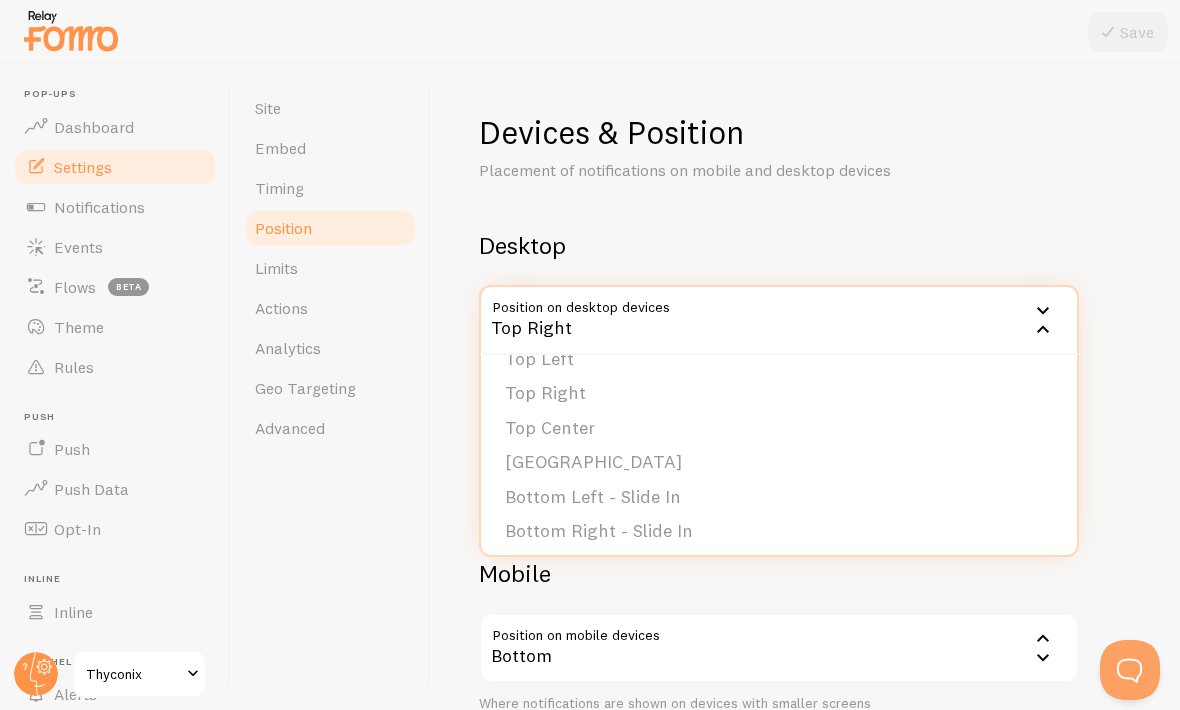 click on "Bottom Left - Slide In" at bounding box center [779, 497] 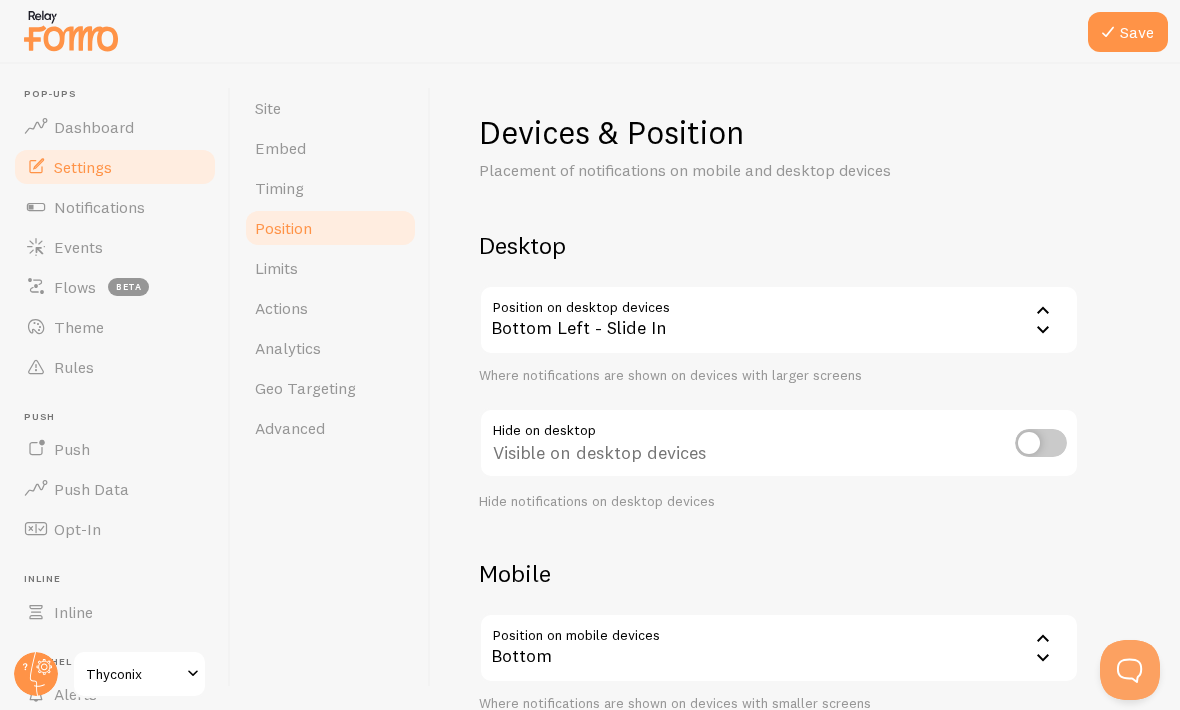 click on "Bottom" at bounding box center (779, 648) 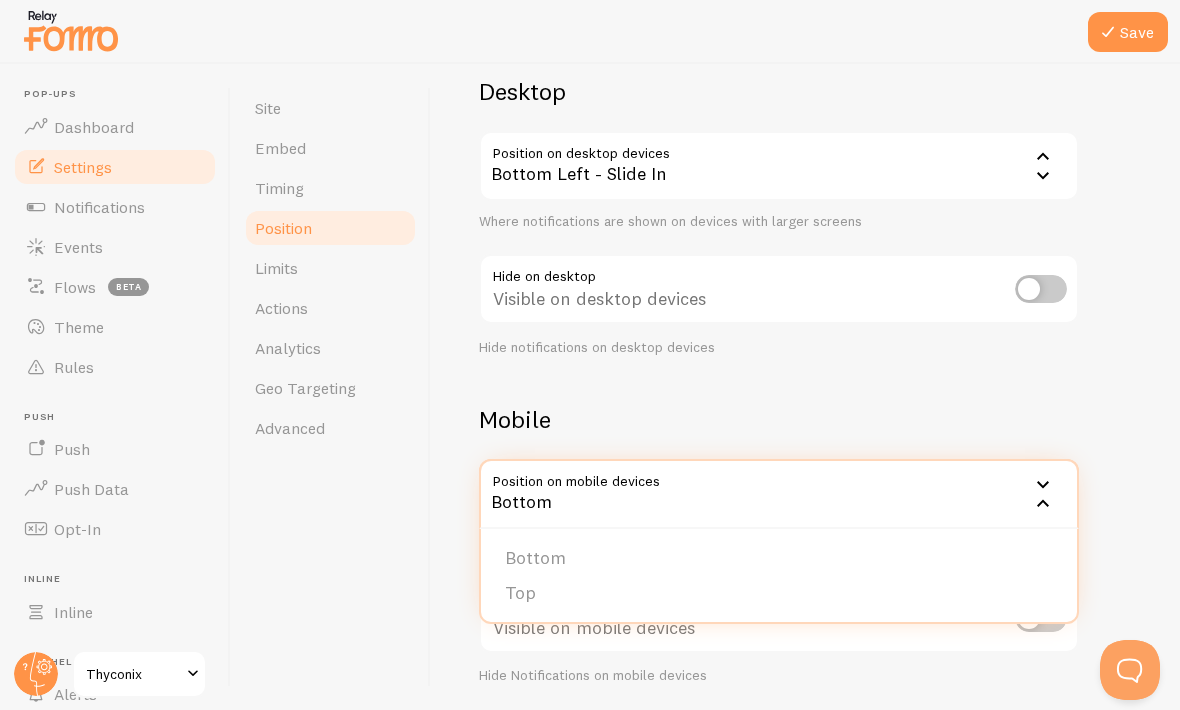 scroll, scrollTop: 153, scrollLeft: 0, axis: vertical 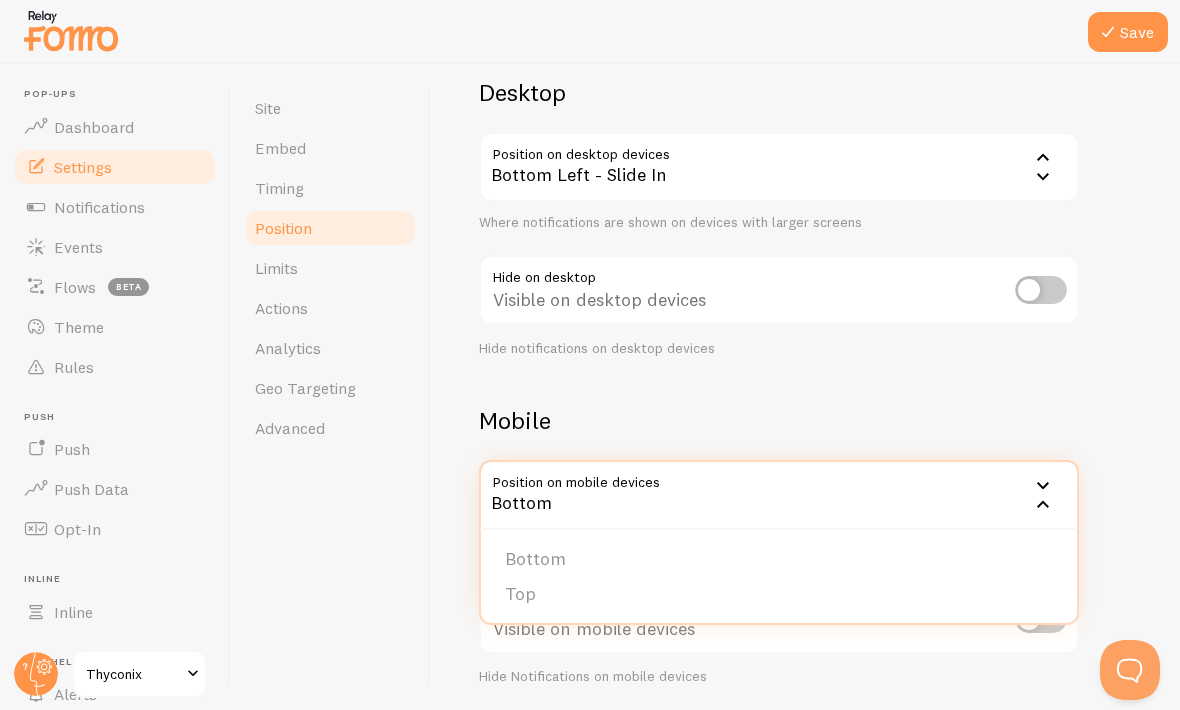 click on "Site
Embed
Timing
Position
Limits
Actions
Analytics
Geo Targeting
Advanced" at bounding box center [331, 387] 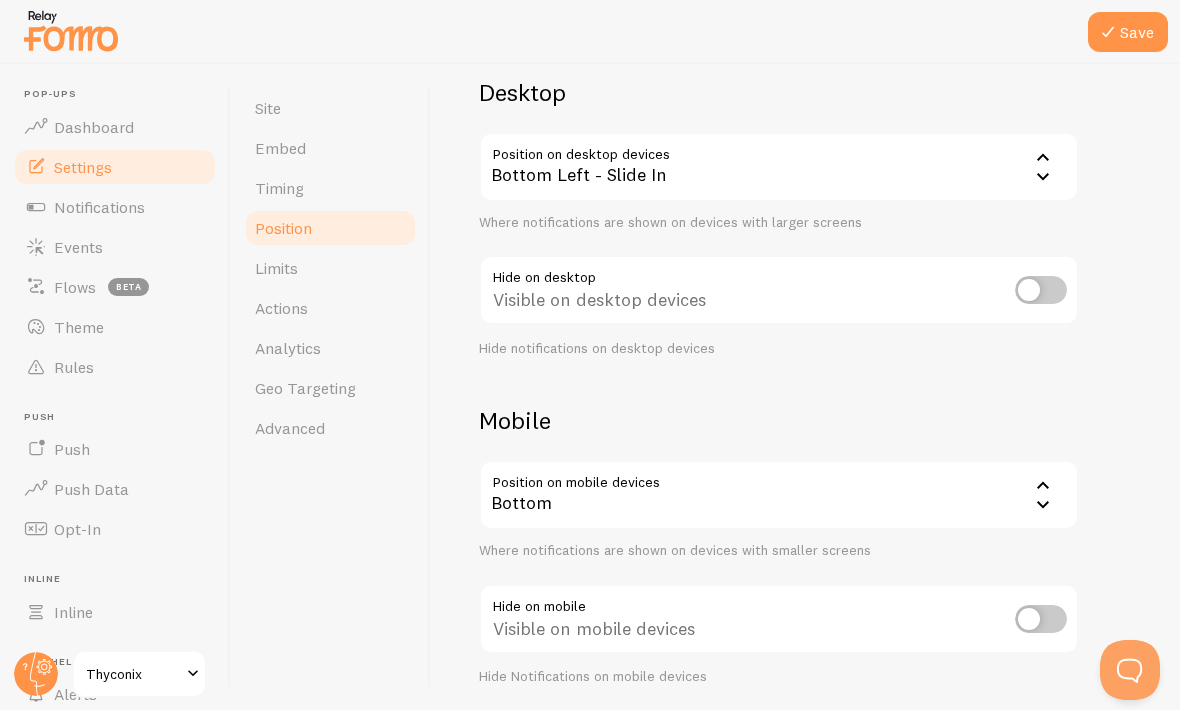 click on "Site
Embed
Timing
Position
Limits
Actions
Analytics
Geo Targeting
Advanced" at bounding box center (331, 387) 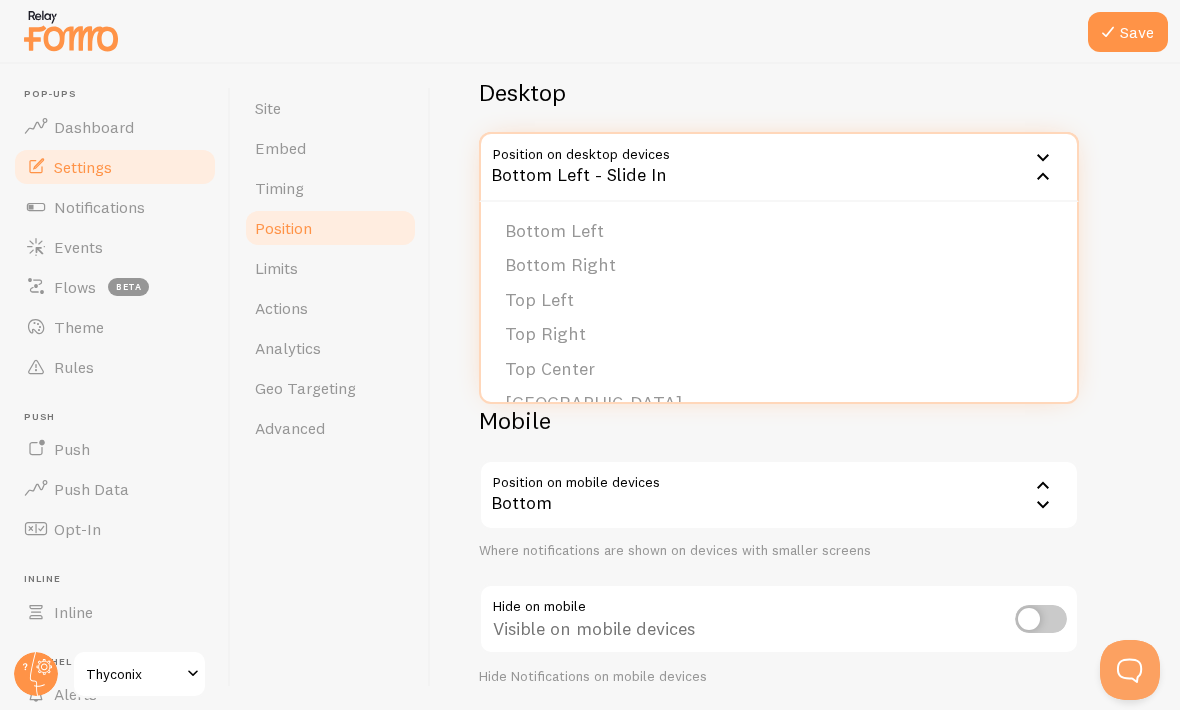 scroll, scrollTop: 0, scrollLeft: 0, axis: both 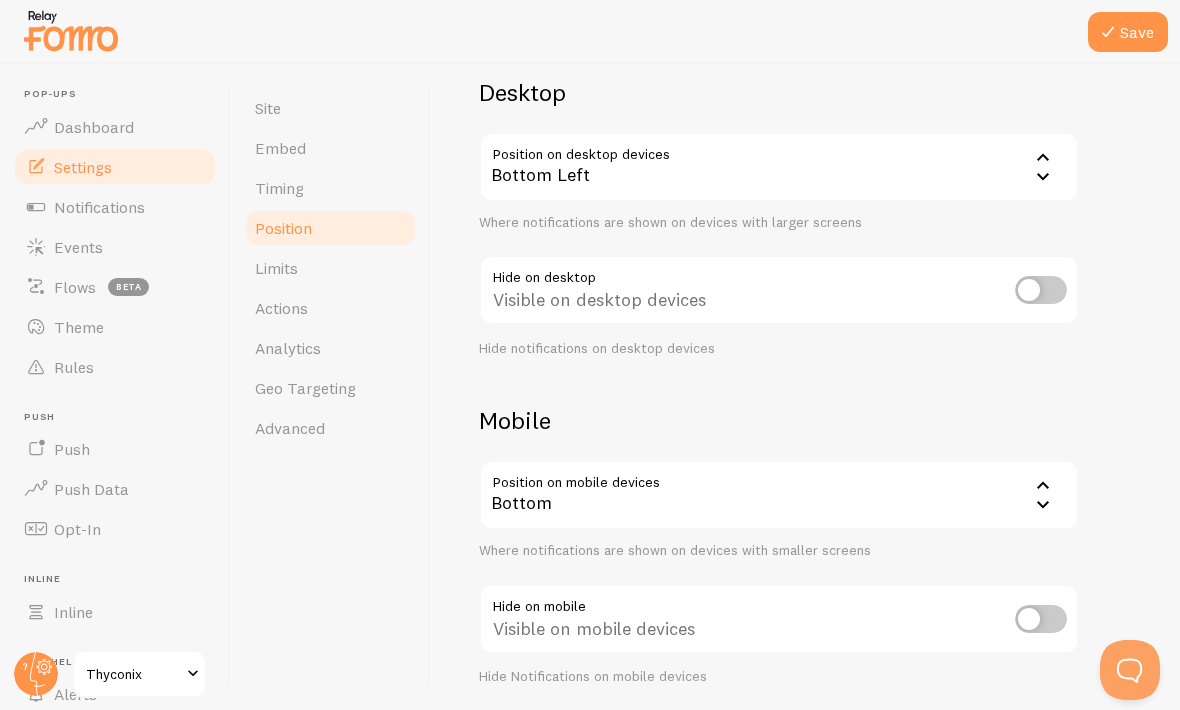 click on "Devices & Position
Placement of notifications on mobile and desktop devices
Desktop
Position on desktop devices   bottom_left   Bottom Left       Bottom Left  Bottom Right  Top Left  Top Right  Top Center  Bottom Center  Bottom Left - Slide In  Bottom Right - Slide In  Top Left - Slide In  Top Right - Slide In    Where notifications are shown on devices with larger screens       Hide on desktop   Visible on desktop devices   Hide notifications on desktop devices
Mobile
Position on mobile devices   bottom   Bottom       Bottom  Top    Where notifications are shown on devices with smaller screens       Hide on mobile   Visible on mobile devices   Hide Notifications on mobile devices" at bounding box center (805, 322) 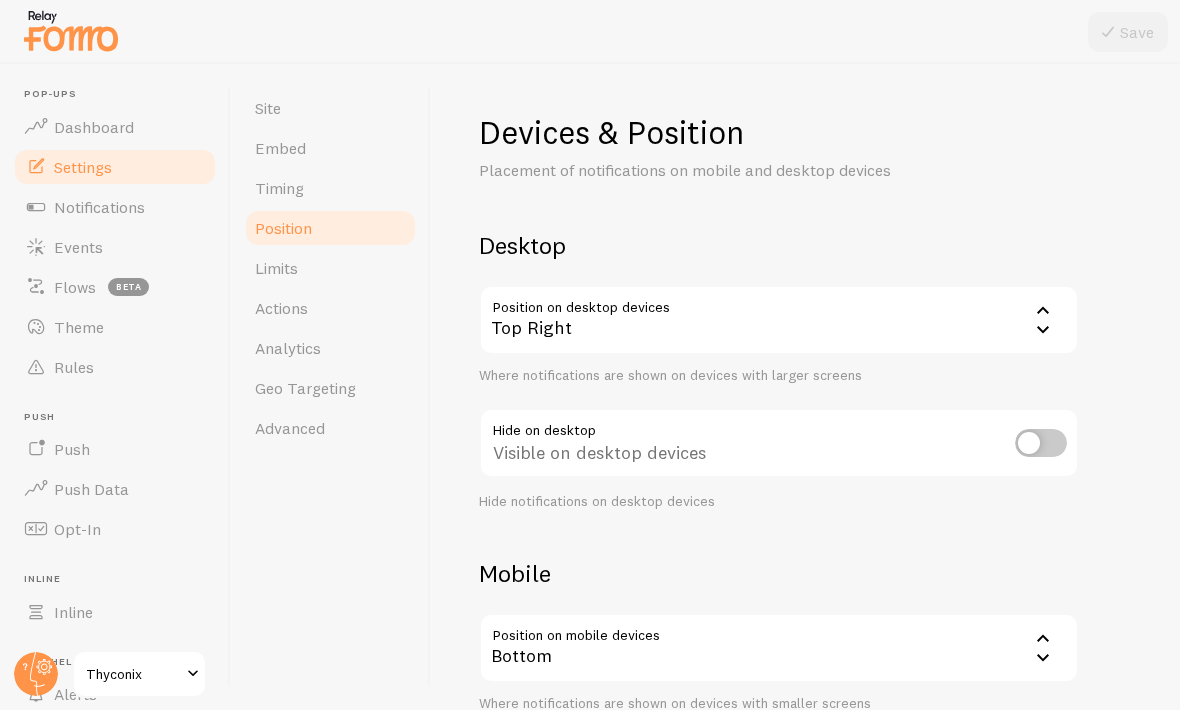 scroll, scrollTop: 0, scrollLeft: 0, axis: both 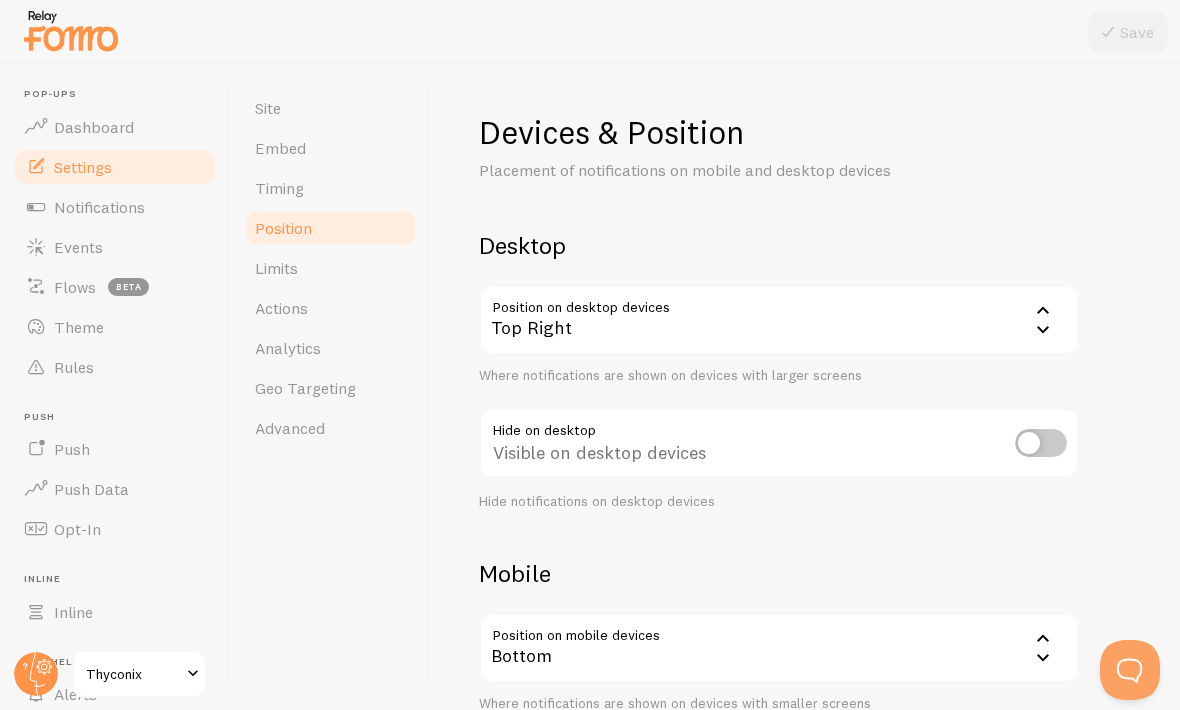 click on "Top Right" at bounding box center (779, 320) 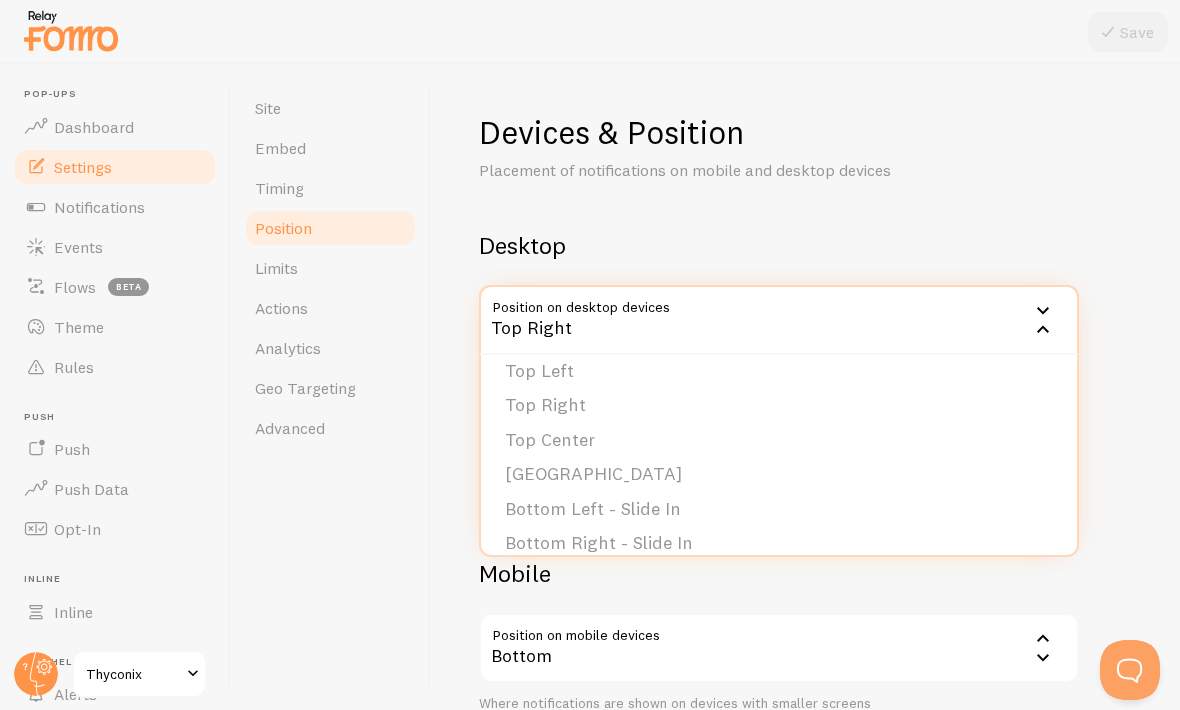 scroll, scrollTop: 86, scrollLeft: 0, axis: vertical 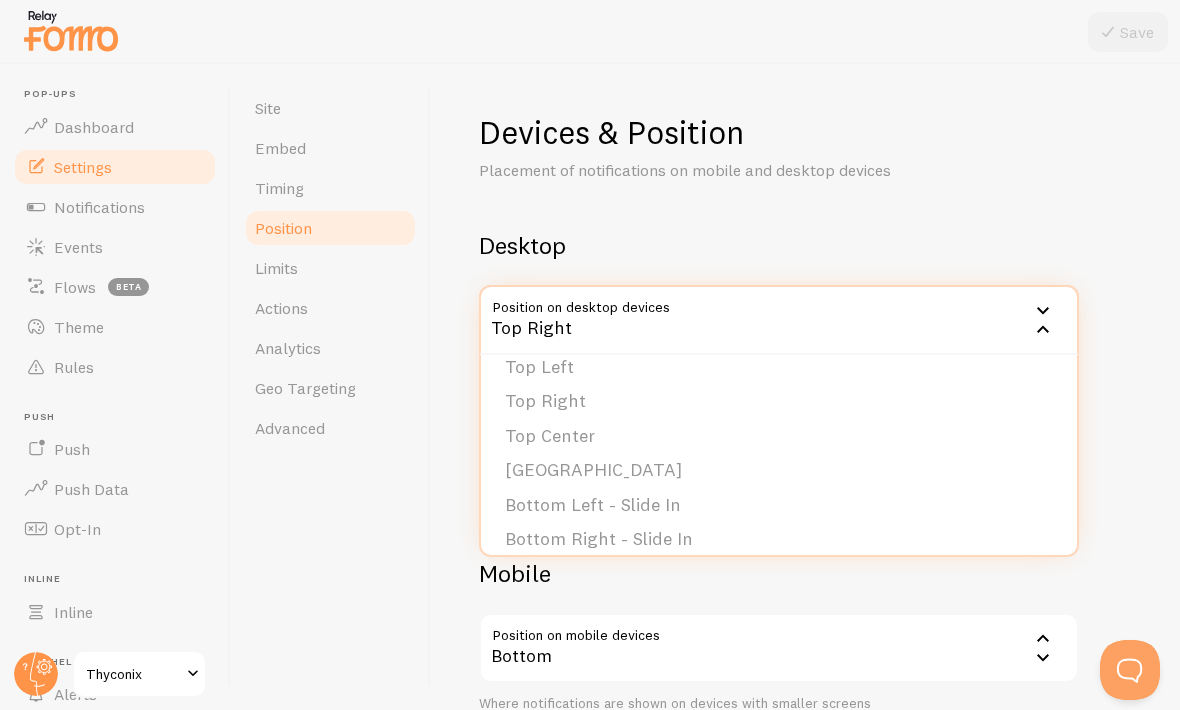 click on "Bottom Left - Slide In" at bounding box center (779, 505) 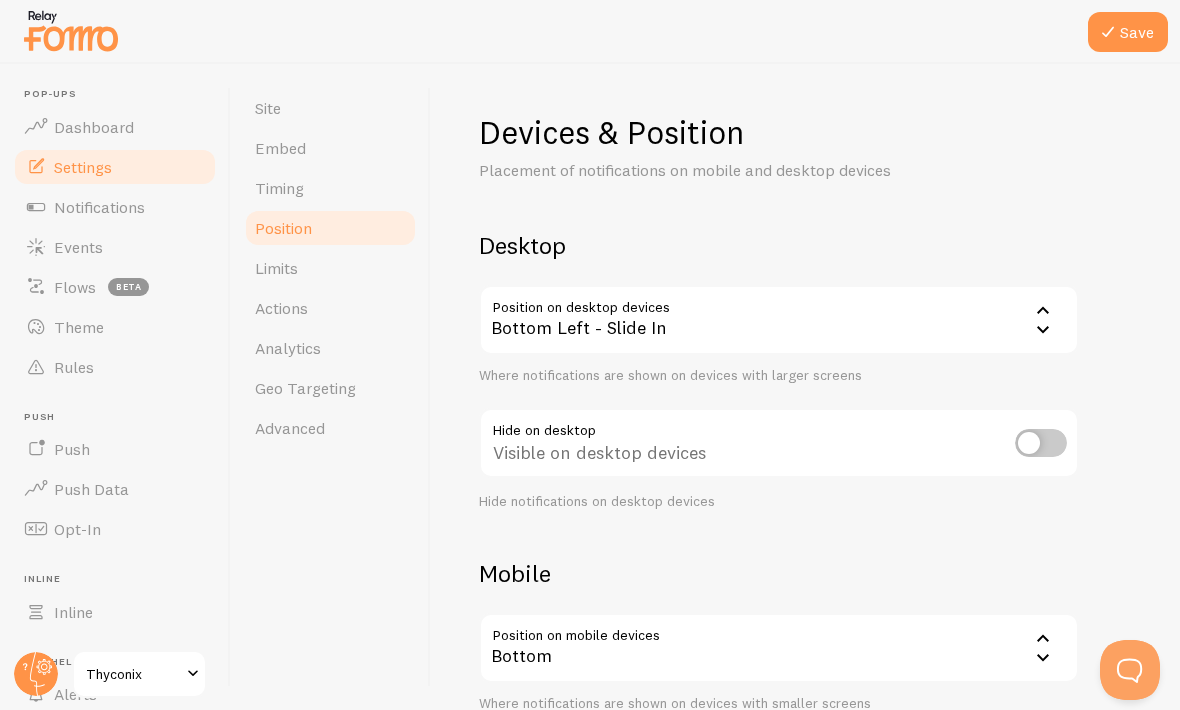 click on "Save" at bounding box center [1128, 32] 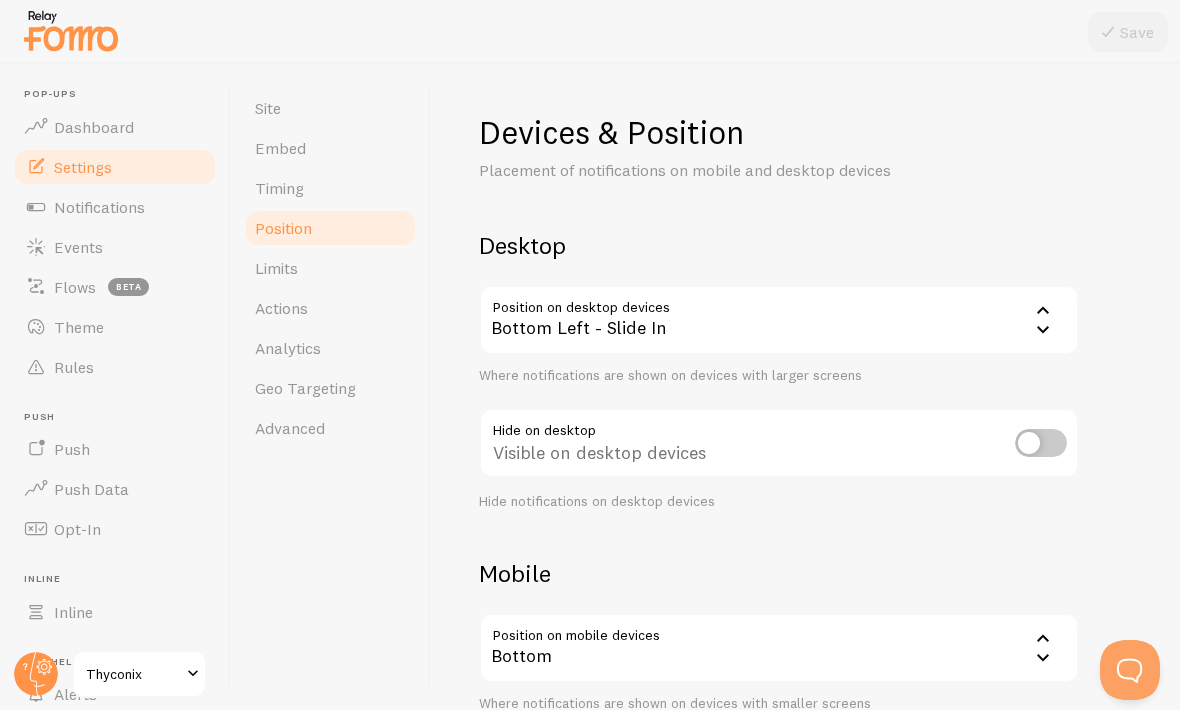 click on "Site" at bounding box center (268, 108) 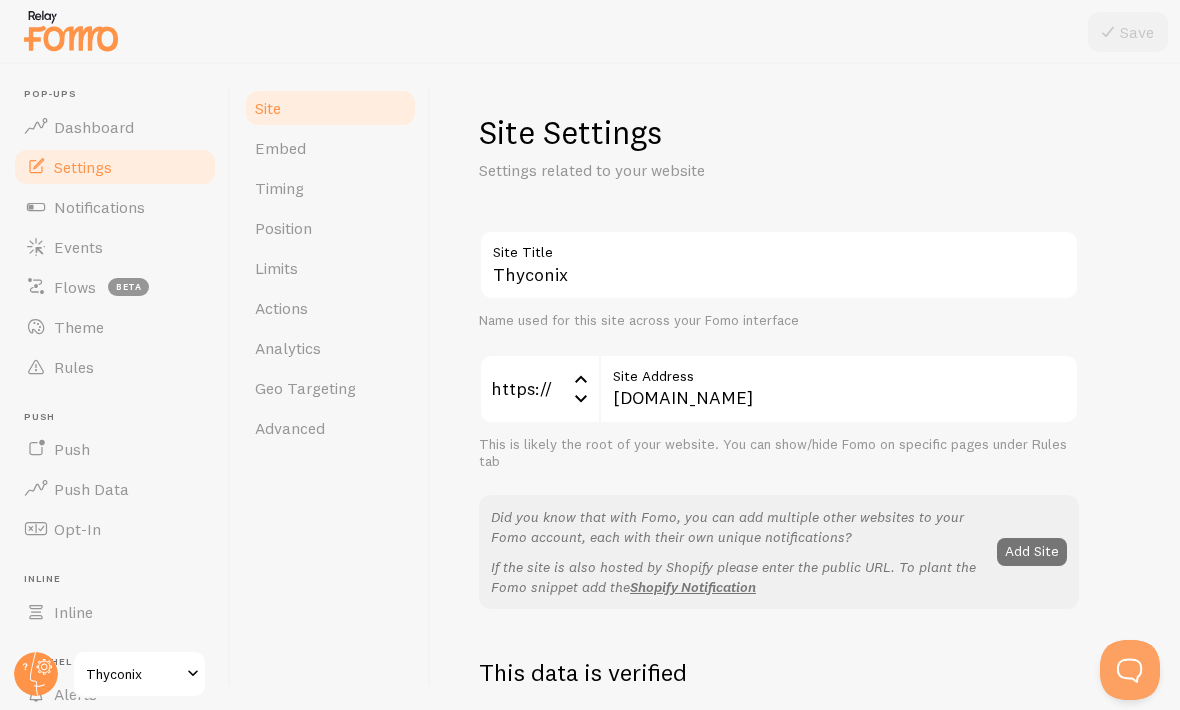 click on "Embed" at bounding box center [280, 148] 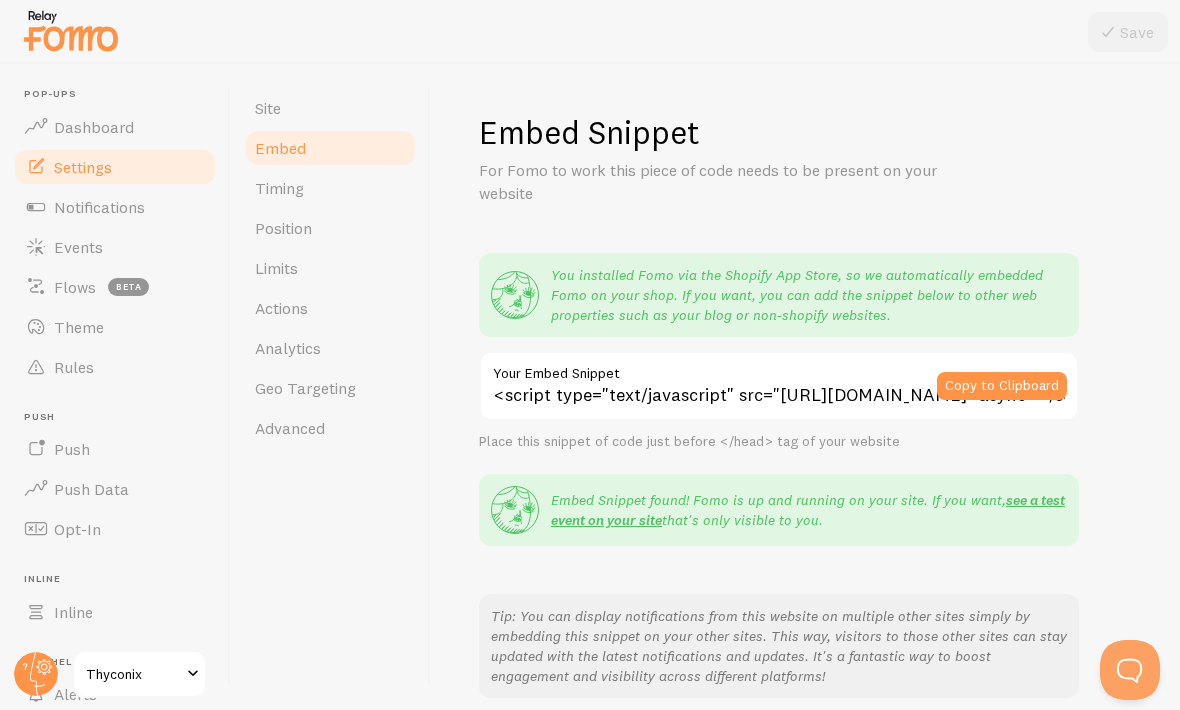 click on "Push" at bounding box center (115, 449) 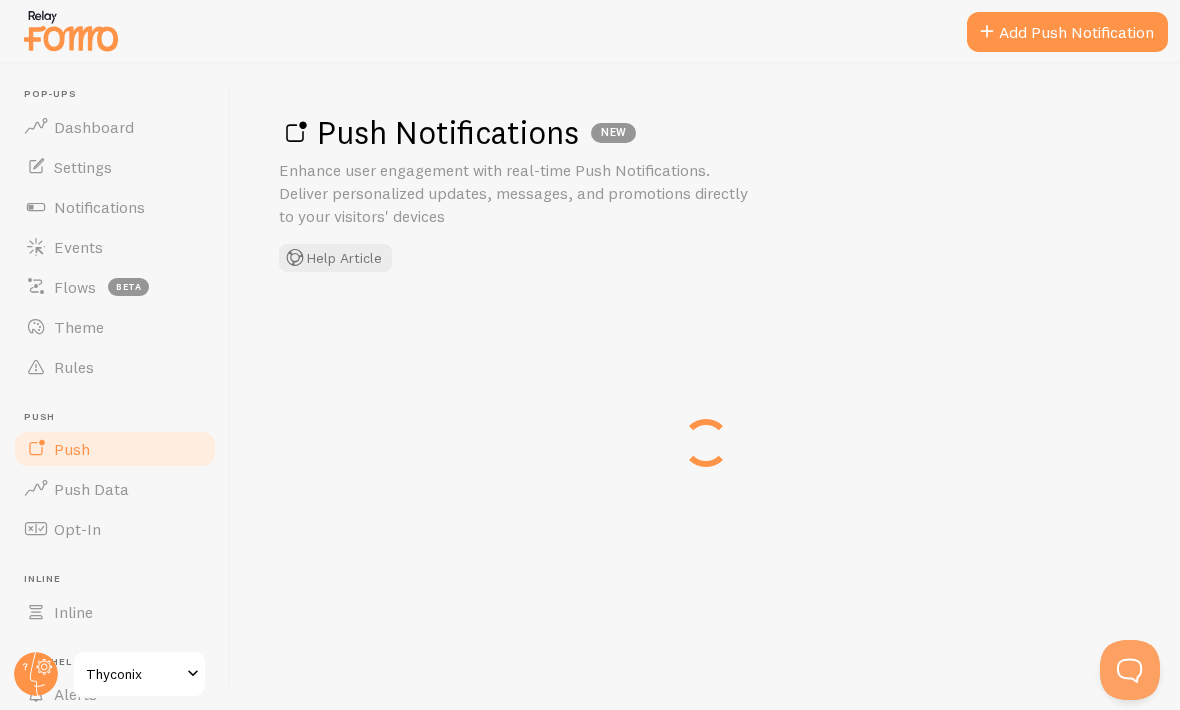 click on "Theme" at bounding box center (115, 327) 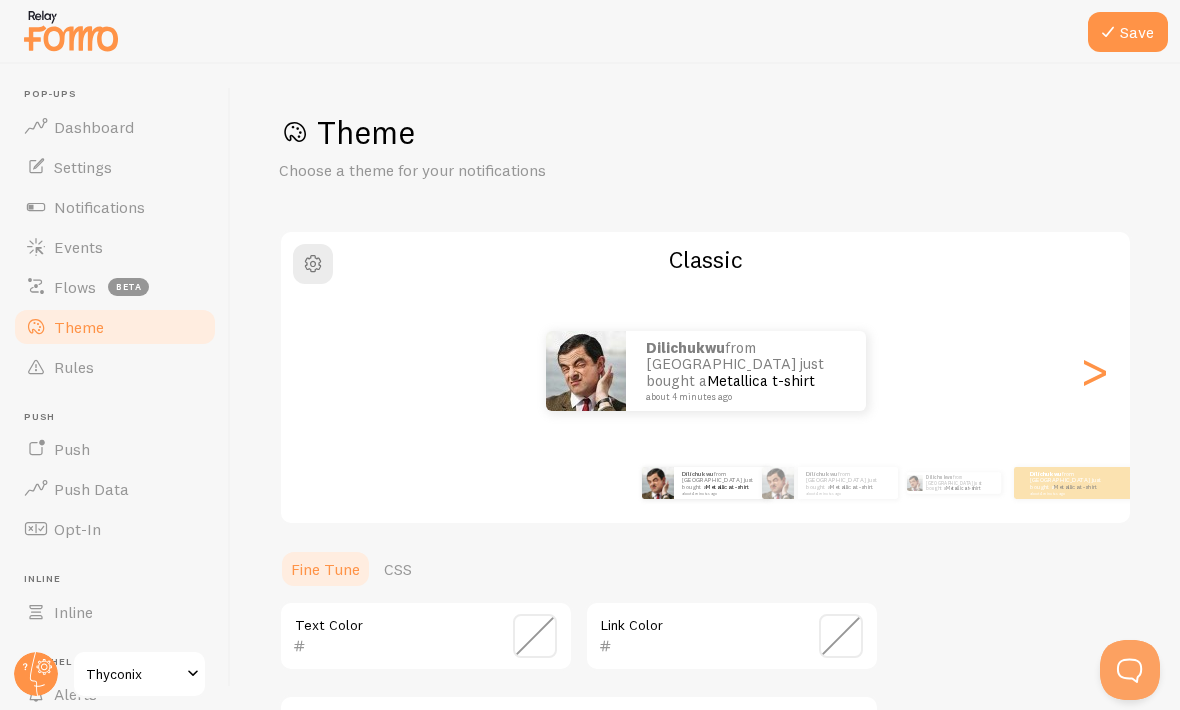 click on "Dilichukwu  from [GEOGRAPHIC_DATA] just bought a  Metallica t-shirt   about 4 minutes ago Dilichukwu  from [GEOGRAPHIC_DATA] just bought a  Metallica t-shirt   about 4 minutes ago Dilichukwu  from [GEOGRAPHIC_DATA] just bought a  Metallica t-shirt   about 4 minutes ago Dilichukwu  from [GEOGRAPHIC_DATA] just bought a  Metallica t-shirt   about 4 minutes ago Dilichukwu  from [GEOGRAPHIC_DATA] just bought a  Metallica t-shirt   about 4 minutes ago Dilichukwu  from [GEOGRAPHIC_DATA] just bought a  Metallica t-shirt   about 4 minutes ago Dilichukwu  from [GEOGRAPHIC_DATA] just bought a  Metallica t-shirt   about 4 minutes ago Dilichukwu  from [GEOGRAPHIC_DATA] just bought a  Metallica t-shirt   about 4 minutes ago Dilichukwu  from [GEOGRAPHIC_DATA] just bought a  Metallica t-shirt   about 4 minutes ago Dilichukwu  from [GEOGRAPHIC_DATA] just bought a  Metallica t-shirt   about 4 minutes ago Dilichukwu  from [GEOGRAPHIC_DATA] just bought a  Metallica t-shirt   about 4 minutes ago Dilichukwu  from [GEOGRAPHIC_DATA] just bought a  Metallica t-shirt   about 4 minutes ago Dilichukwu  from [GEOGRAPHIC_DATA] just bought a  Metallica t-shirt" at bounding box center (705, 483) 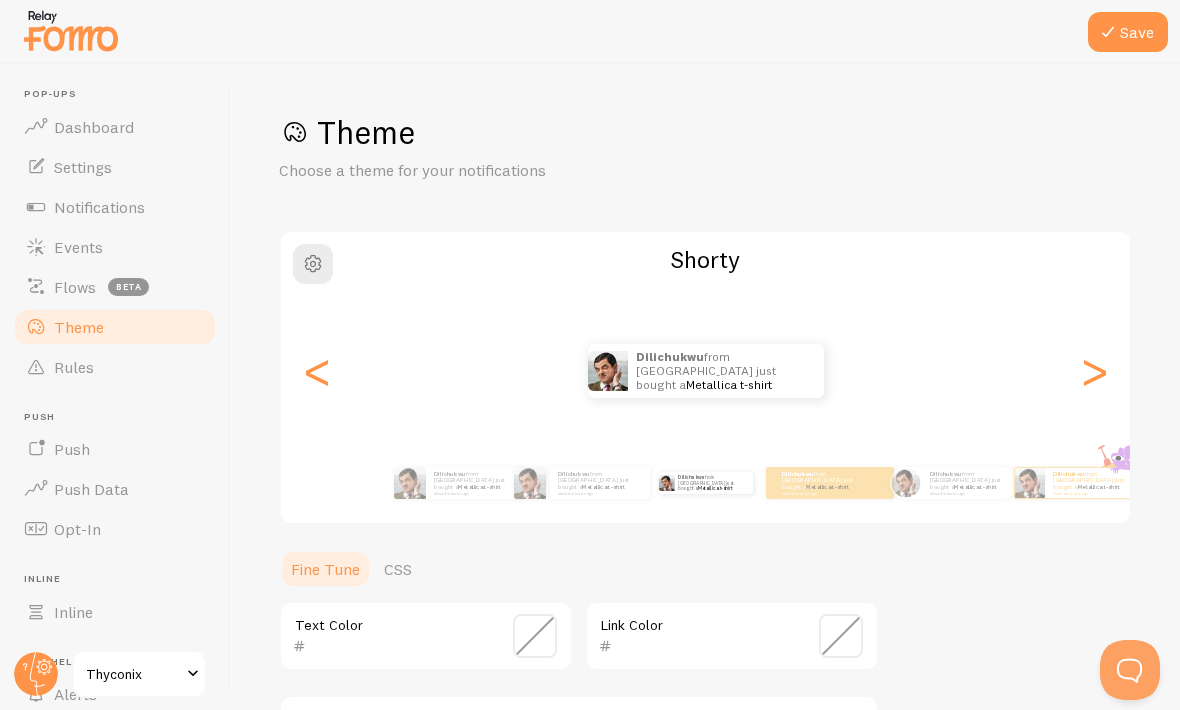 click on "Dilichukwu  from [GEOGRAPHIC_DATA] just bought a  Metallica t-shirt   about 4 minutes ago" at bounding box center [822, 482] 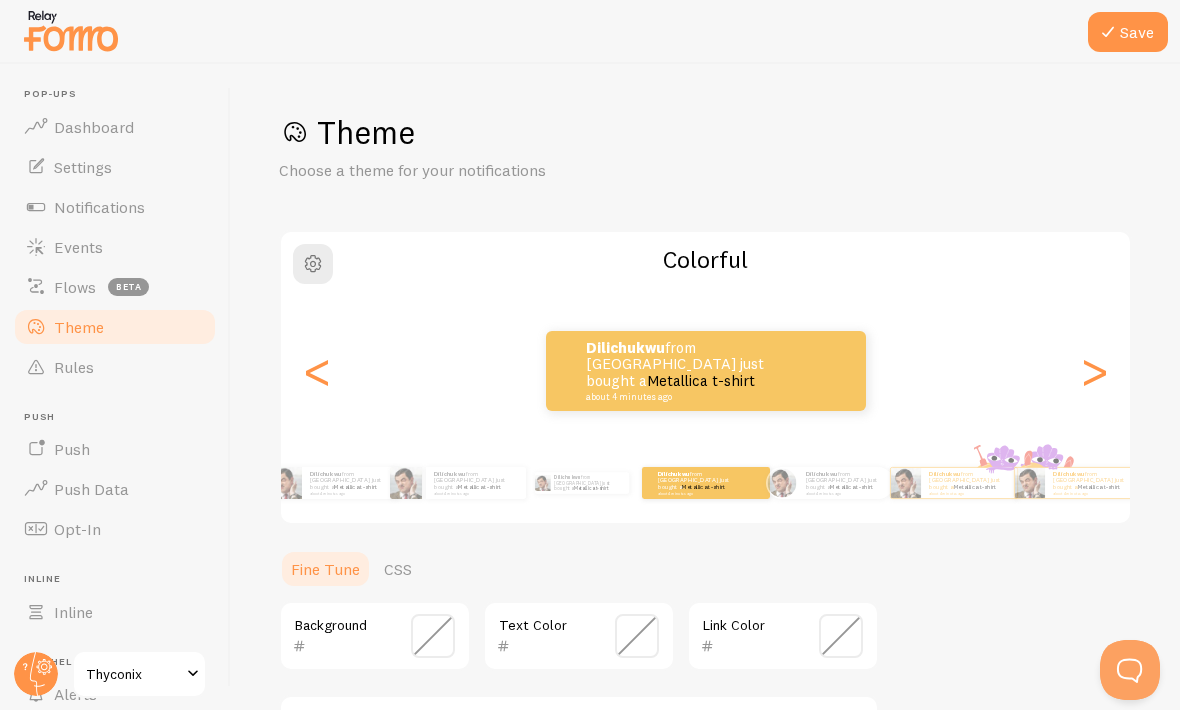 click on "Dilichukwu  from [GEOGRAPHIC_DATA] just bought a  Metallica t-shirt   about 4 minutes ago" at bounding box center [705, 371] 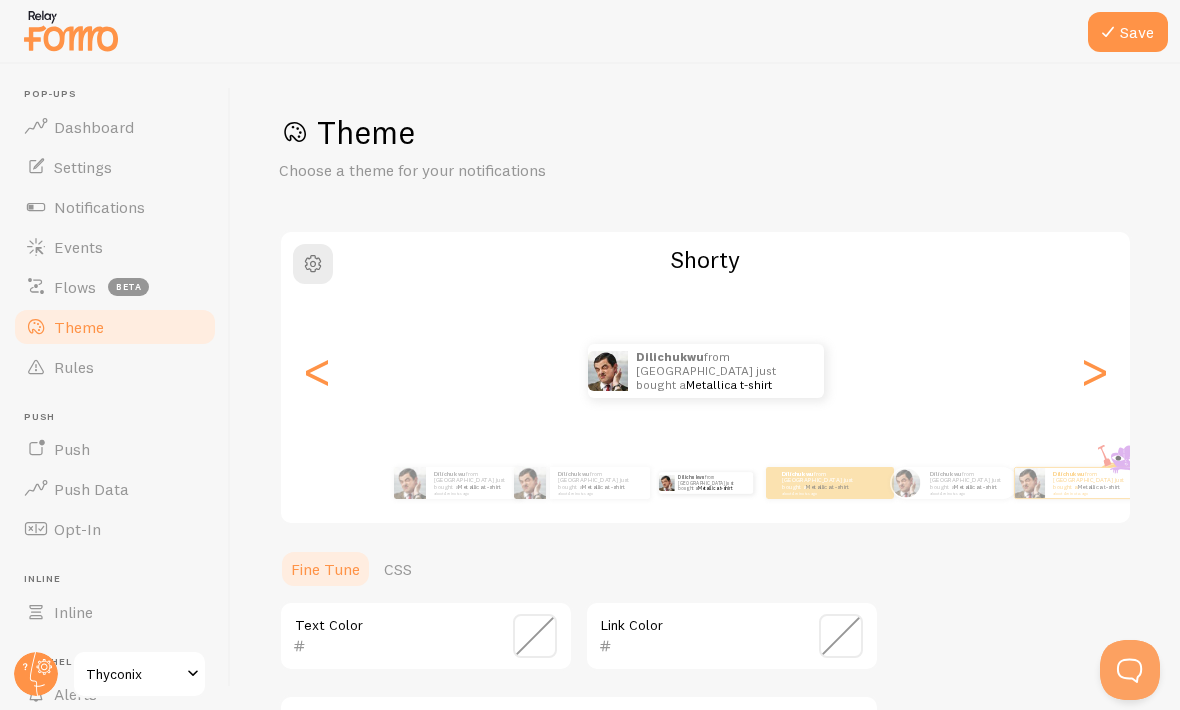click at bounding box center (313, 264) 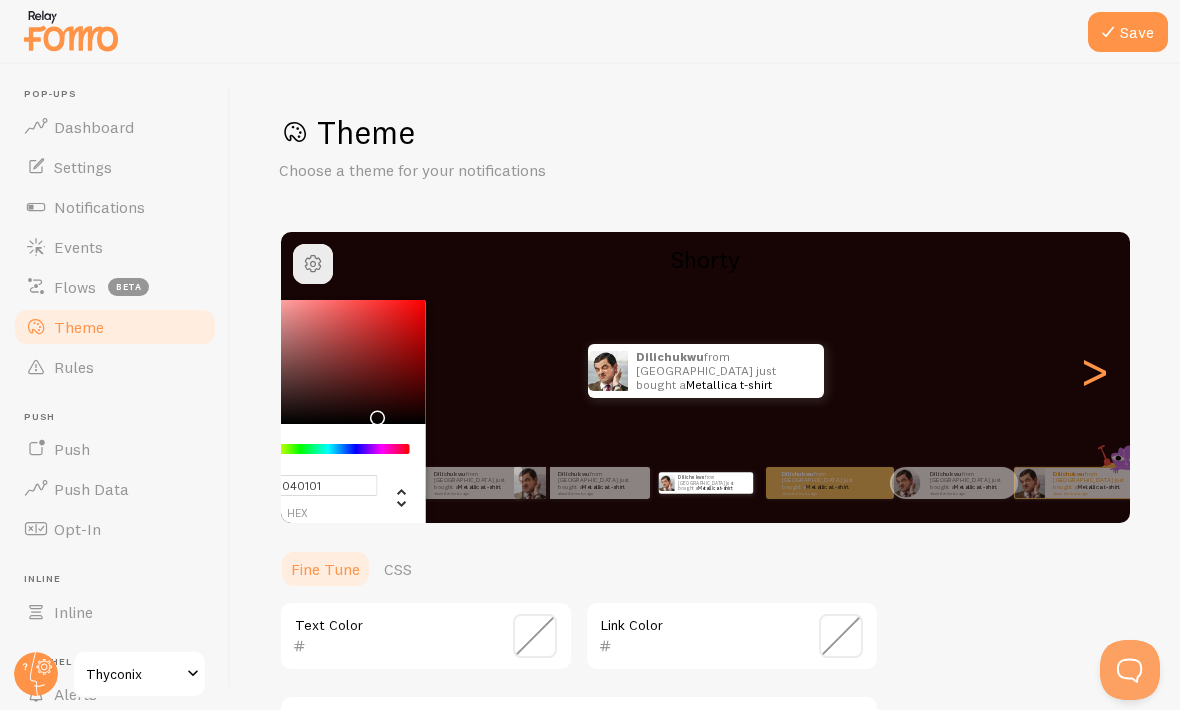 type on "#000000" 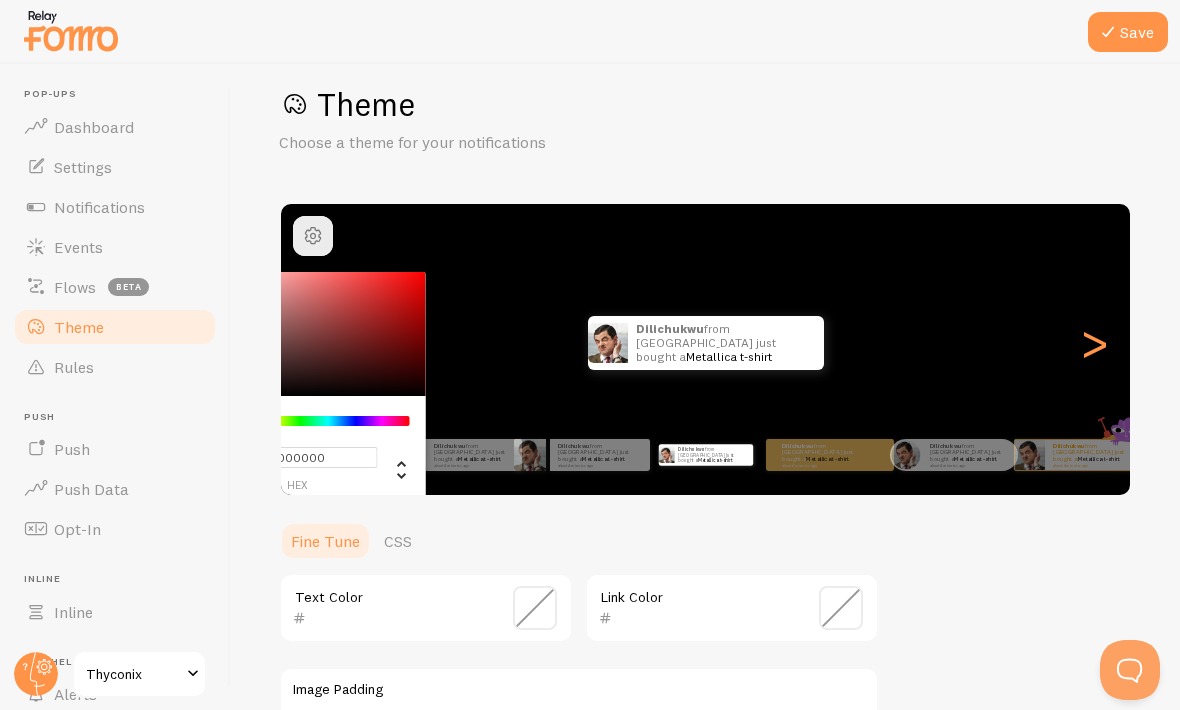 scroll, scrollTop: 41, scrollLeft: 0, axis: vertical 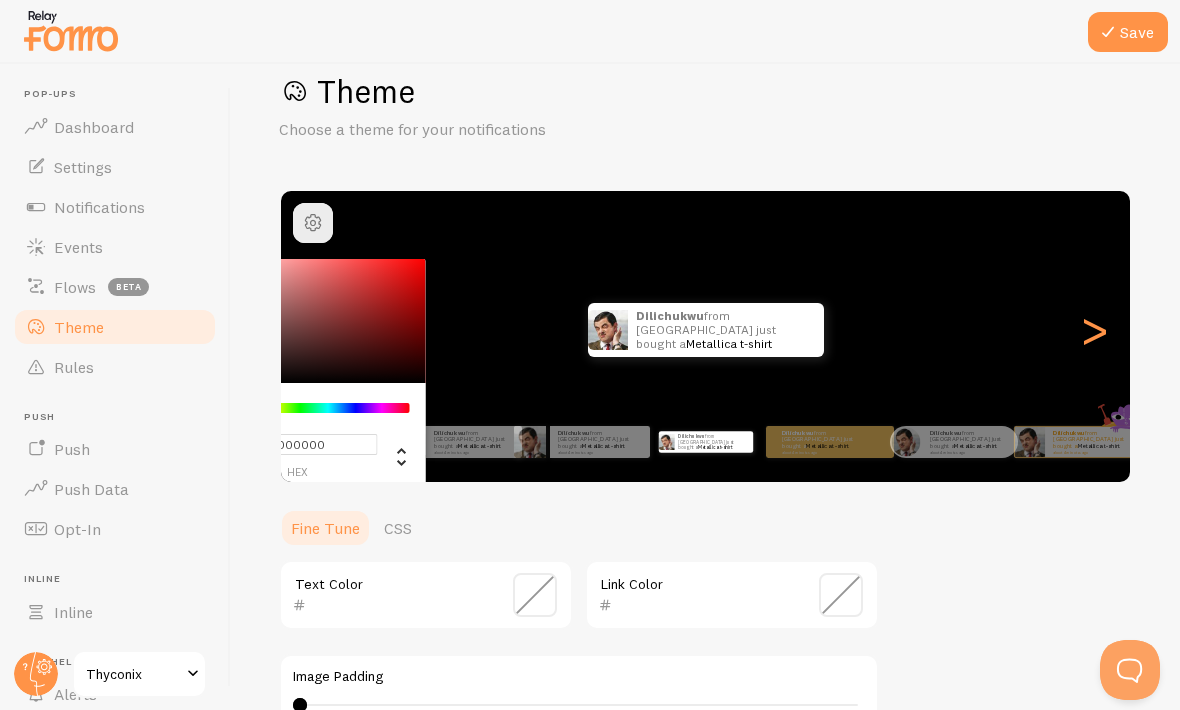 click on "Flows
beta" at bounding box center [115, 287] 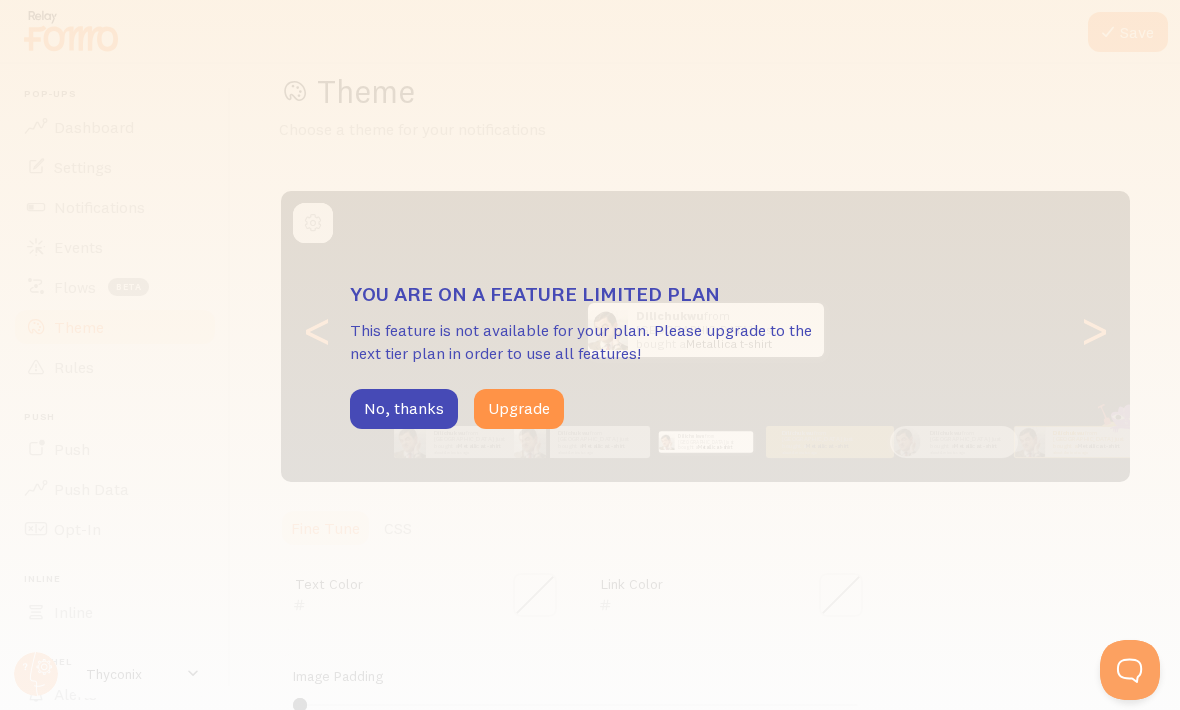 click on "No, thanks" at bounding box center [404, 409] 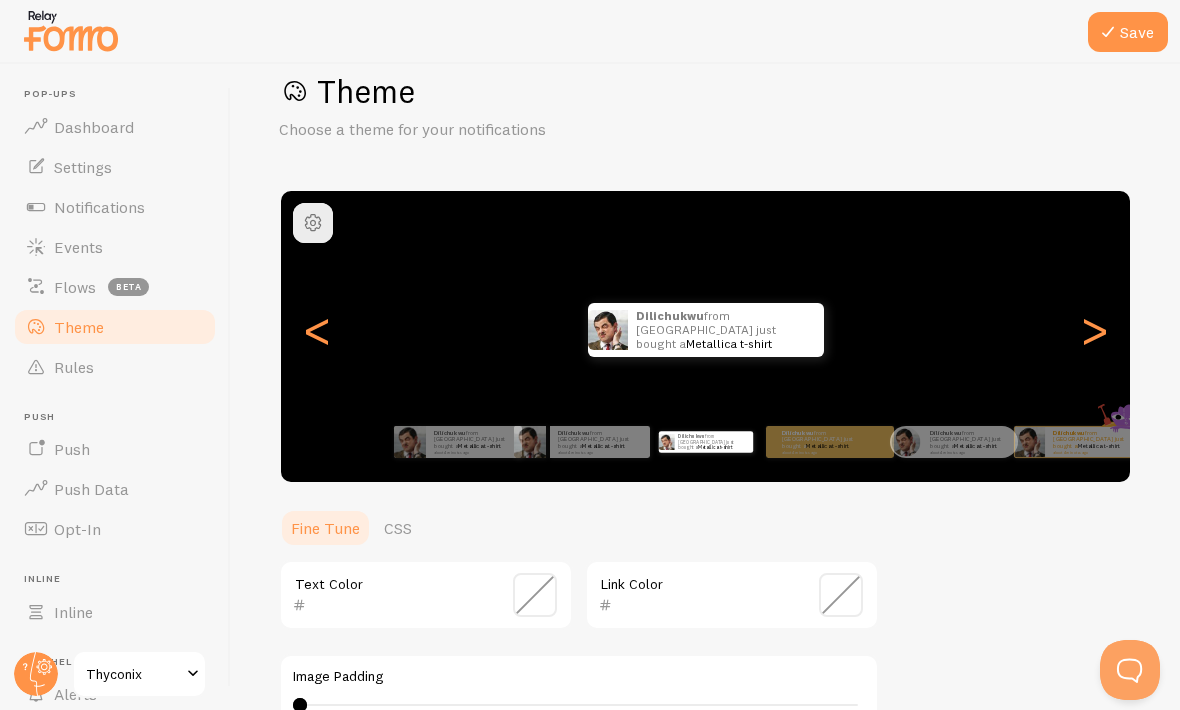 click on "Rules" at bounding box center [115, 367] 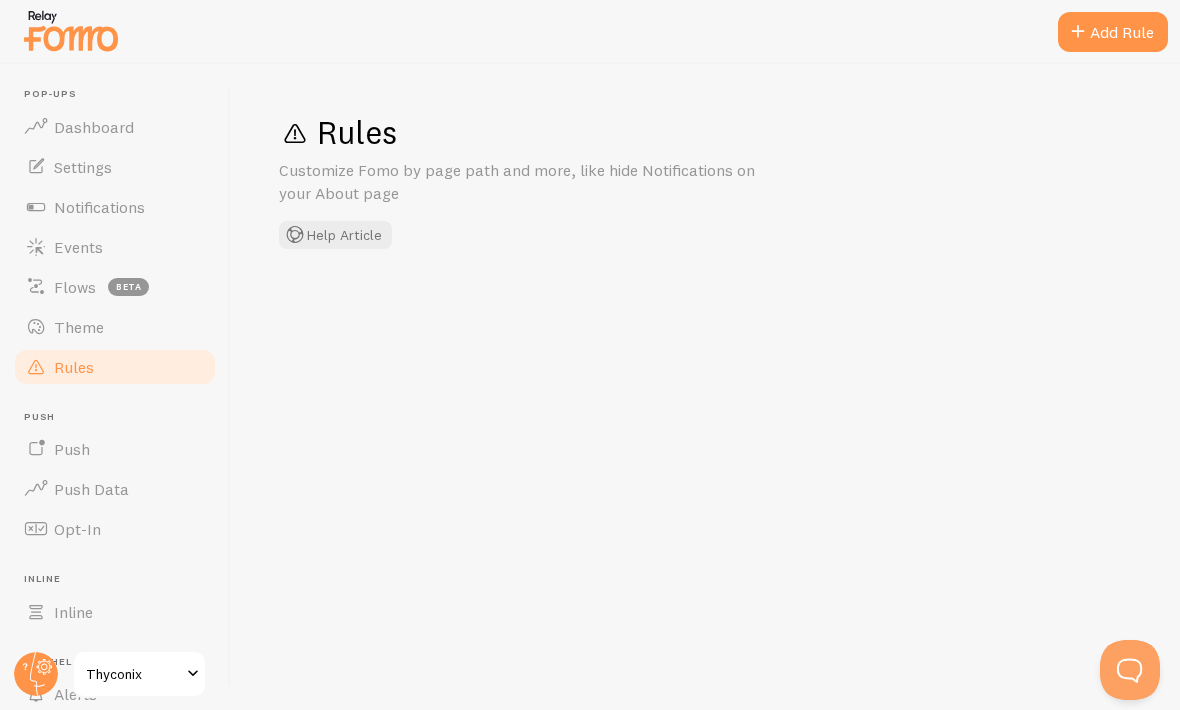 click on "Theme" at bounding box center [115, 327] 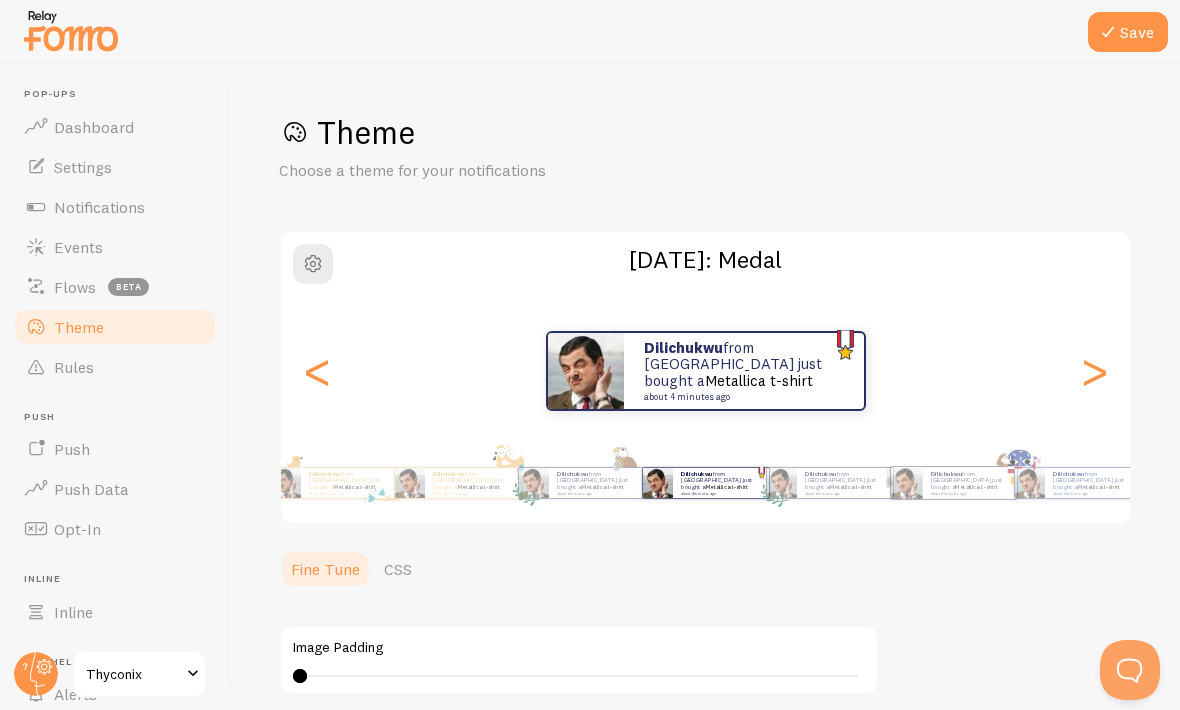 click on "<" at bounding box center (317, 371) 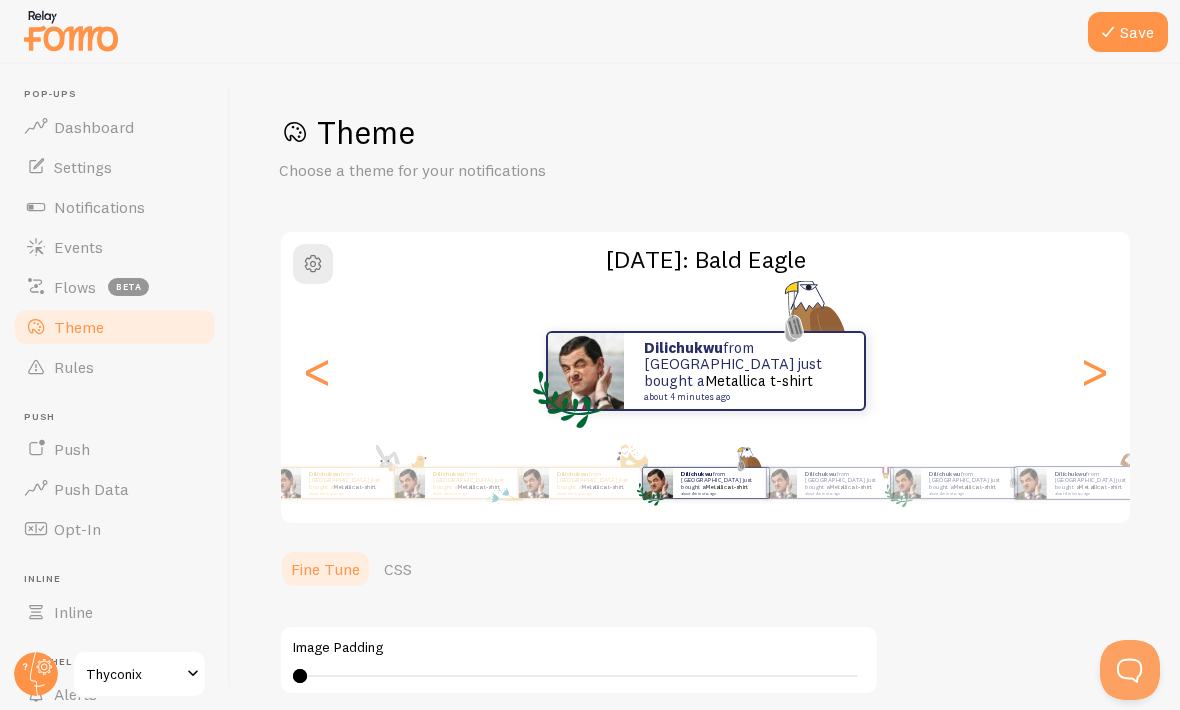 click on "<" at bounding box center (317, 371) 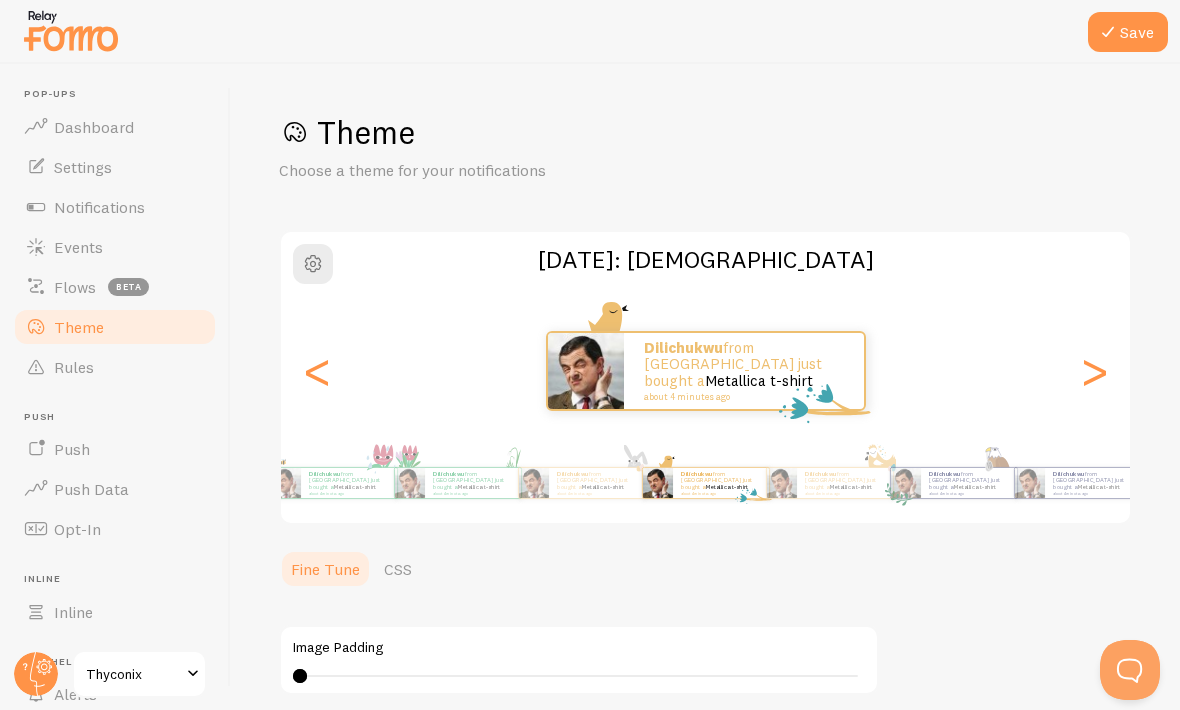 click on "<" at bounding box center (317, 371) 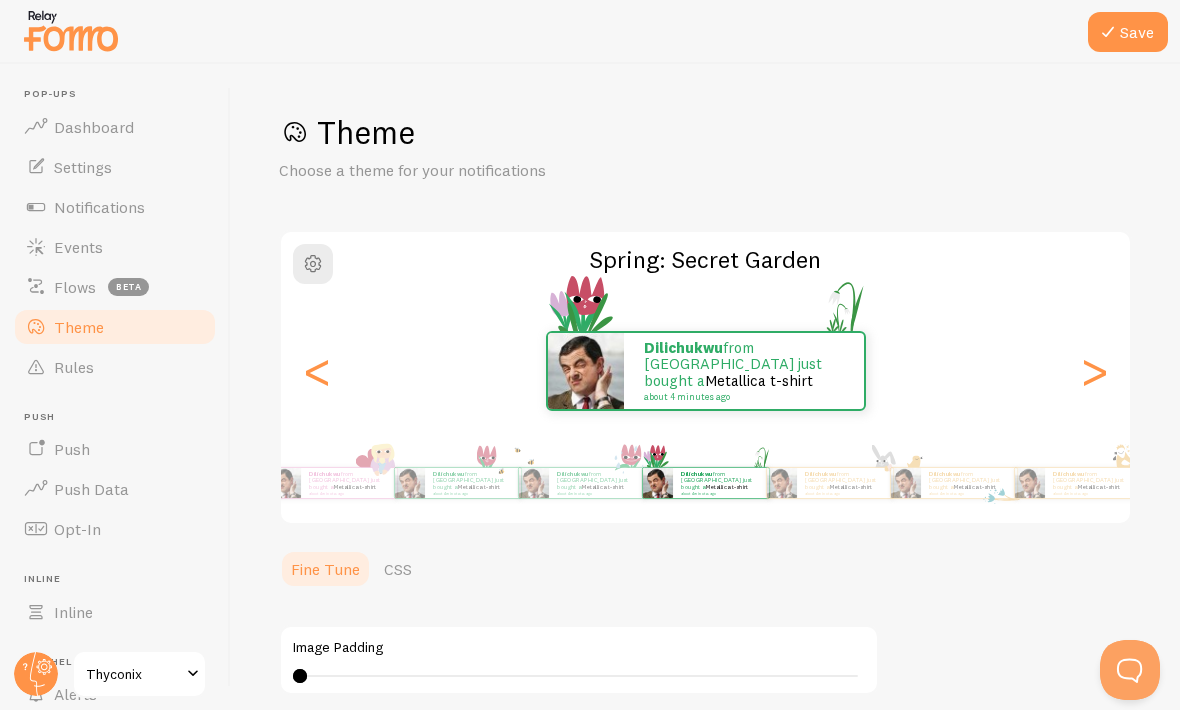 click on "<" at bounding box center (317, 371) 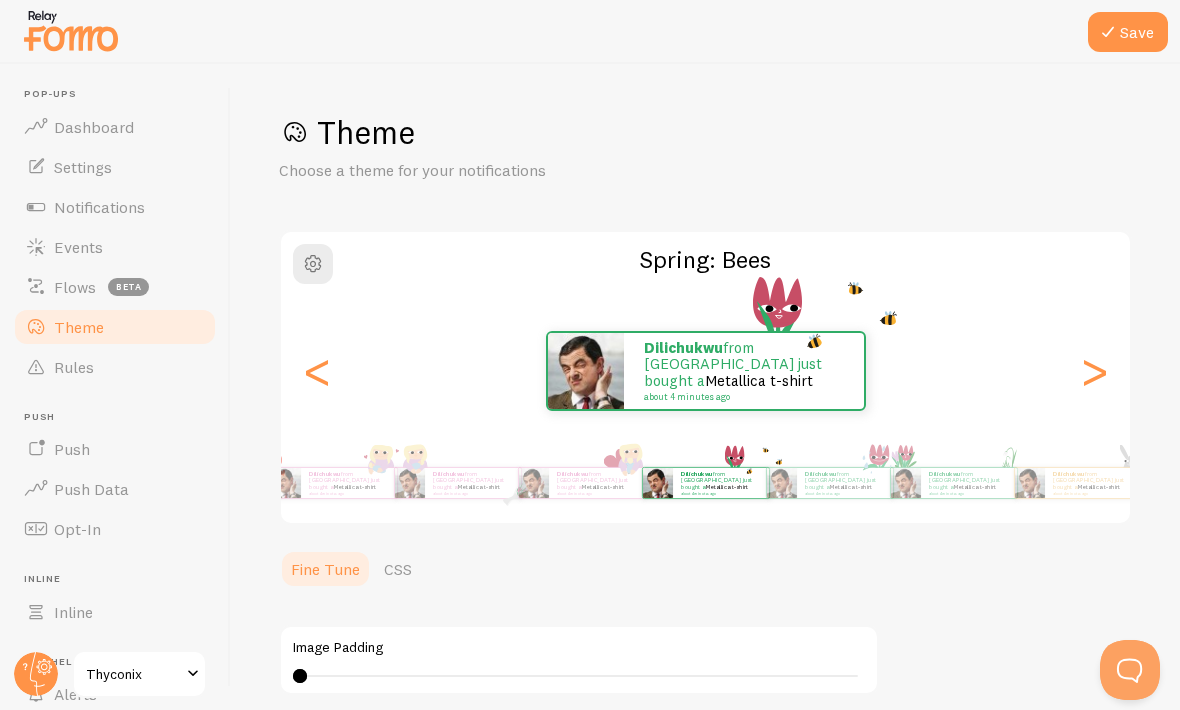 click on "<" at bounding box center (317, 371) 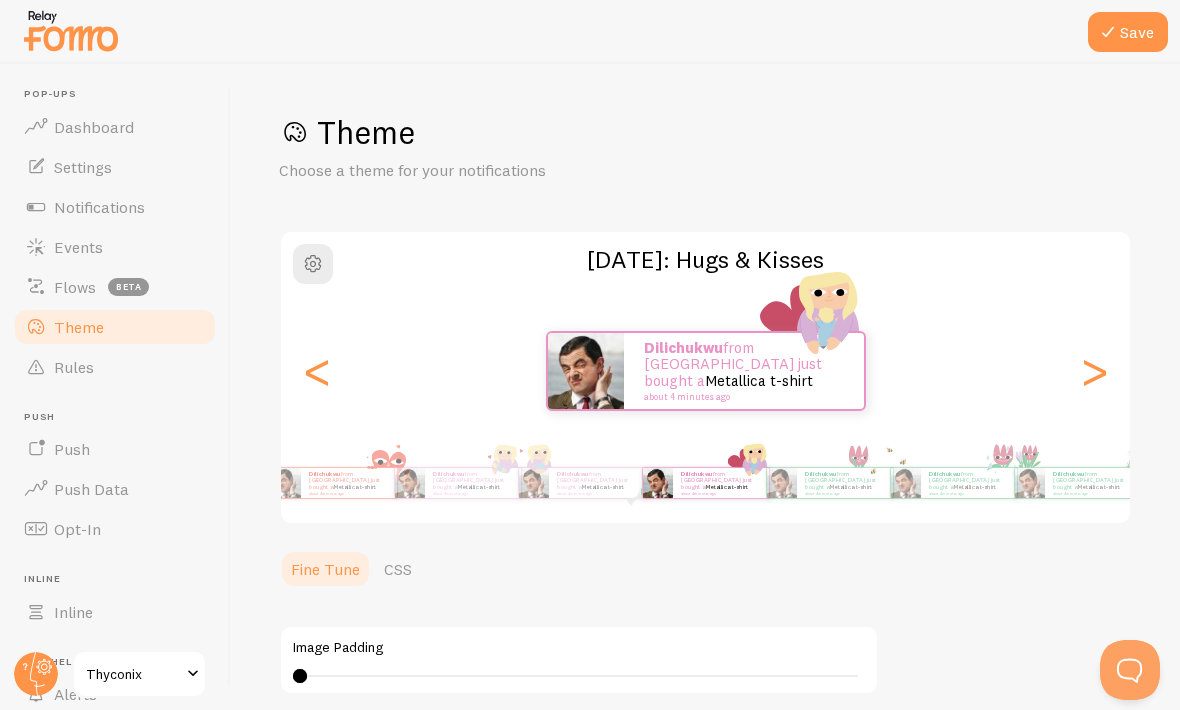 click at bounding box center (313, 264) 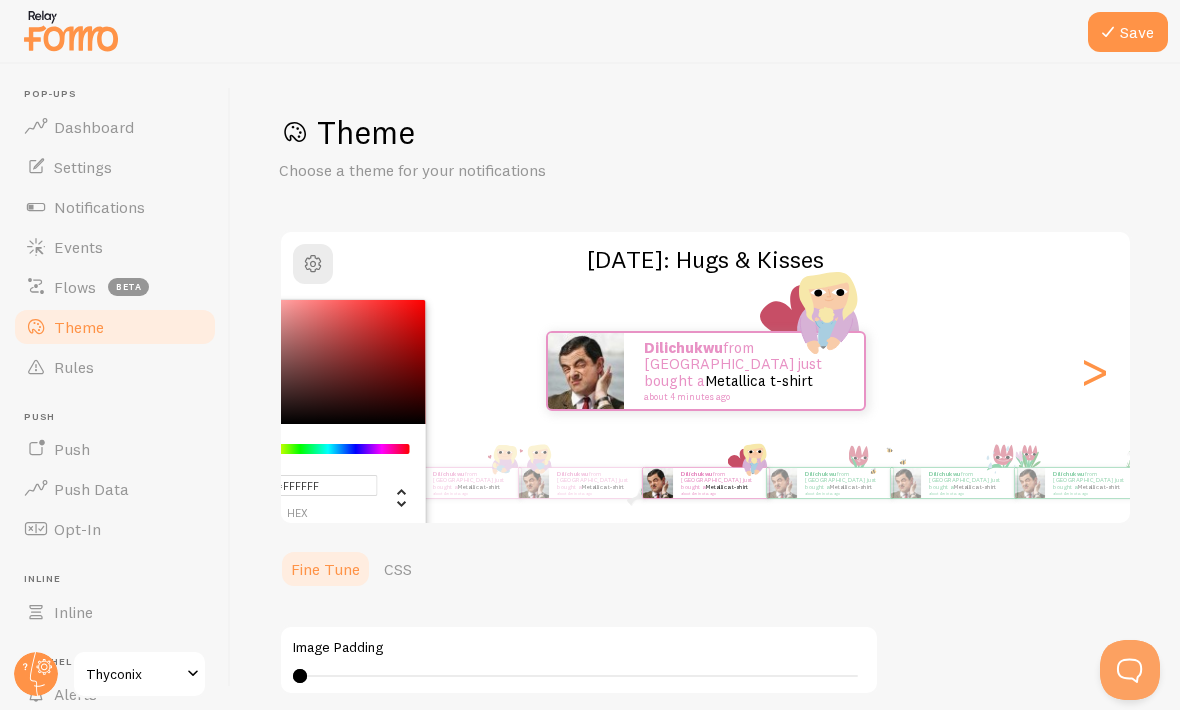 click on "[DATE]: Hugs & Kisses" at bounding box center [705, 259] 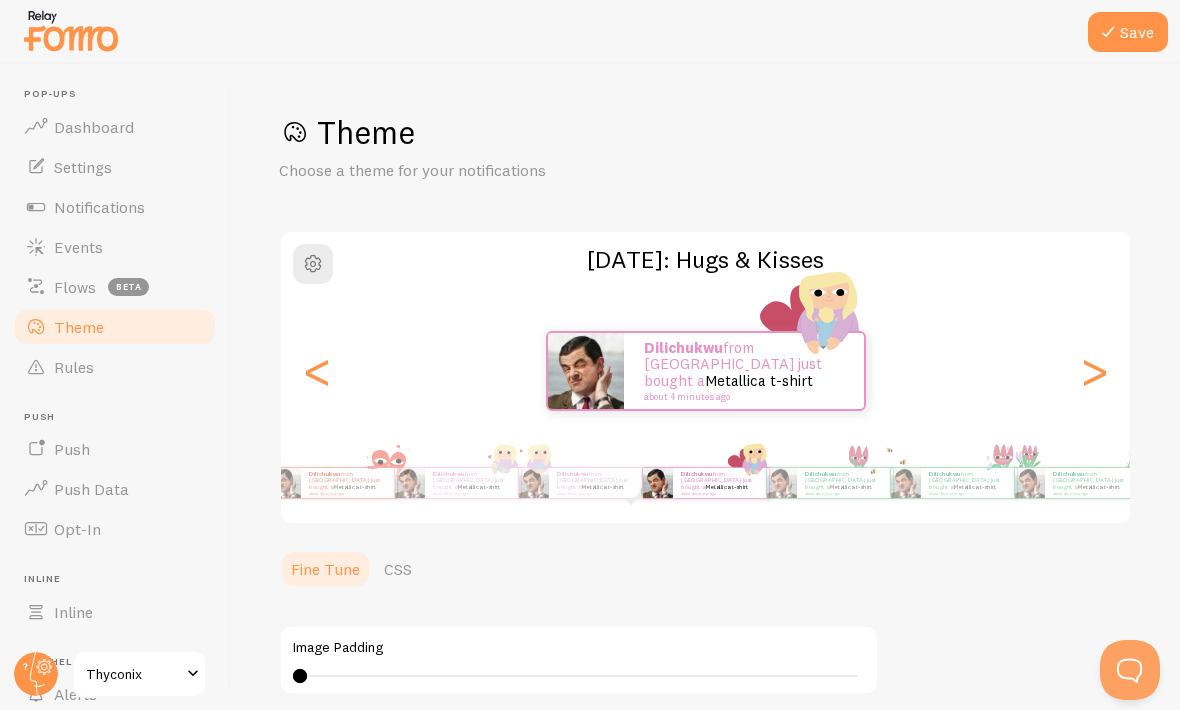 click on "<" at bounding box center (317, 371) 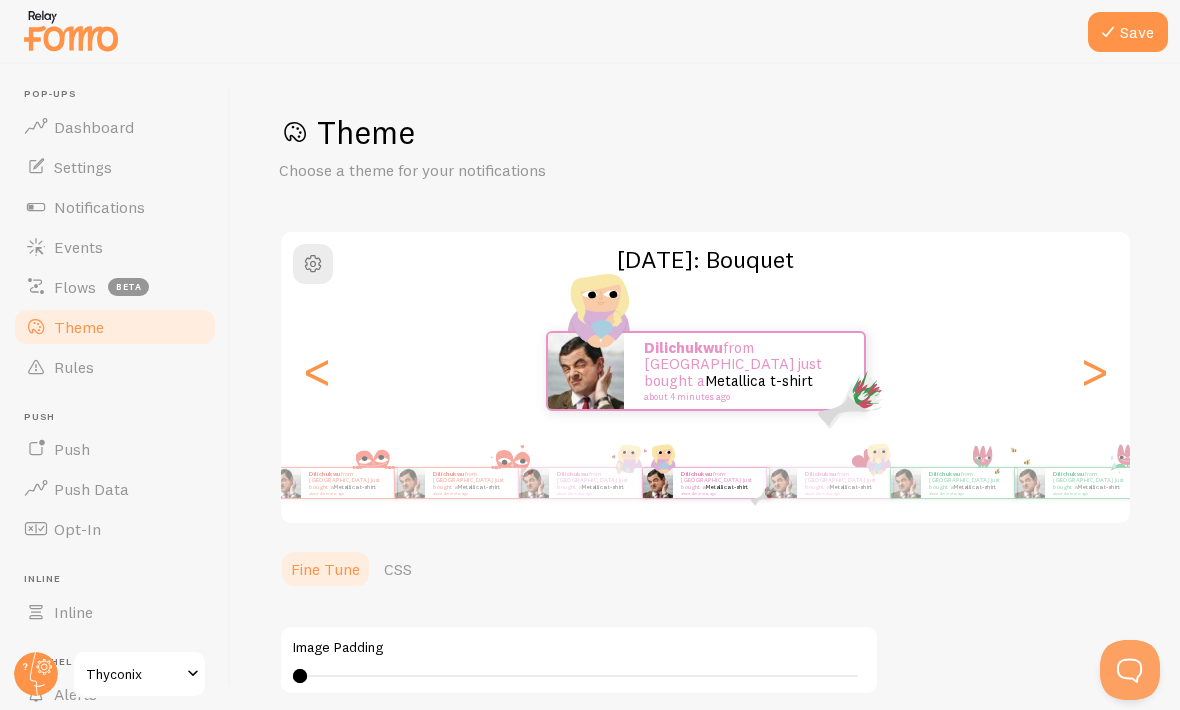 click on "<" at bounding box center [317, 371] 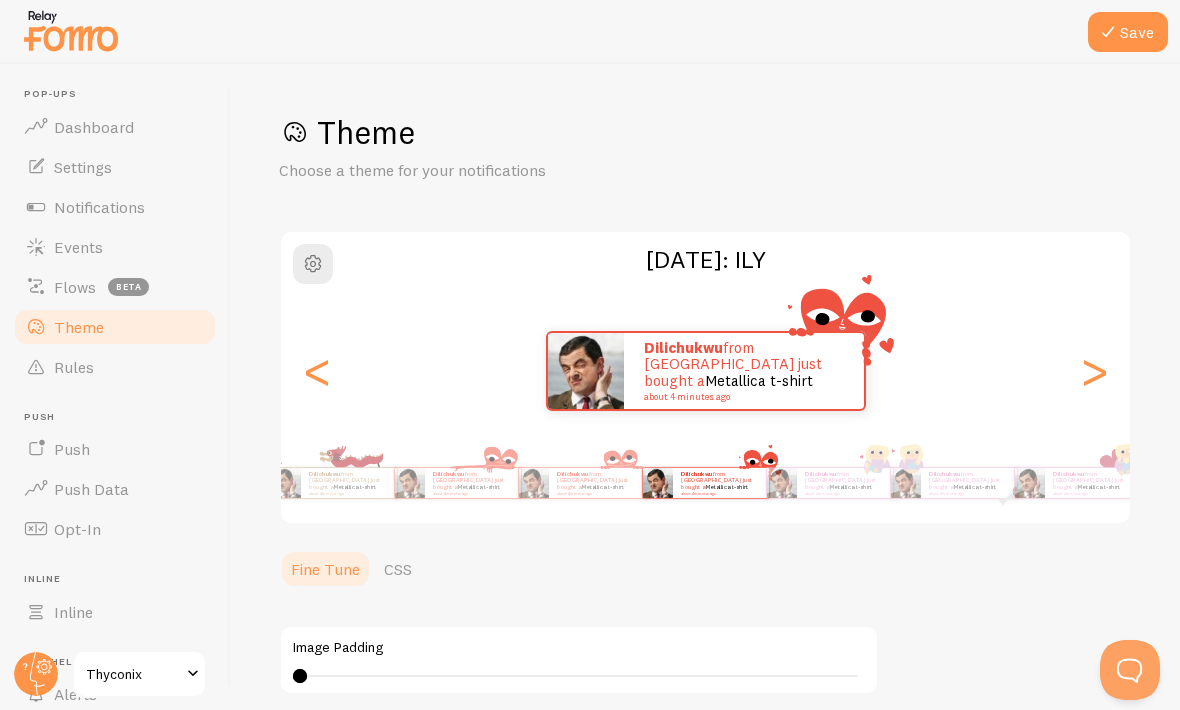 click on "<" at bounding box center [317, 371] 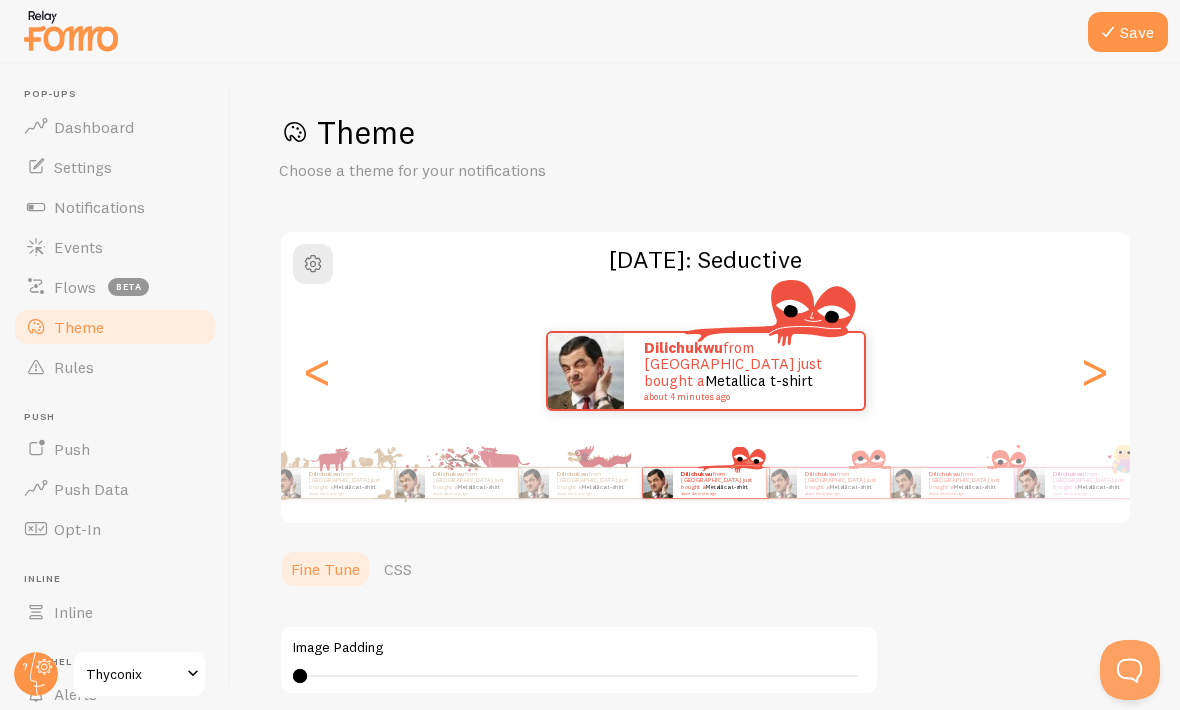 click on "<" at bounding box center (317, 371) 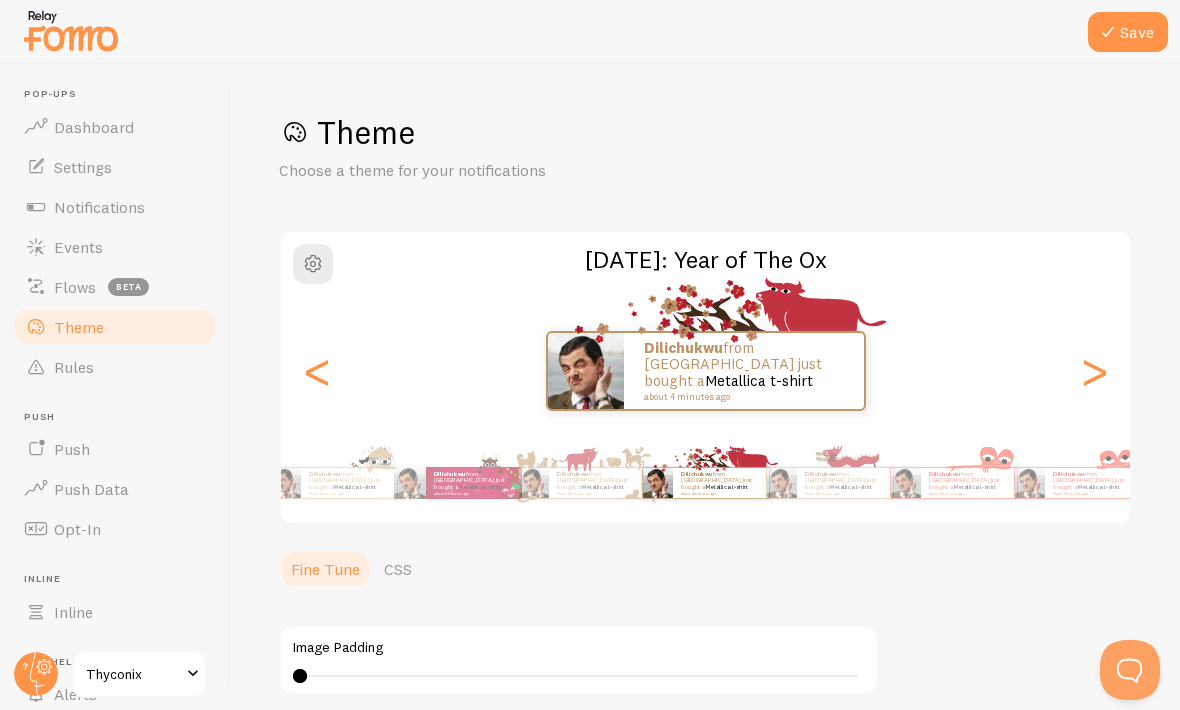 click on "<" at bounding box center (317, 371) 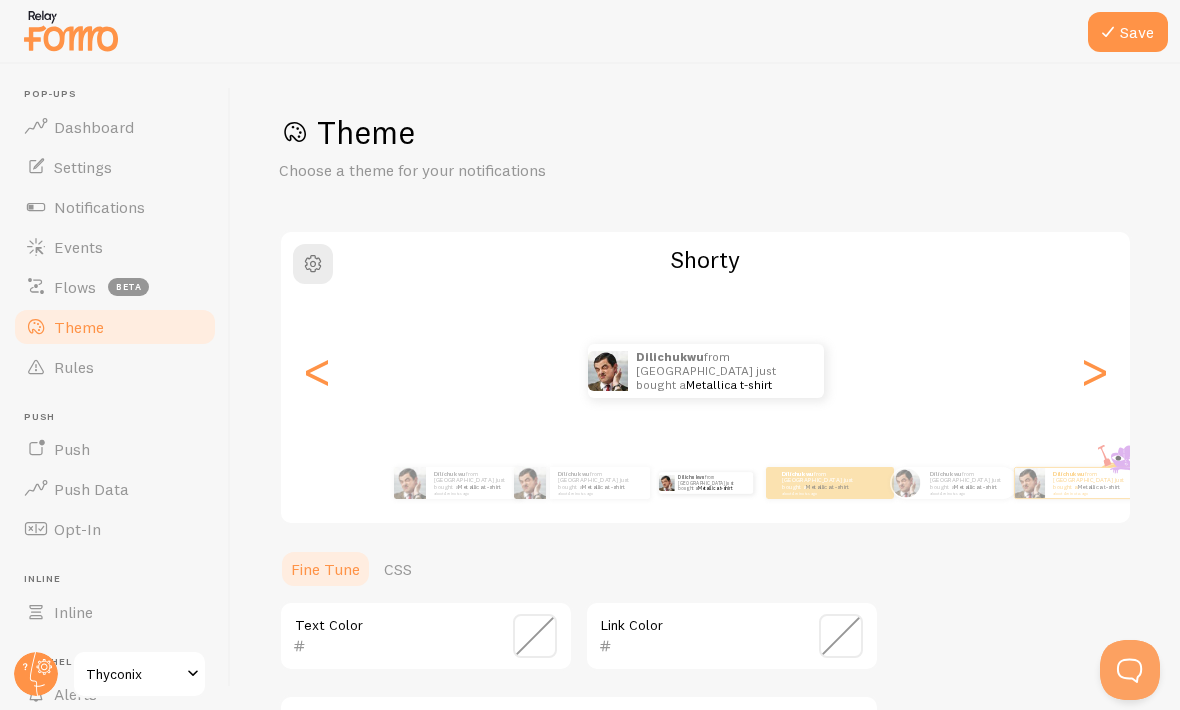 click on "Metallica t-shirt" at bounding box center (715, 488) 